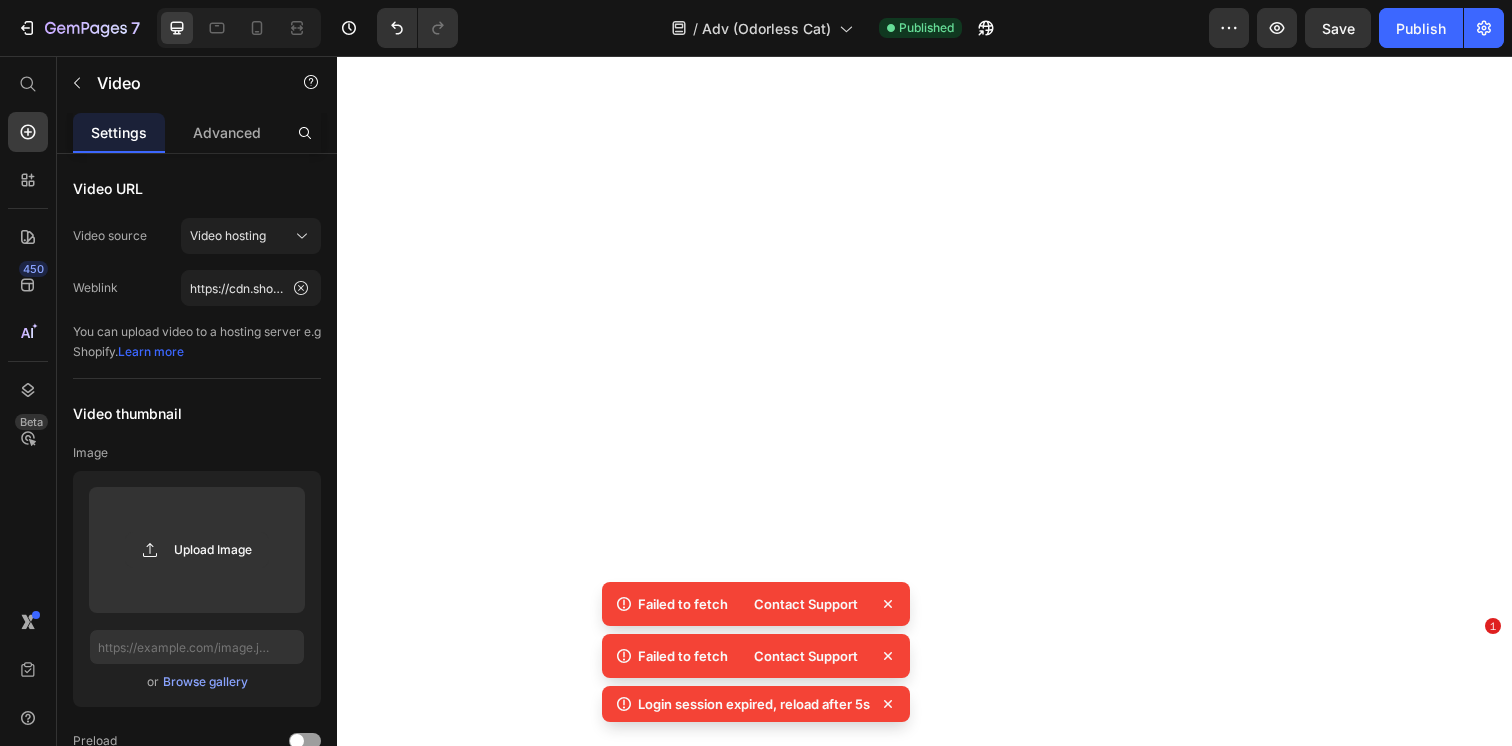scroll, scrollTop: 0, scrollLeft: 0, axis: both 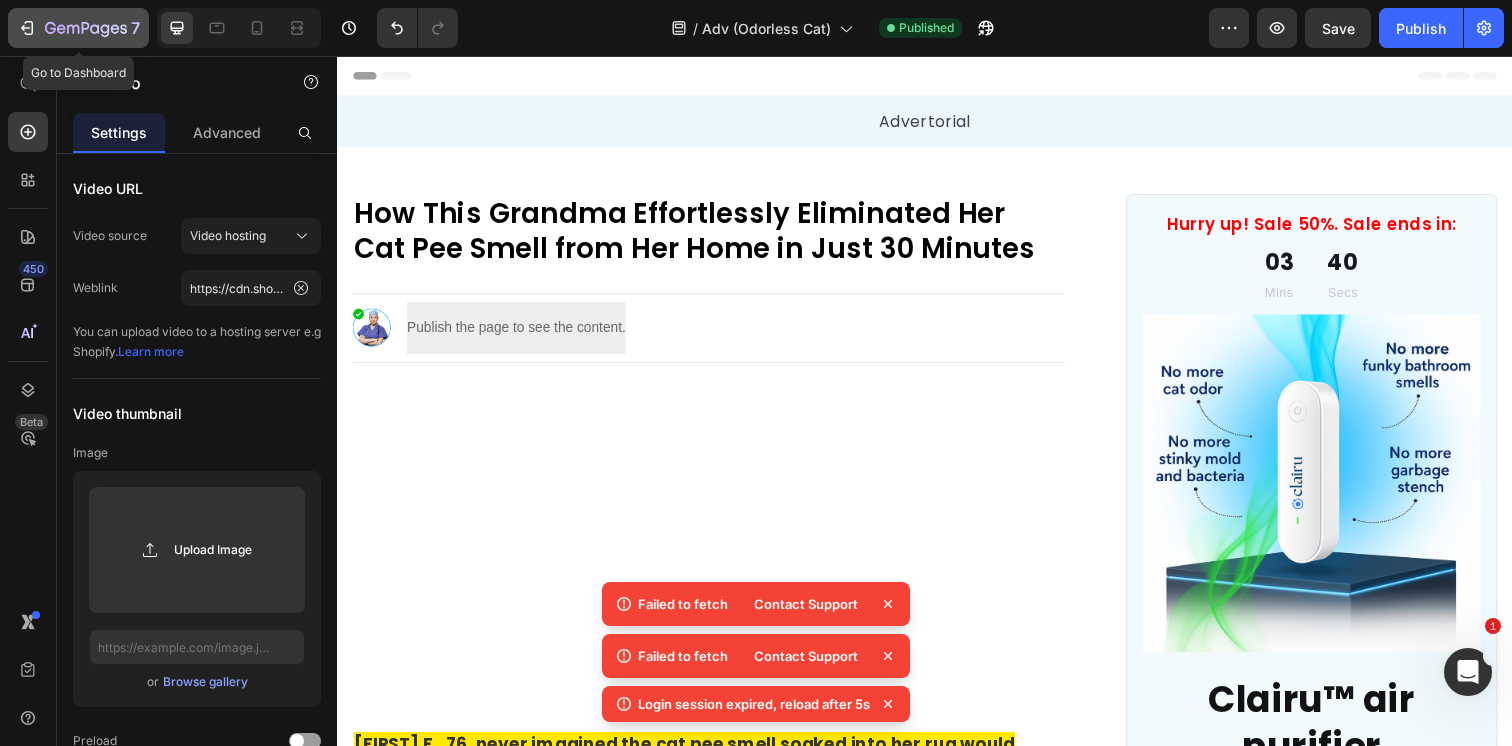 click 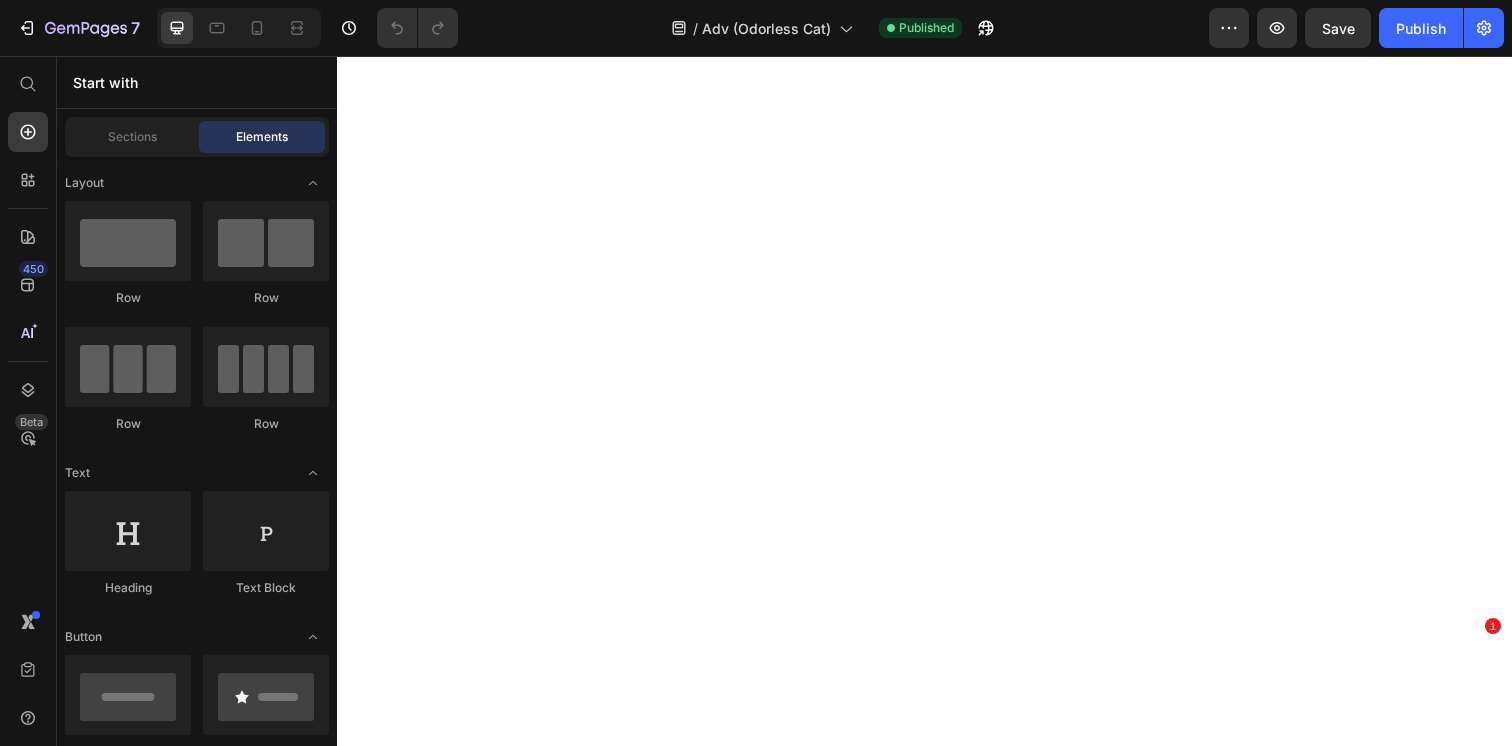 scroll, scrollTop: 0, scrollLeft: 0, axis: both 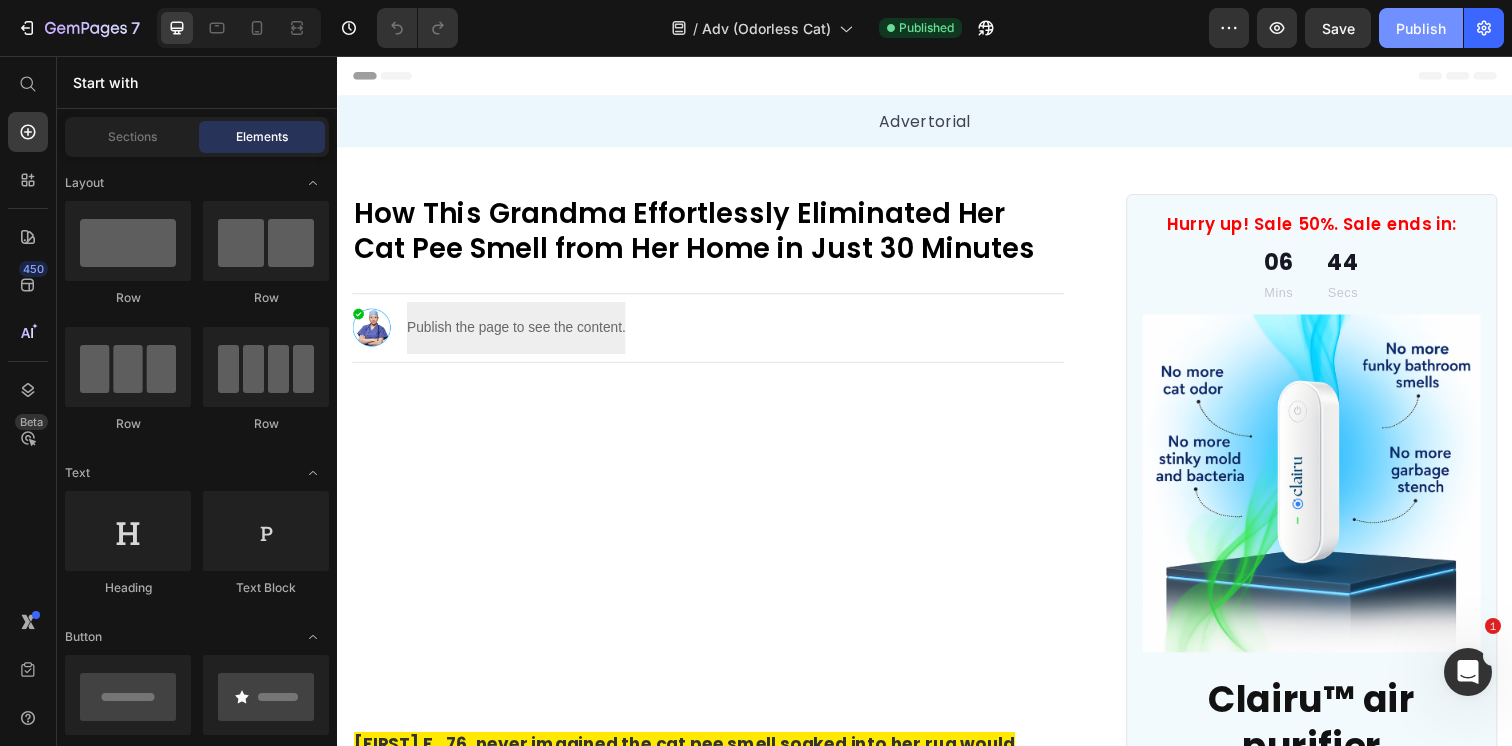 click on "Publish" at bounding box center [1421, 28] 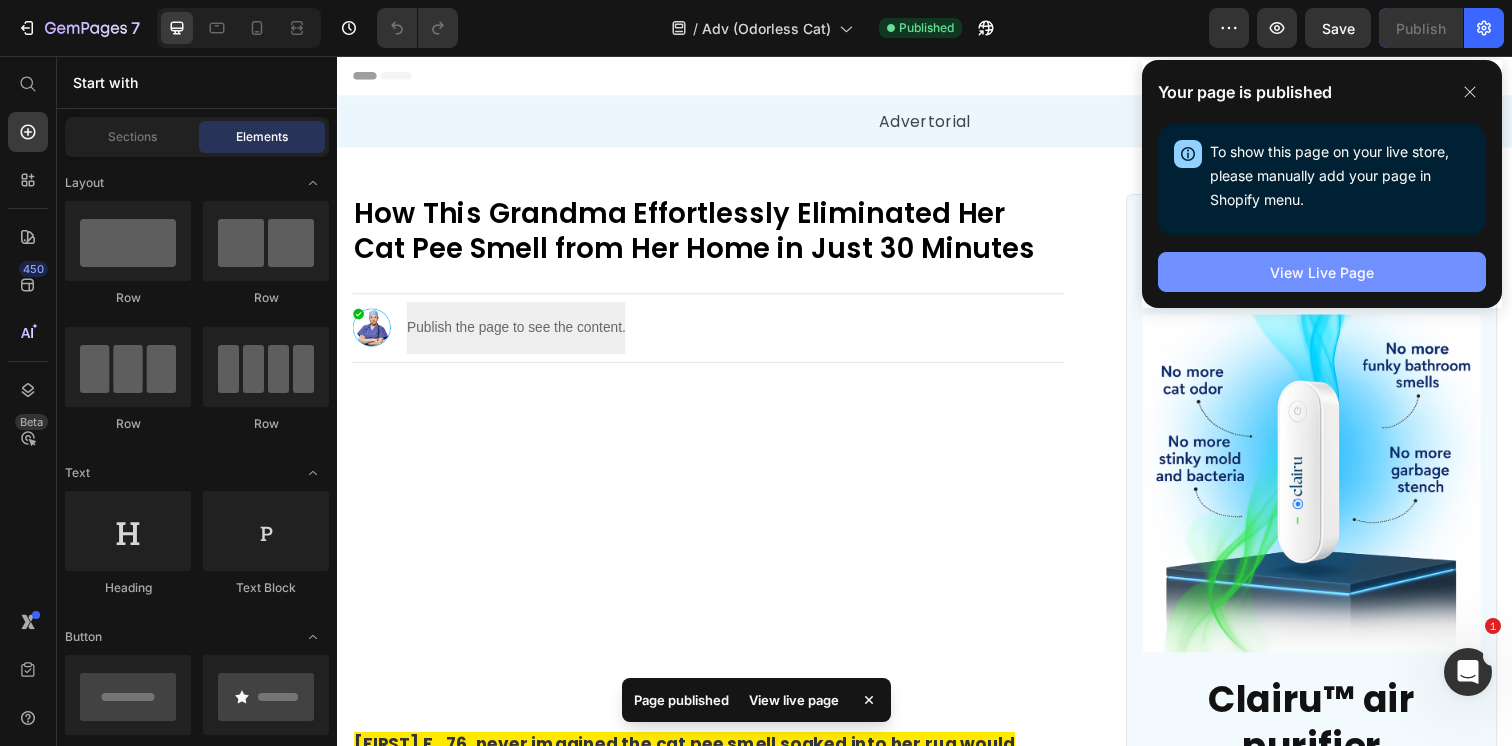 click on "View Live Page" at bounding box center (1322, 272) 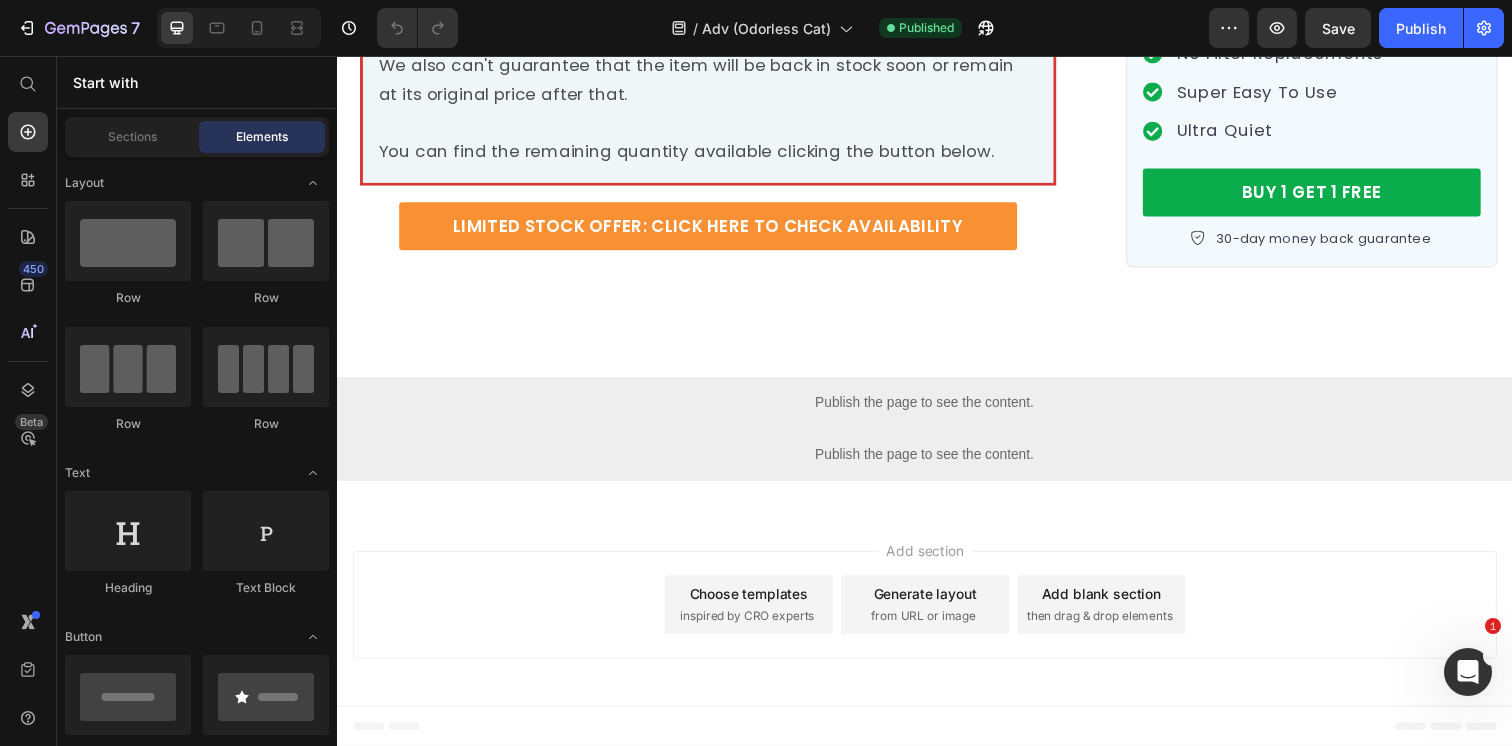 scroll, scrollTop: 16983, scrollLeft: 0, axis: vertical 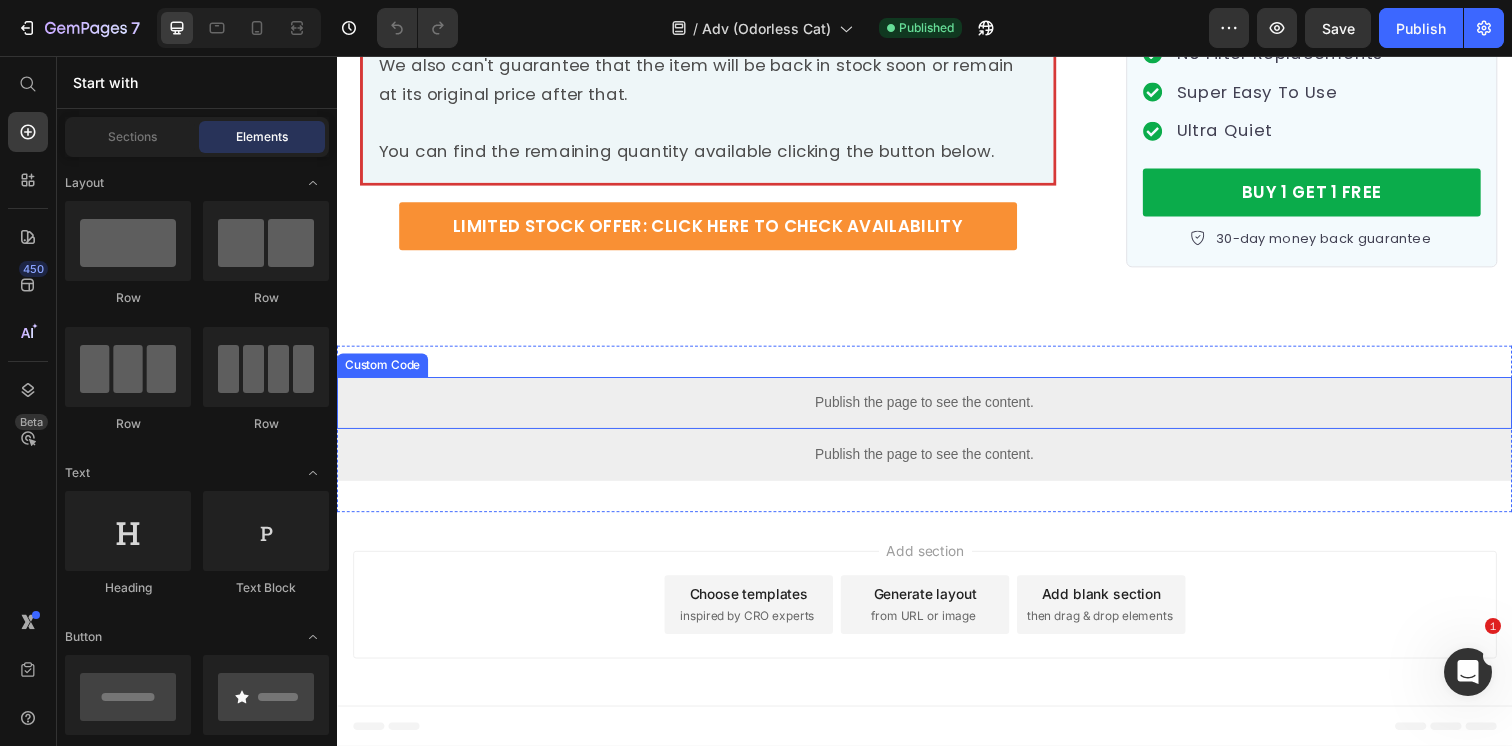 click on "Publish the page to see the content." at bounding box center [937, 409] 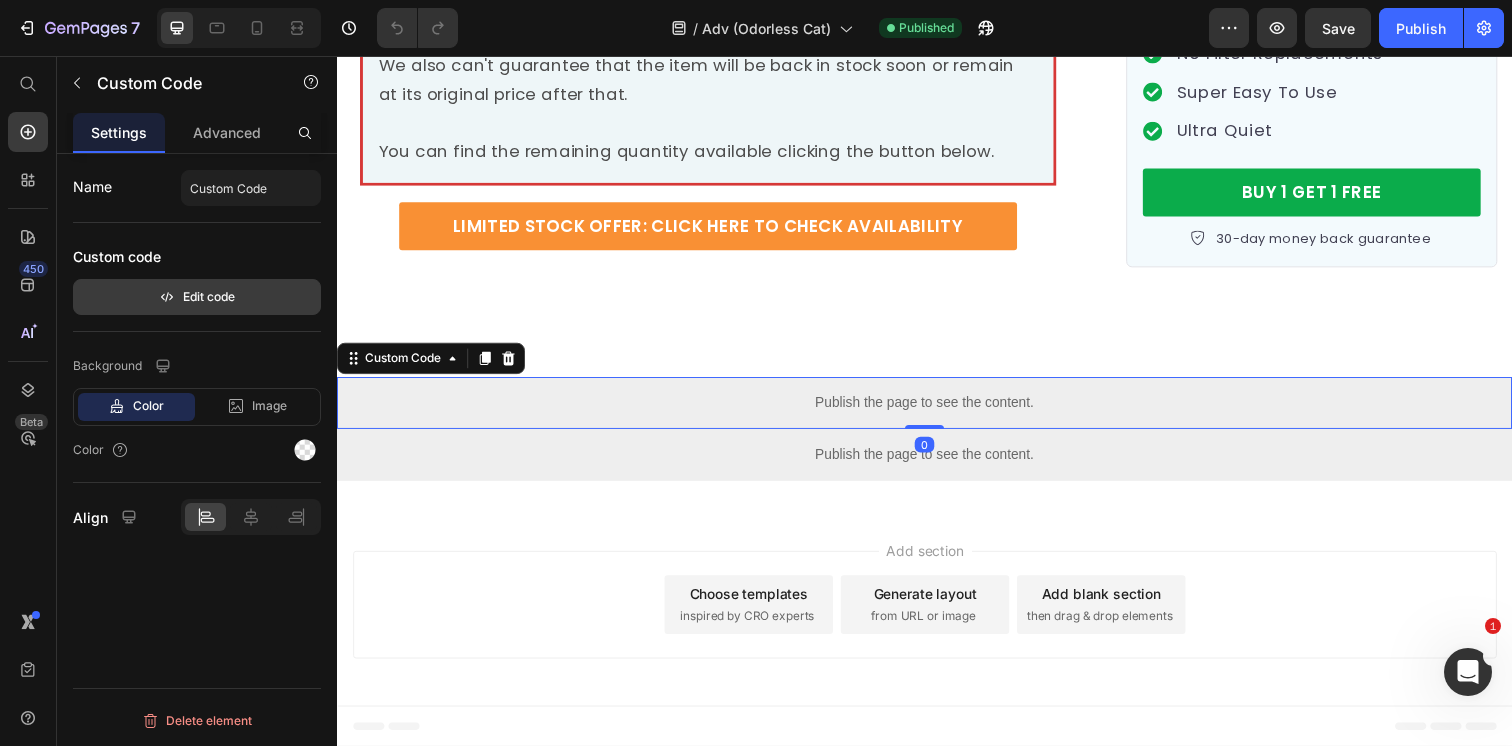 click on "Edit code" at bounding box center [197, 297] 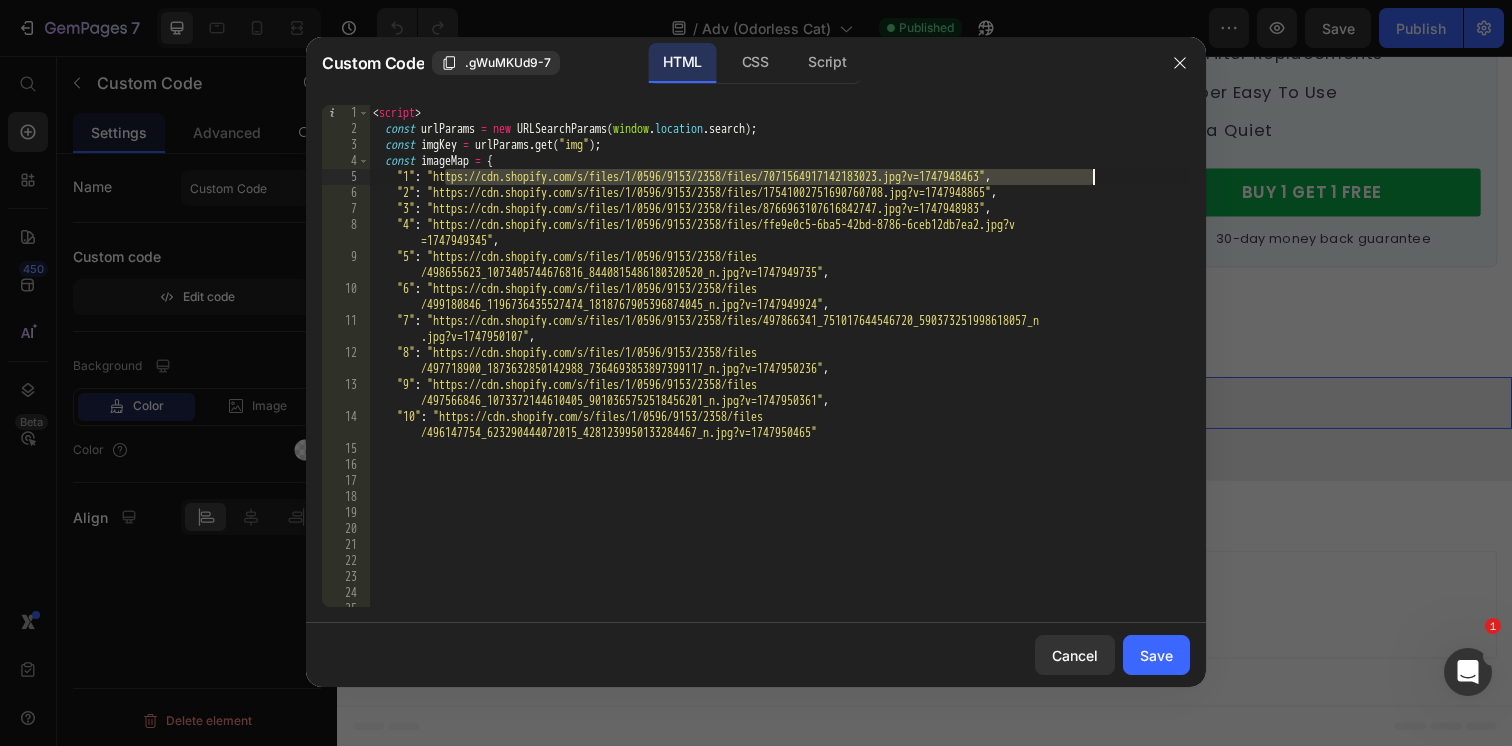 drag, startPoint x: 447, startPoint y: 178, endPoint x: 1091, endPoint y: 177, distance: 644.0008 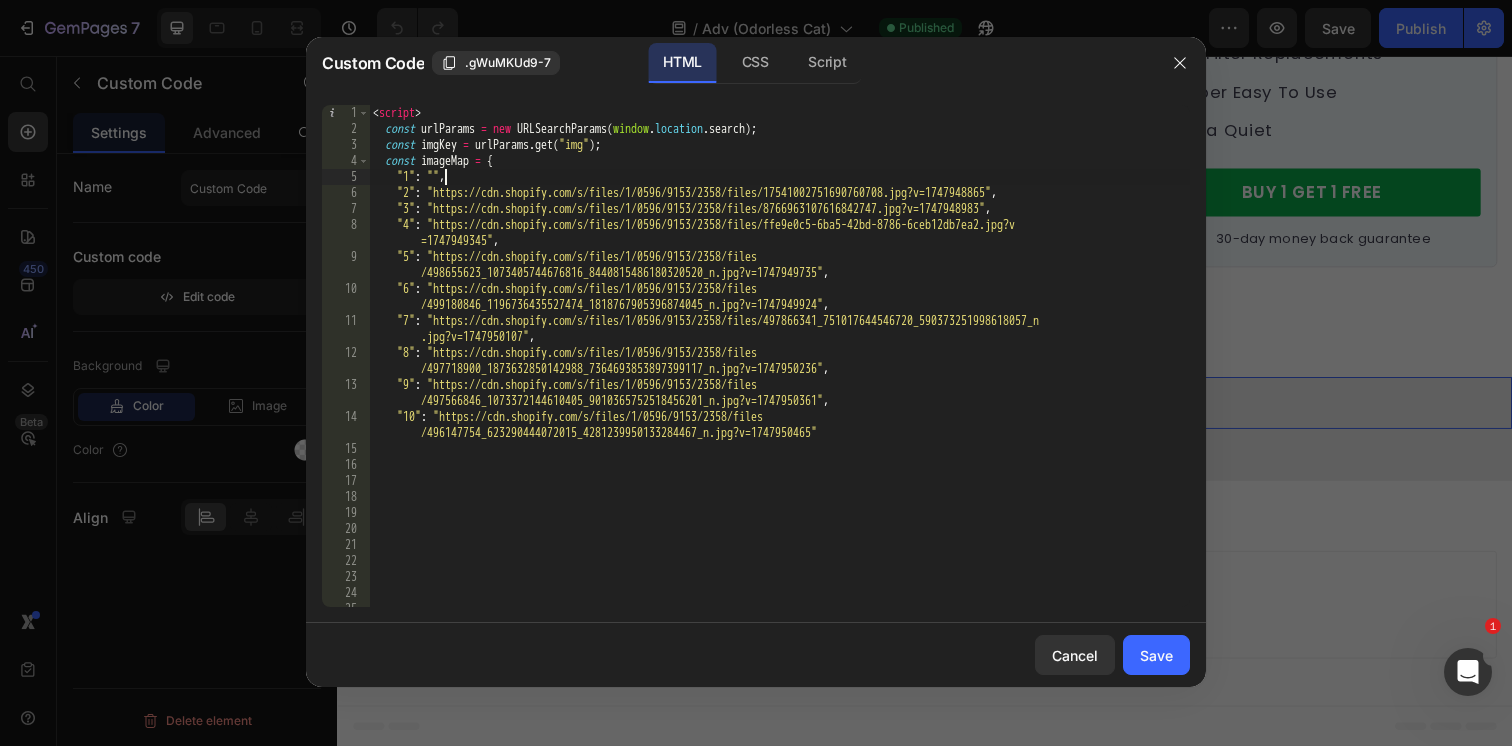 paste on "https://cdn.shopify.com/s/files/1/0596/9153/2358/files/8269067544067972611.jpg?v=1752440688" 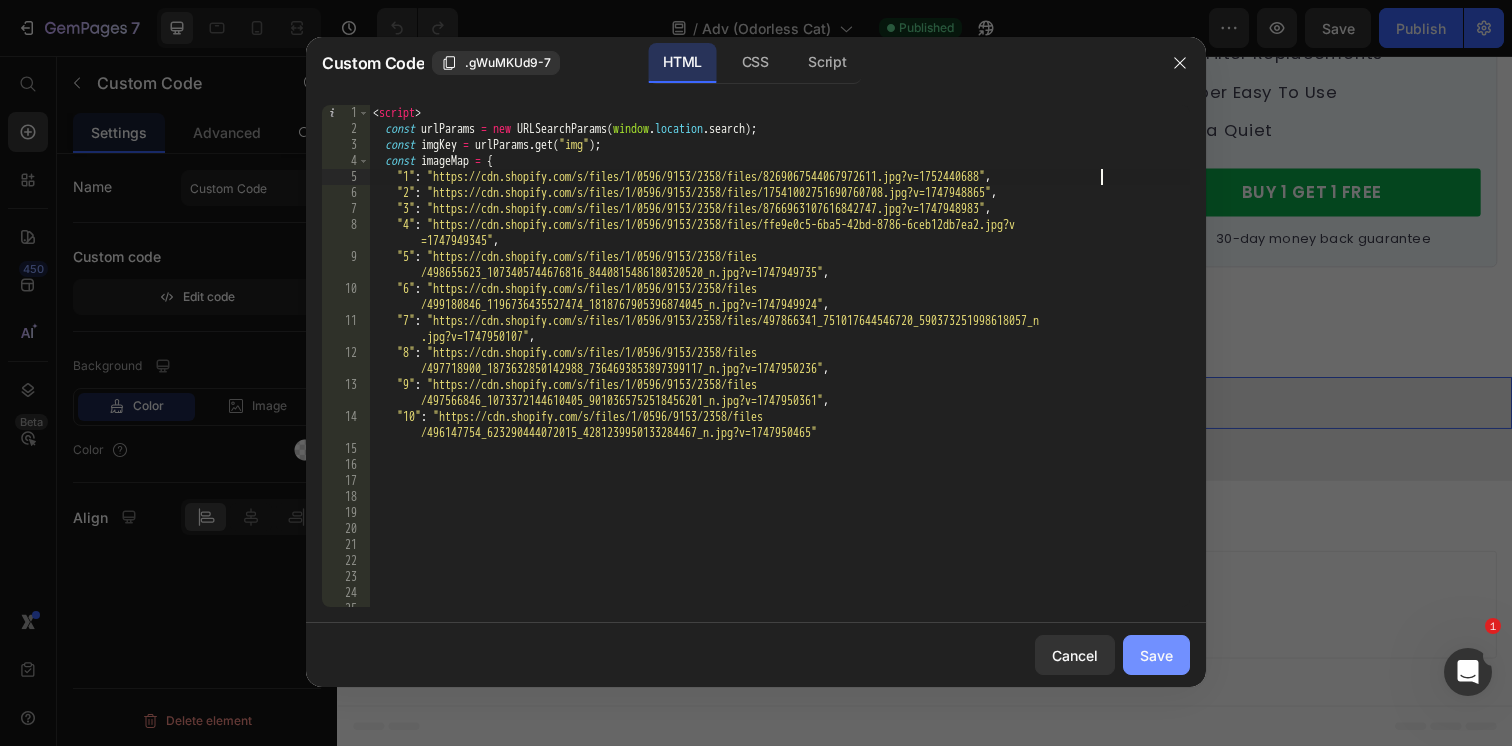 click on "Save" at bounding box center (1156, 655) 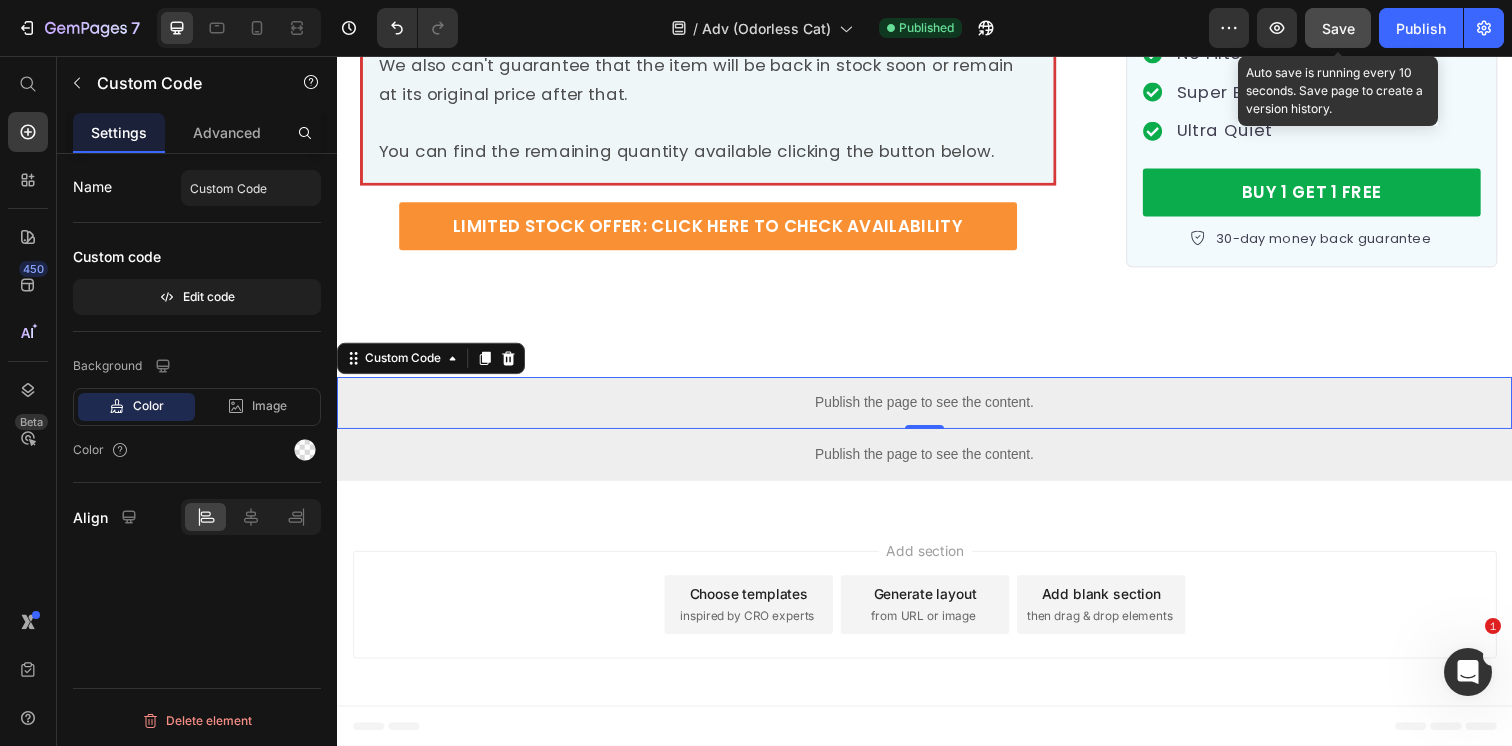 click on "Save" at bounding box center (1338, 28) 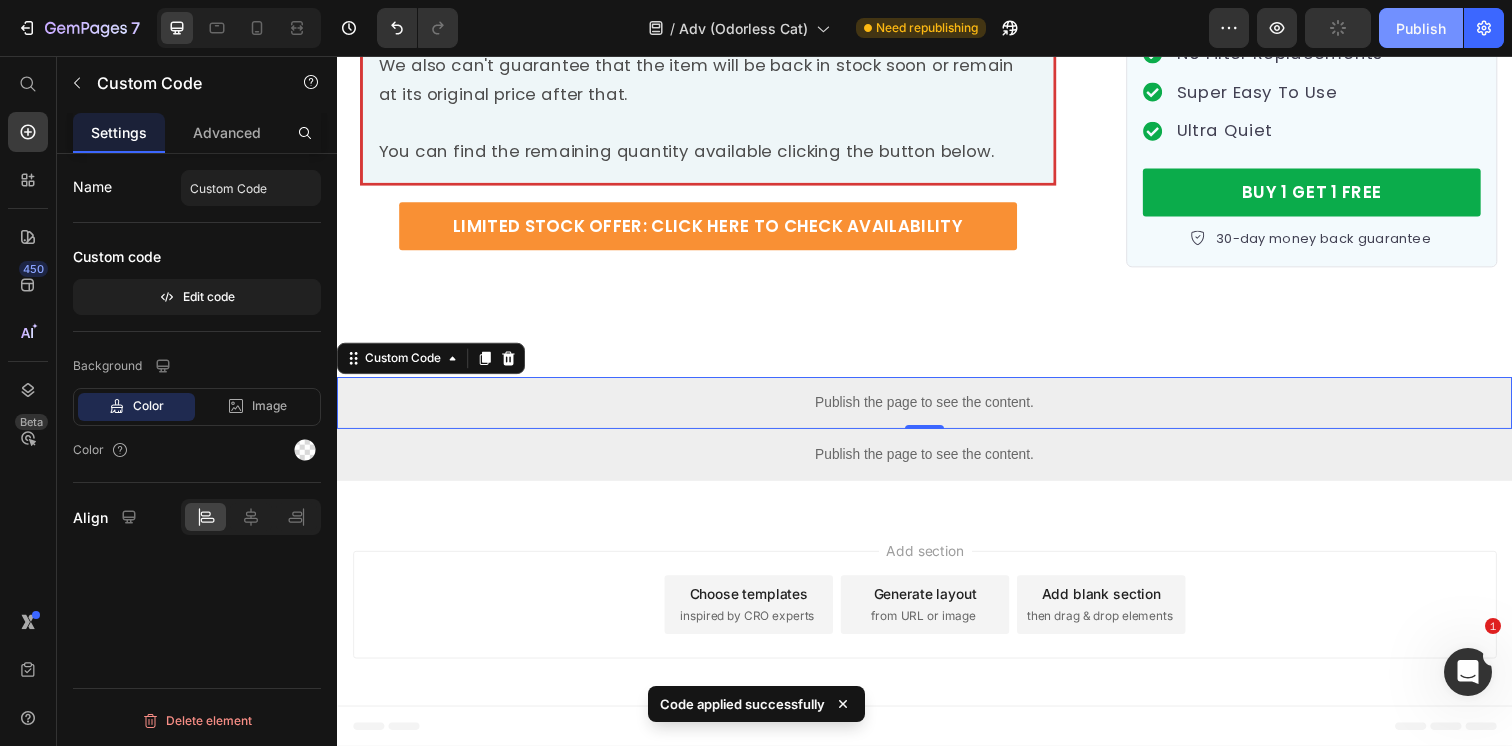 click on "Publish" at bounding box center (1421, 28) 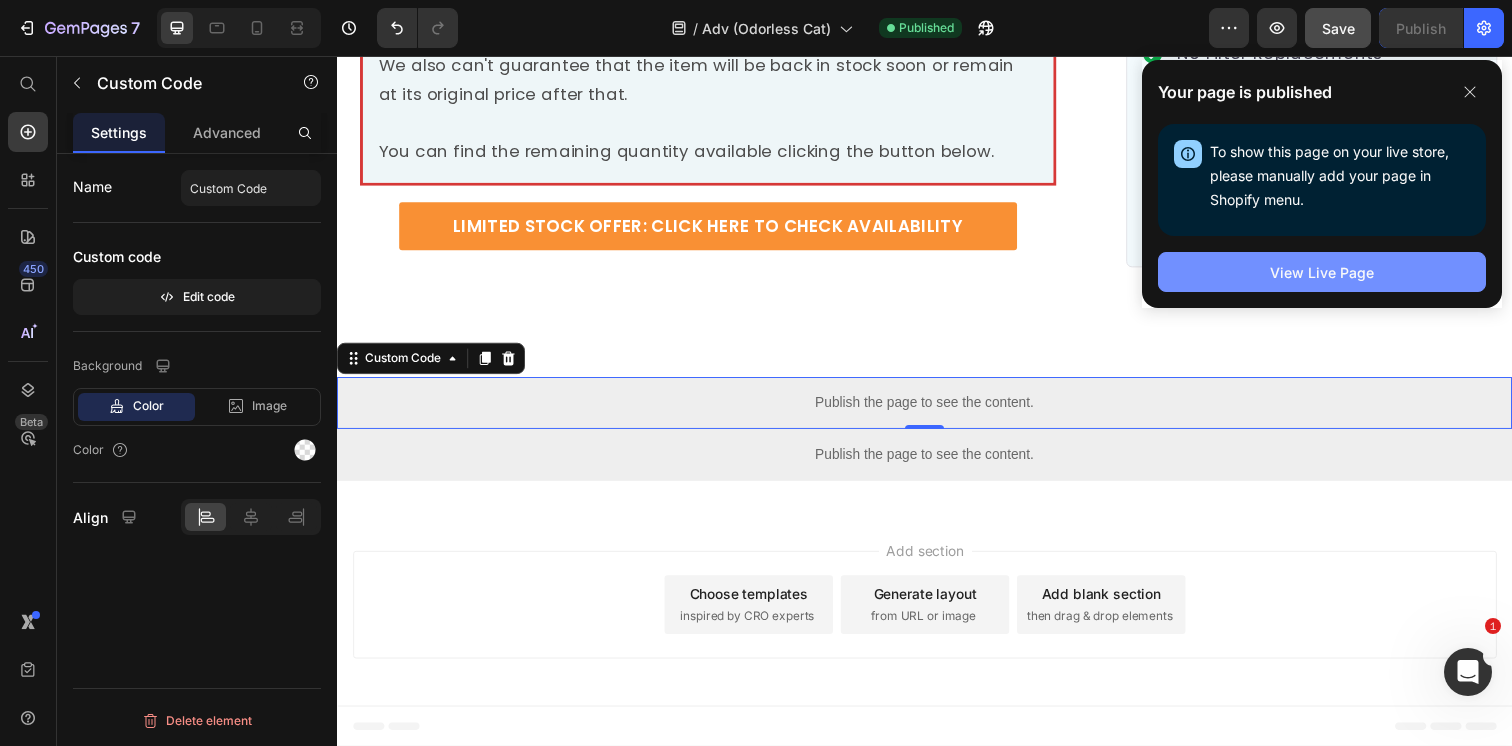 click on "View Live Page" at bounding box center [1322, 272] 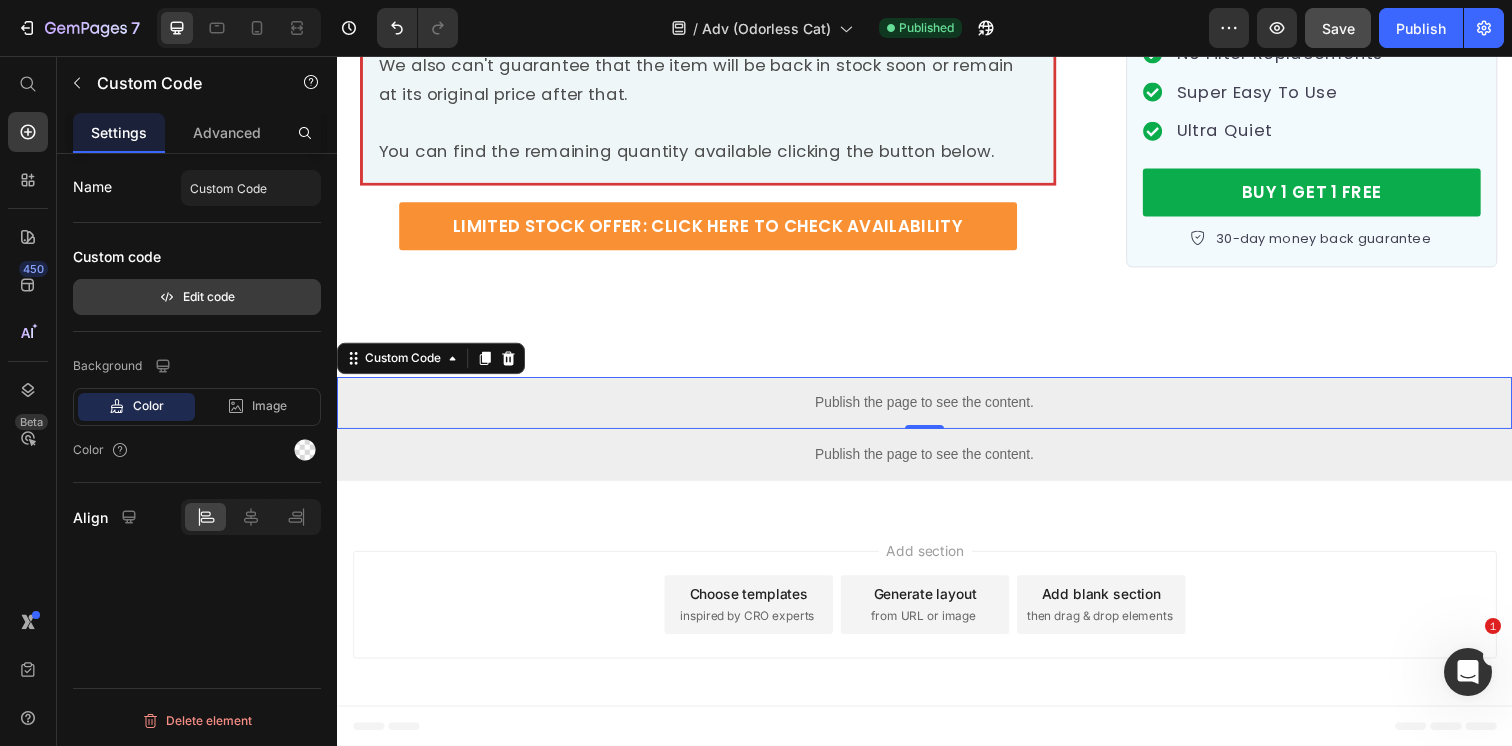 click on "Edit code" at bounding box center (197, 297) 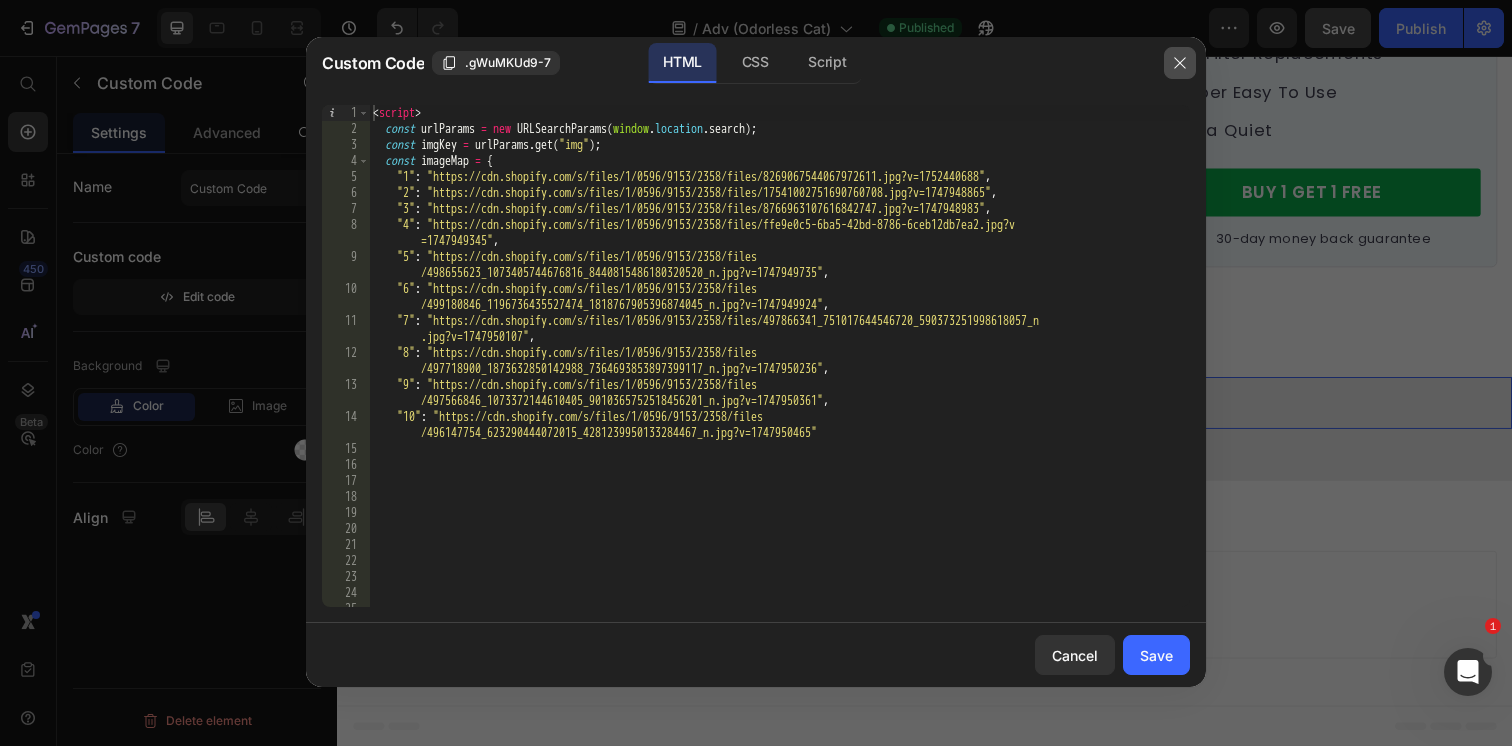 click 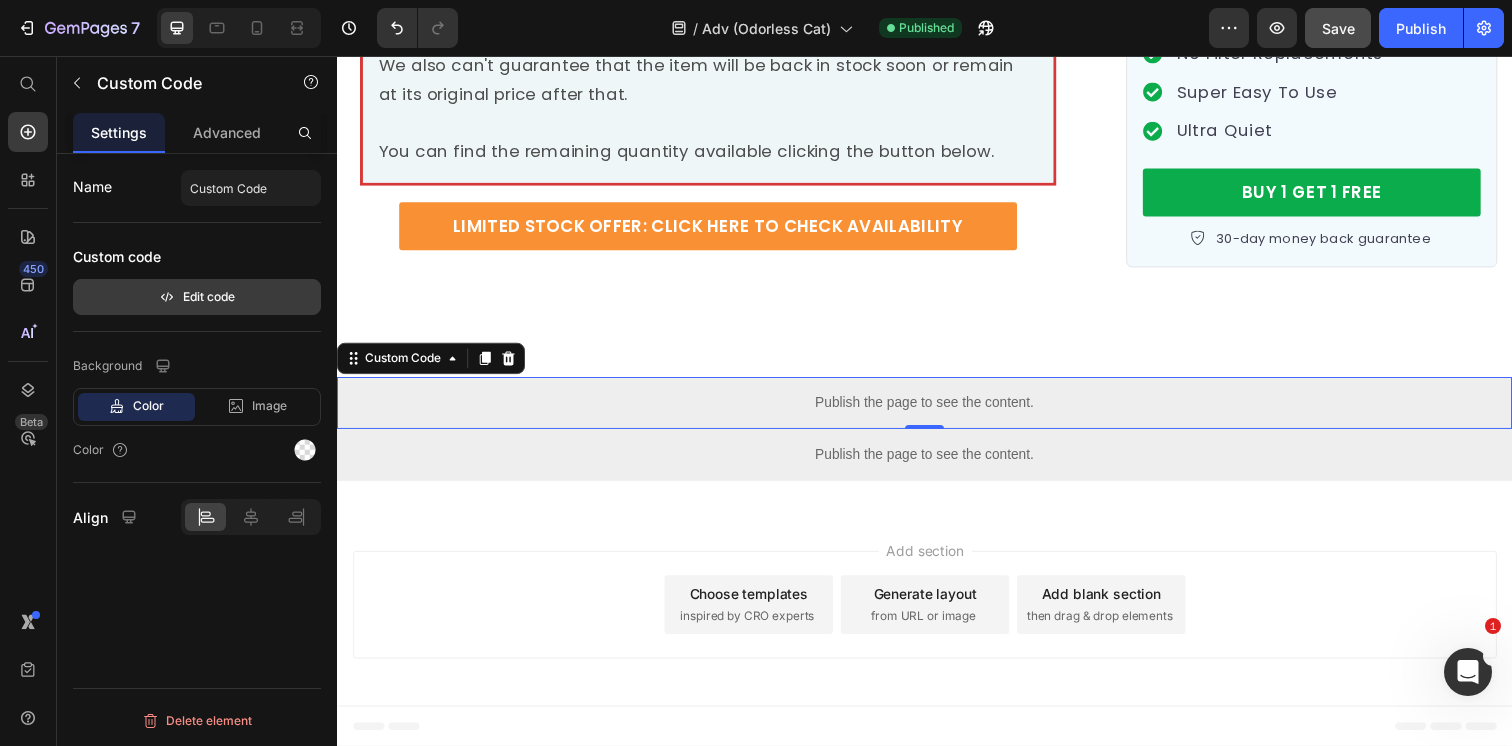 click on "Edit code" at bounding box center (197, 297) 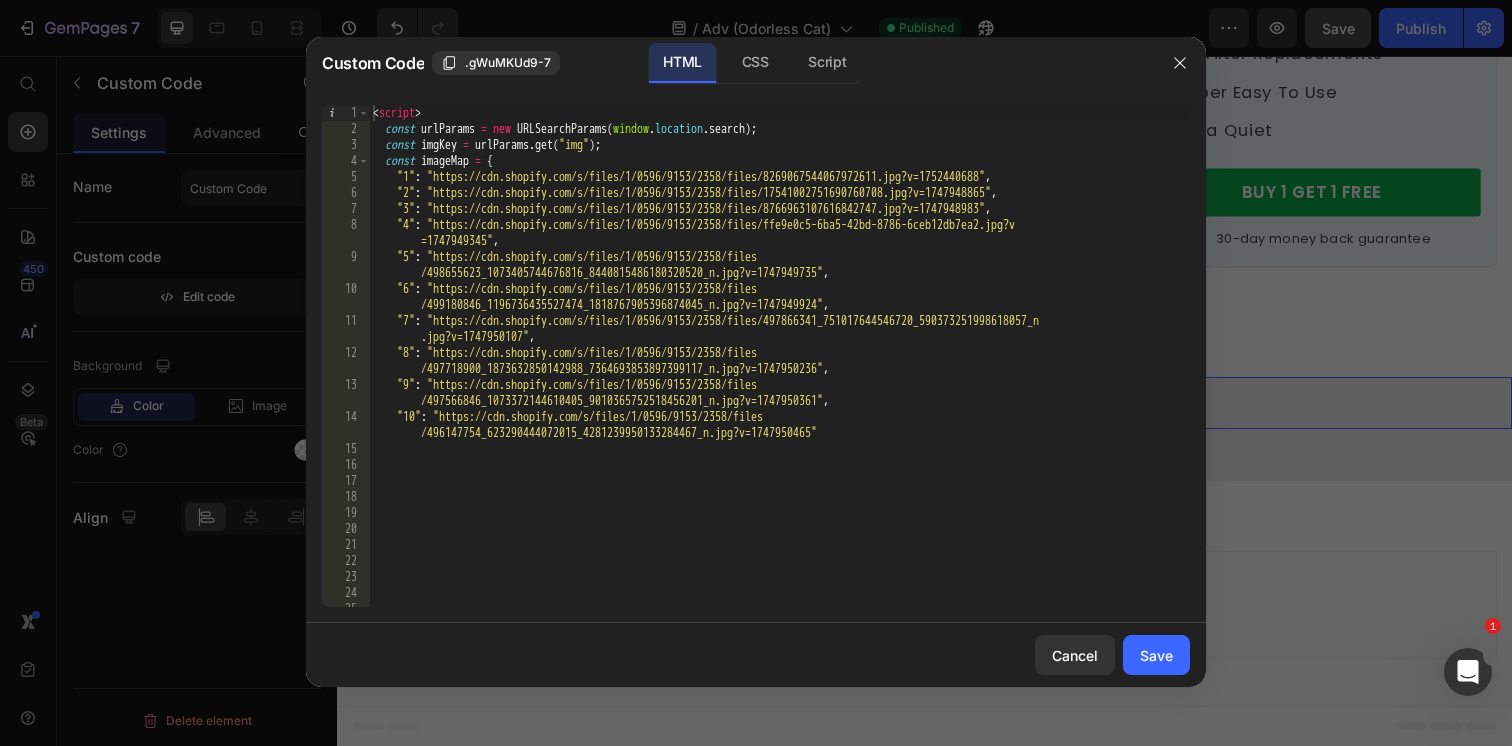 click on "< script >    const   urlParams   =   new   URLSearchParams ( window . location . search ) ;    const   imgKey   =   urlParams . get ( "img" ) ;    const   imageMap   =   {      "1" :   "https://cdn.shopify.com/s/files/1/0596/9153/2358/files/8269067544067972611.jpg?v=1752440688" ,      "2" :   "https://cdn.shopify.com/s/files/1/0596/9153/2358/files/17541002751690760708.jpg?v=1747948865" ,      "3" :   "https://cdn.shopify.com/s/files/1/0596/9153/2358/files/8766963107616842747.jpg?v=1747948983" ,      "4" :   "https://cdn.shopify.com/s/files/1/0596/9153/2358/files/ffe9e0c5-6ba5-42bd-8786-6ceb12db7ea2.jpg?v          =1747949345" ,      "5" :   "https://cdn.shopify.com/s/files/1/0596/9153/2358/files          /498655623_1073405744676816_8440815486180320520_n.jpg?v=1747949735" ,      "6" :   "https://cdn.shopify.com/s/files/1/0596/9153/2358/files          /499180846_1196736435527474_1818767905396874045_n.jpg?v=1747949924" ,      "7" :            .jpg?v=1747950107" ,      "8" :   , :" at bounding box center [779, 372] 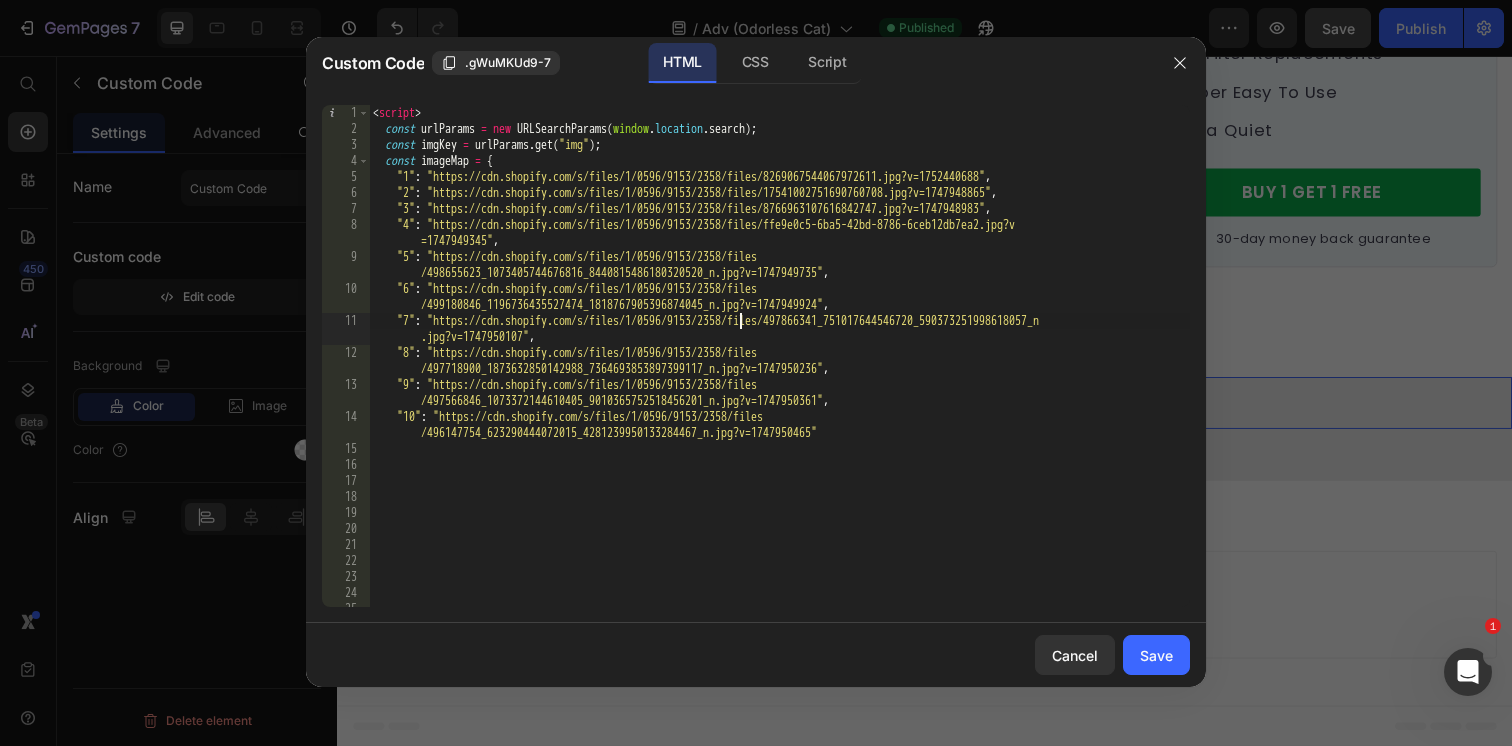 click on "< script >    const   urlParams   =   new   URLSearchParams ( window . location . search ) ;    const   imgKey   =   urlParams . get ( "img" ) ;    const   imageMap   =   {      "1" :   "https://cdn.shopify.com/s/files/1/0596/9153/2358/files/8269067544067972611.jpg?v=1752440688" ,      "2" :   "https://cdn.shopify.com/s/files/1/0596/9153/2358/files/17541002751690760708.jpg?v=1747948865" ,      "3" :   "https://cdn.shopify.com/s/files/1/0596/9153/2358/files/8766963107616842747.jpg?v=1747948983" ,      "4" :   "https://cdn.shopify.com/s/files/1/0596/9153/2358/files/ffe9e0c5-6ba5-42bd-8786-6ceb12db7ea2.jpg?v          =1747949345" ,      "5" :   "https://cdn.shopify.com/s/files/1/0596/9153/2358/files          /498655623_1073405744676816_8440815486180320520_n.jpg?v=1747949735" ,      "6" :   "https://cdn.shopify.com/s/files/1/0596/9153/2358/files          /499180846_1196736435527474_1818767905396874045_n.jpg?v=1747949924" ,      "7" :            .jpg?v=1747950107" ,      "8" :   , :" at bounding box center [779, 372] 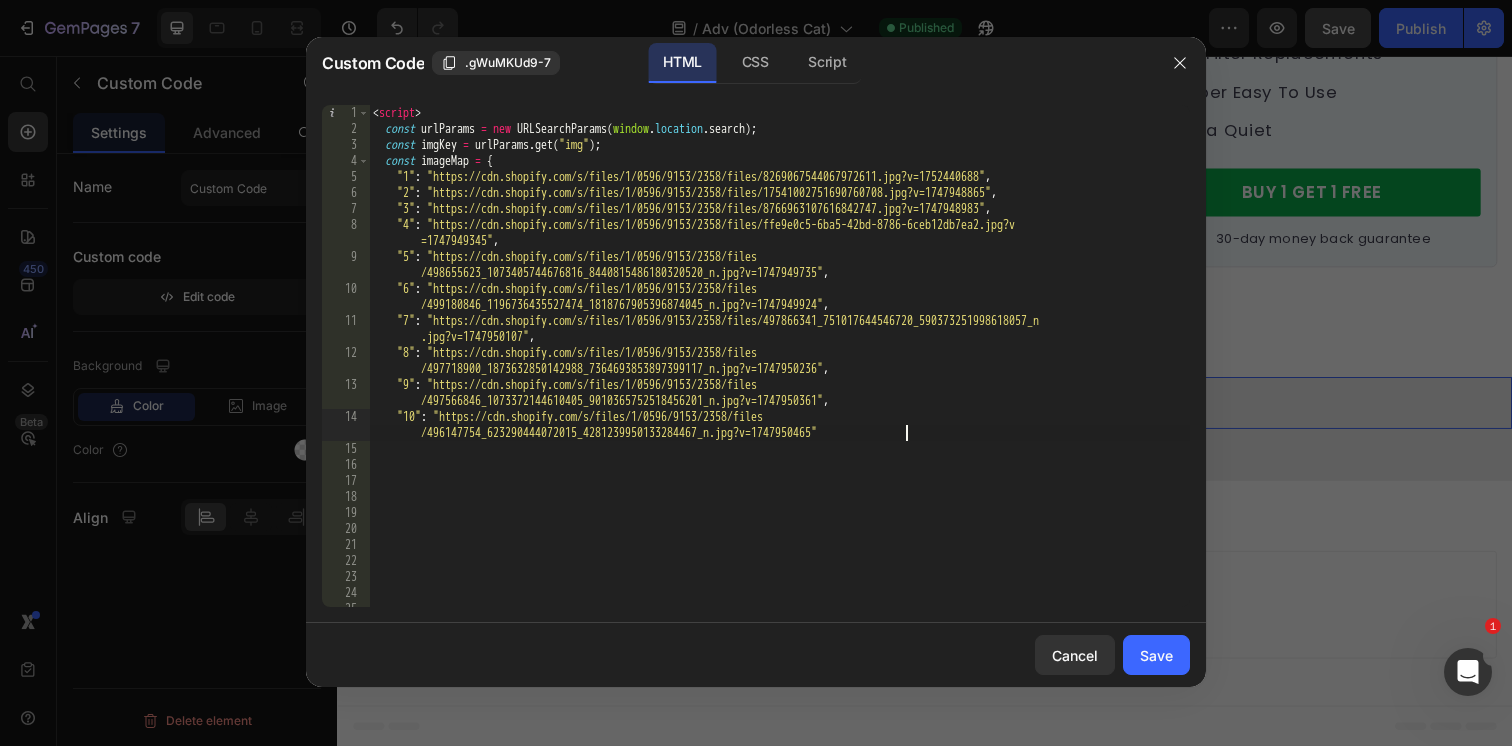 type on "</script>" 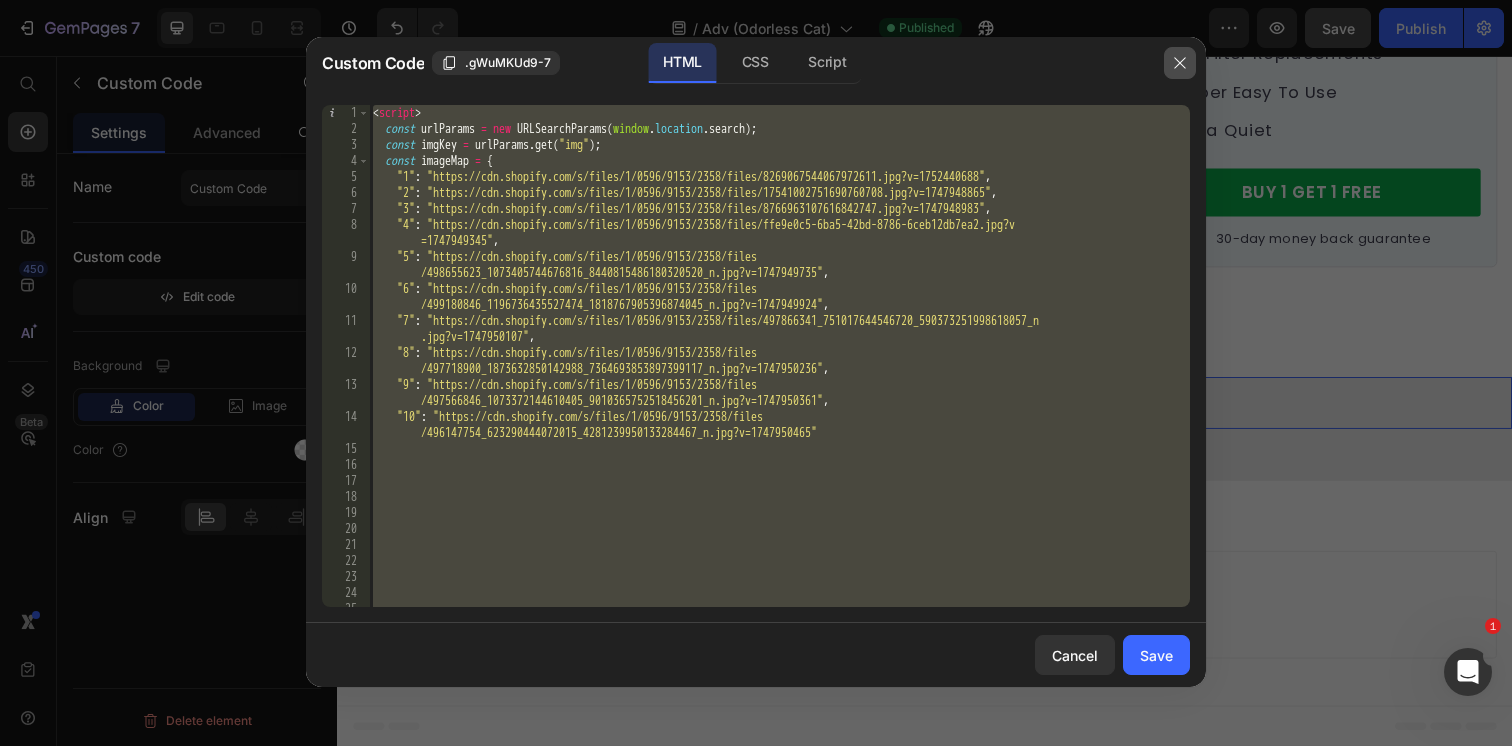 click 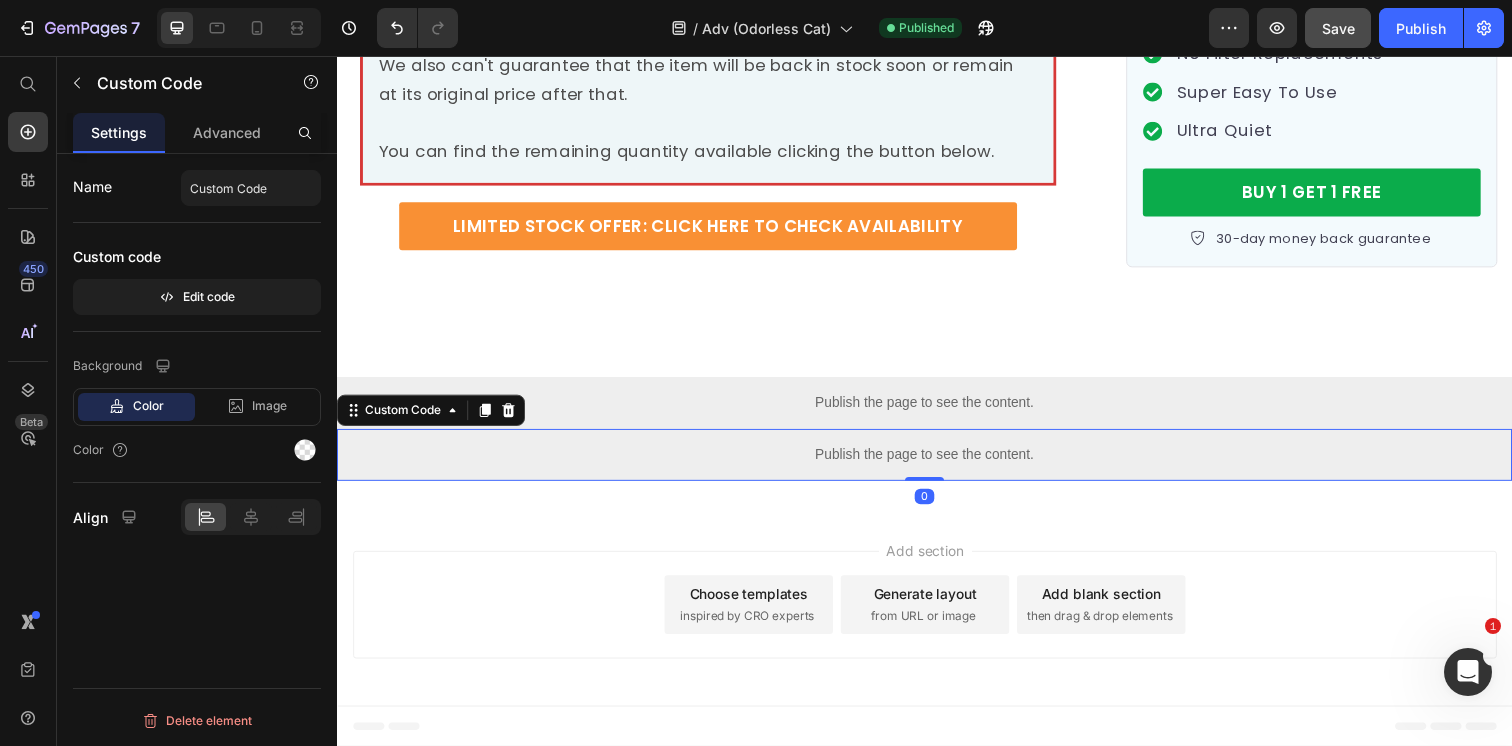 click on "Publish the page to see the content." at bounding box center [937, 462] 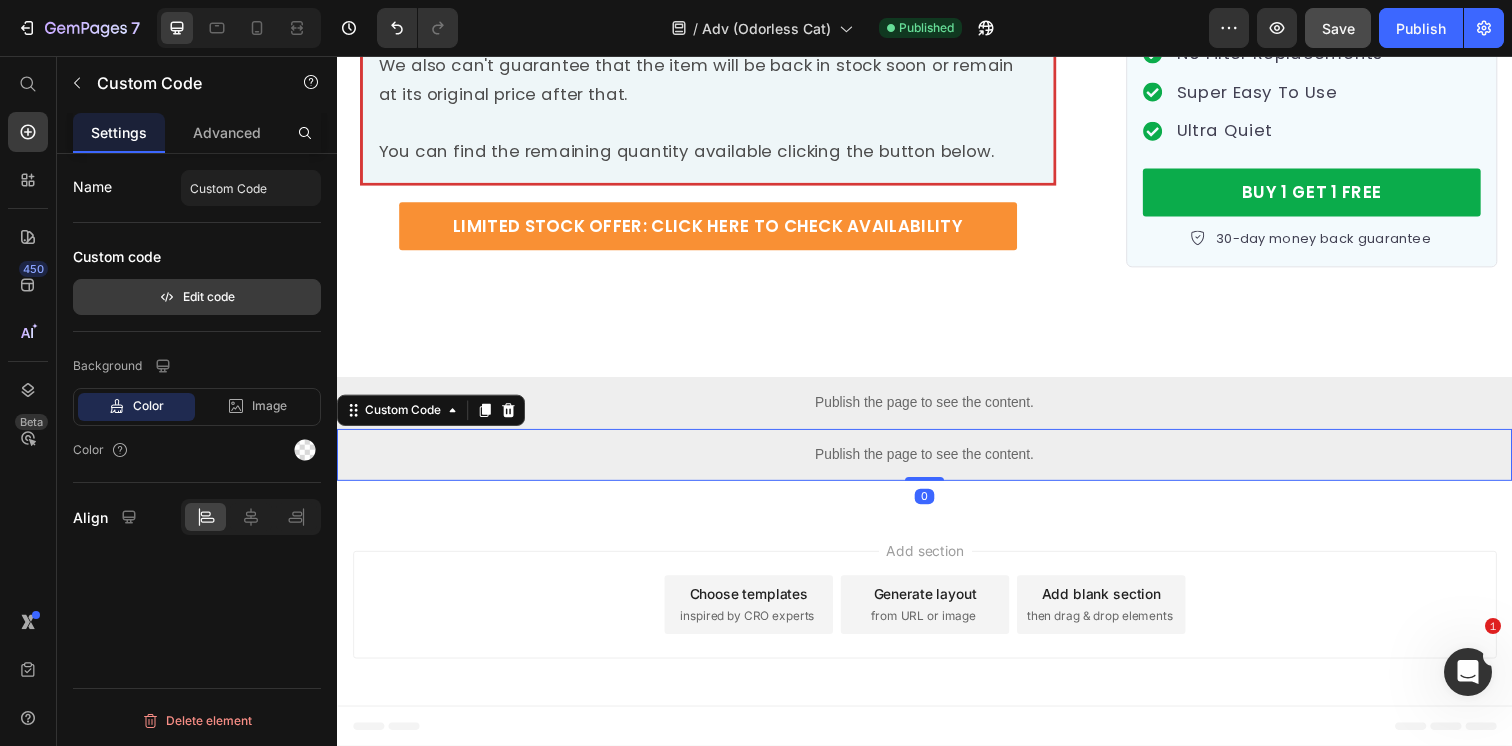 click on "Edit code" at bounding box center [197, 297] 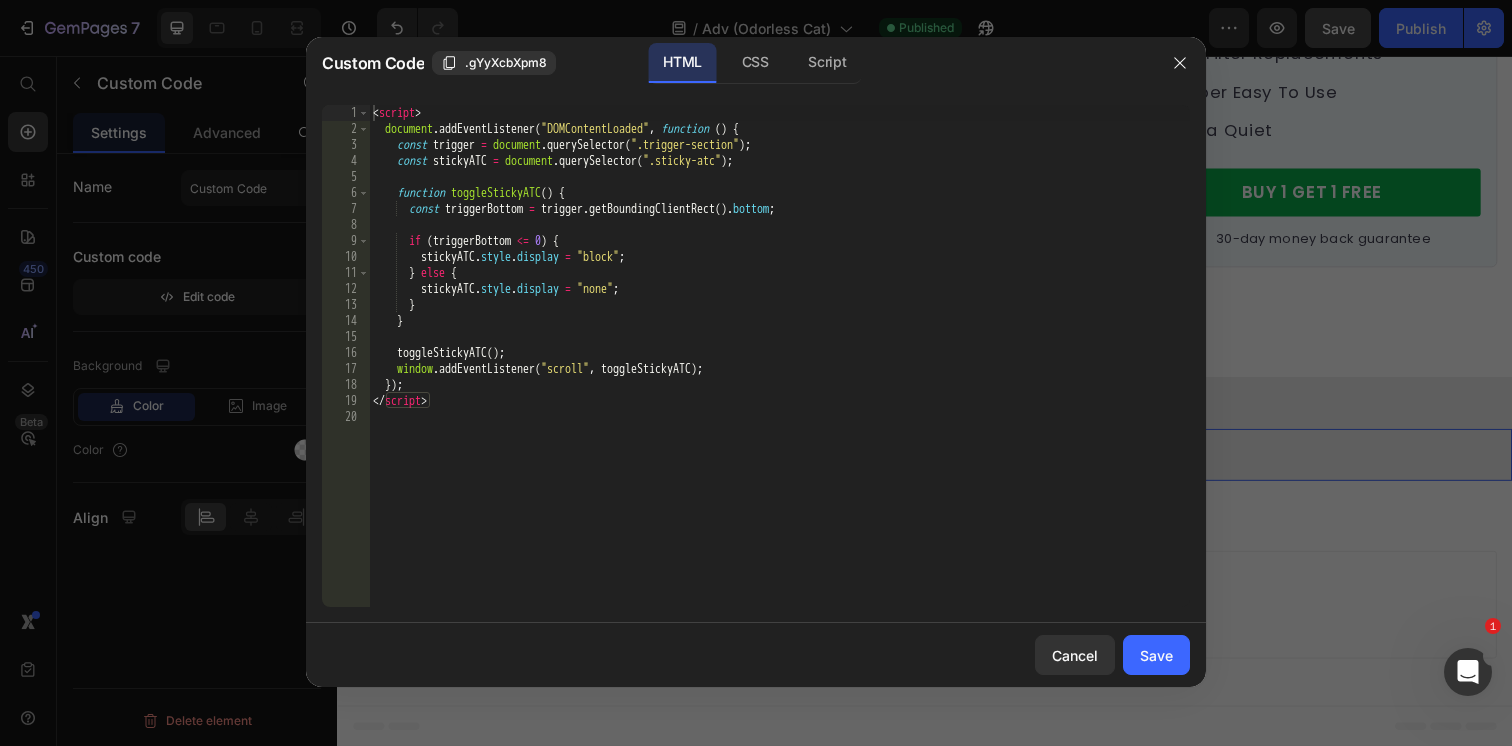 click on "< script >    document . addEventListener ( "DOMContentLoaded" ,   function   ( )   {      const   trigger   =   document . querySelector ( ".trigger-section" ) ;      const   stickyATC   =   document . querySelector ( ".sticky-atc" ) ;      function   toggleStickyATC ( )   {         const   triggerBottom   =   trigger . getBoundingClientRect ( ) . bottom ;         if   ( triggerBottom   <=   0 )   {           stickyATC . style . display   =   "block" ;         }   else   {           stickyATC . style . display   =   "none" ;         }      }      toggleStickyATC ( ) ;      window . addEventListener ( "scroll" ,   toggleStickyATC ) ;    }) ; </ script >" at bounding box center (779, 372) 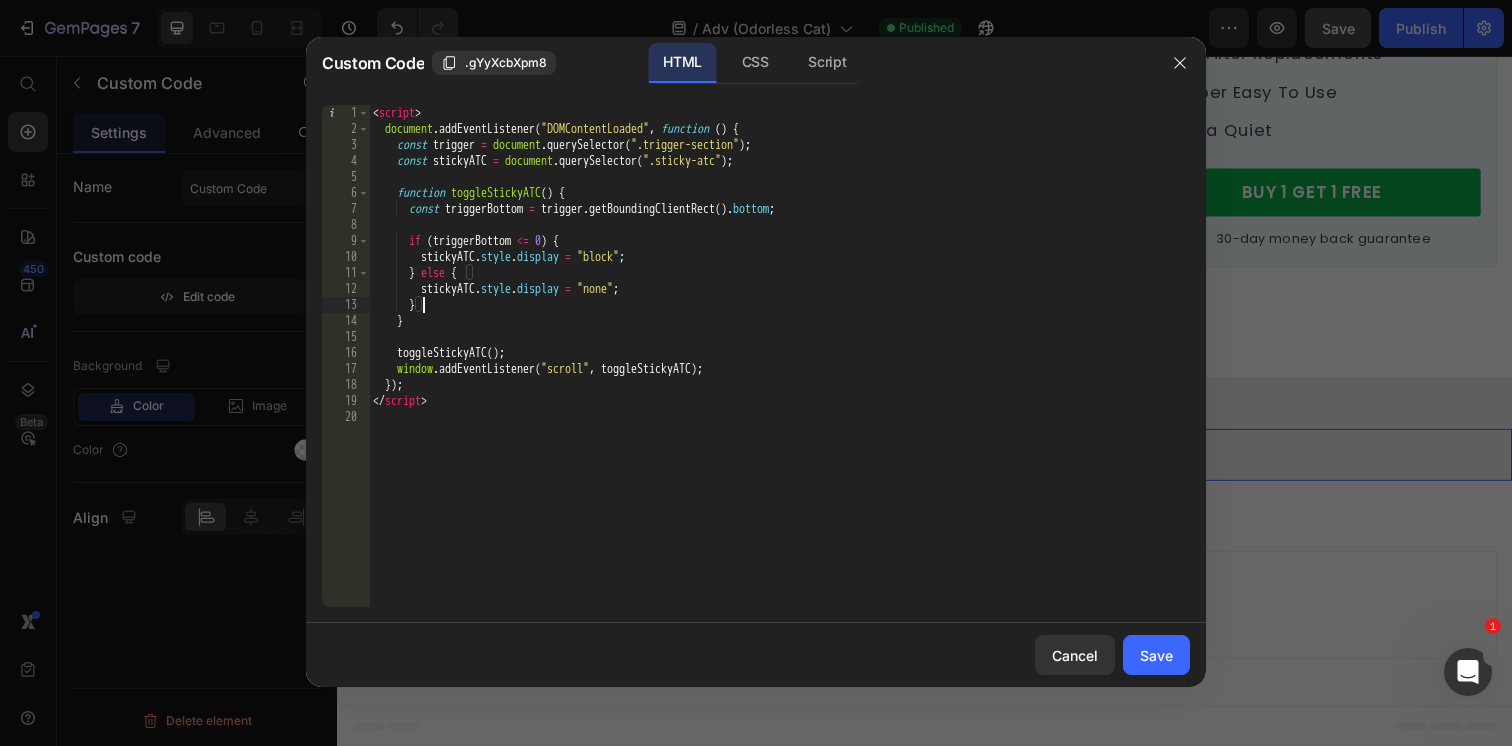 type on "</script>" 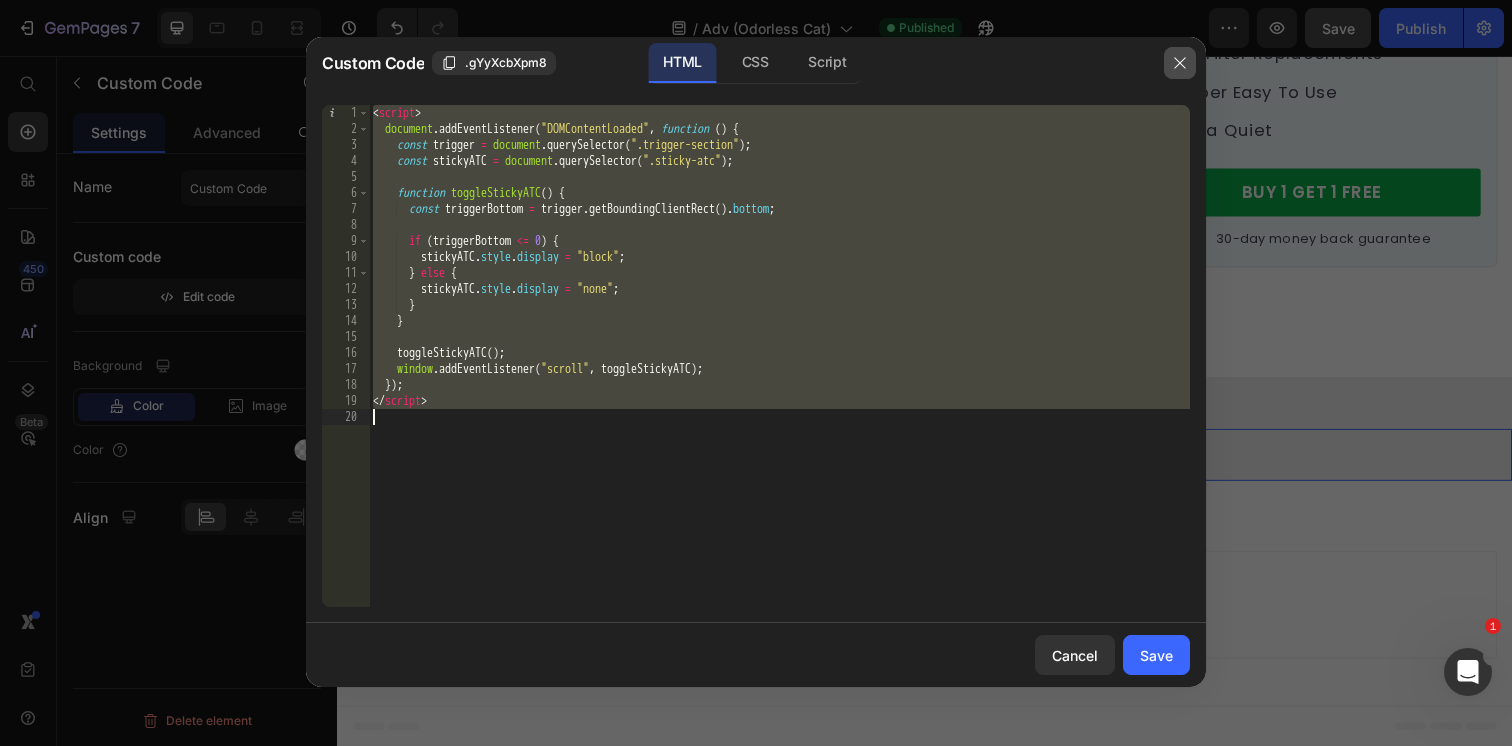 click 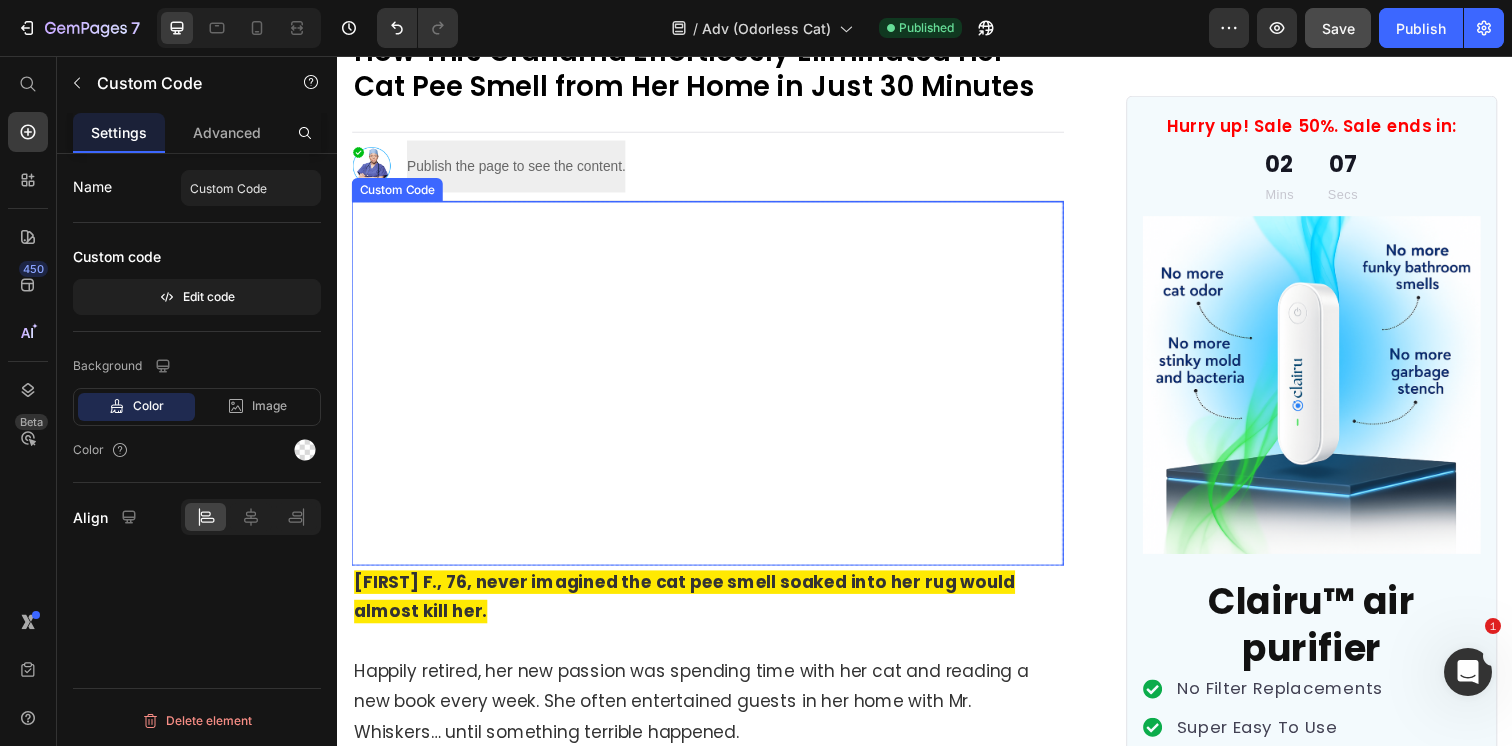 scroll, scrollTop: 186, scrollLeft: 0, axis: vertical 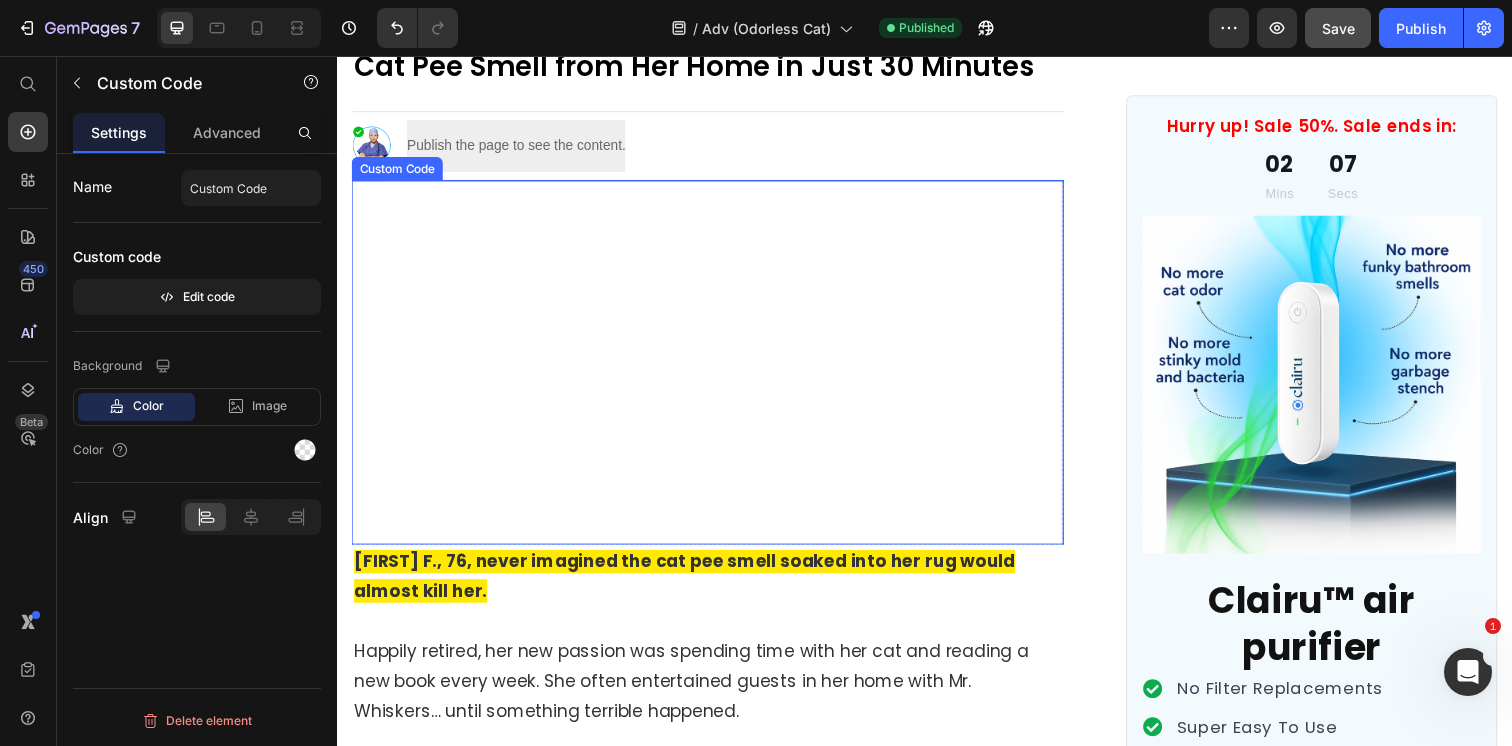 click on "Your browser does not support the video tag." at bounding box center [715, 364] 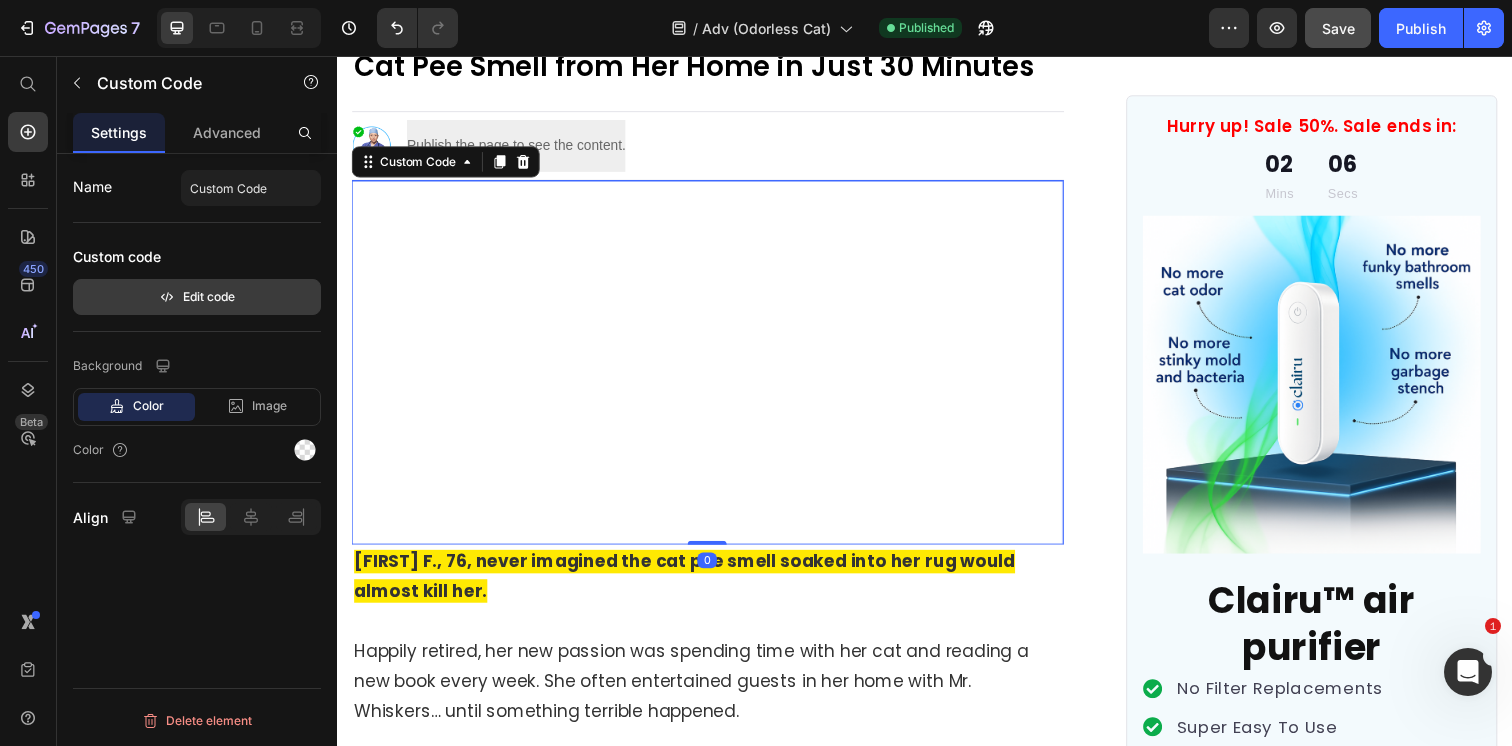 click on "Edit code" at bounding box center [197, 297] 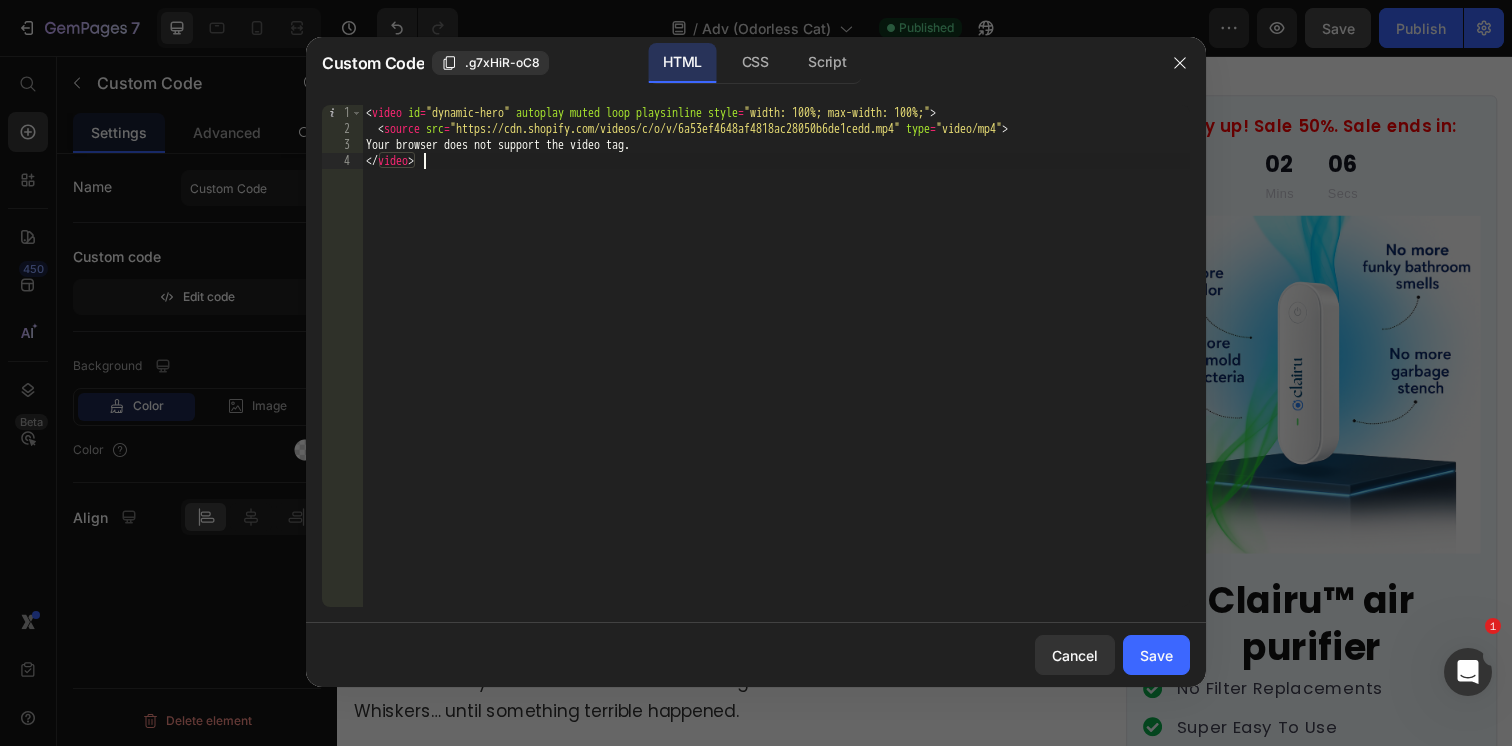 click on "< video   id = "dynamic-hero"   autoplay   muted   loop   playsinline   style = "width: 100%; max-width: 100%;" >    < source   src = "https://cdn.shopify.com/videos/c/o/v/6a53ef4648af4818ac28050b6de1cedd.mp4"   type = "video/mp4" >   Your browser does not support the video tag. </ video >" at bounding box center [776, 372] 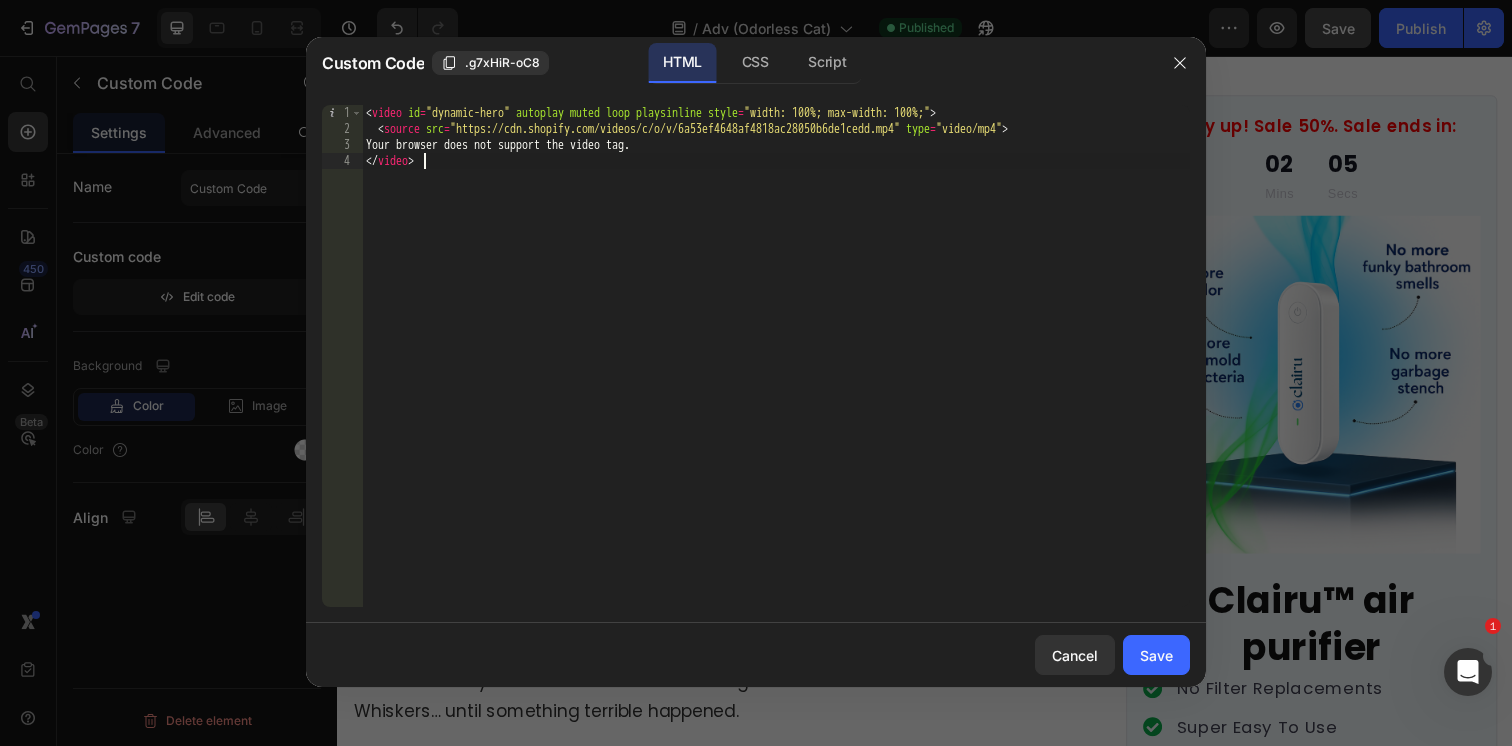 type on "Your browser does not support the video tag.
</video>" 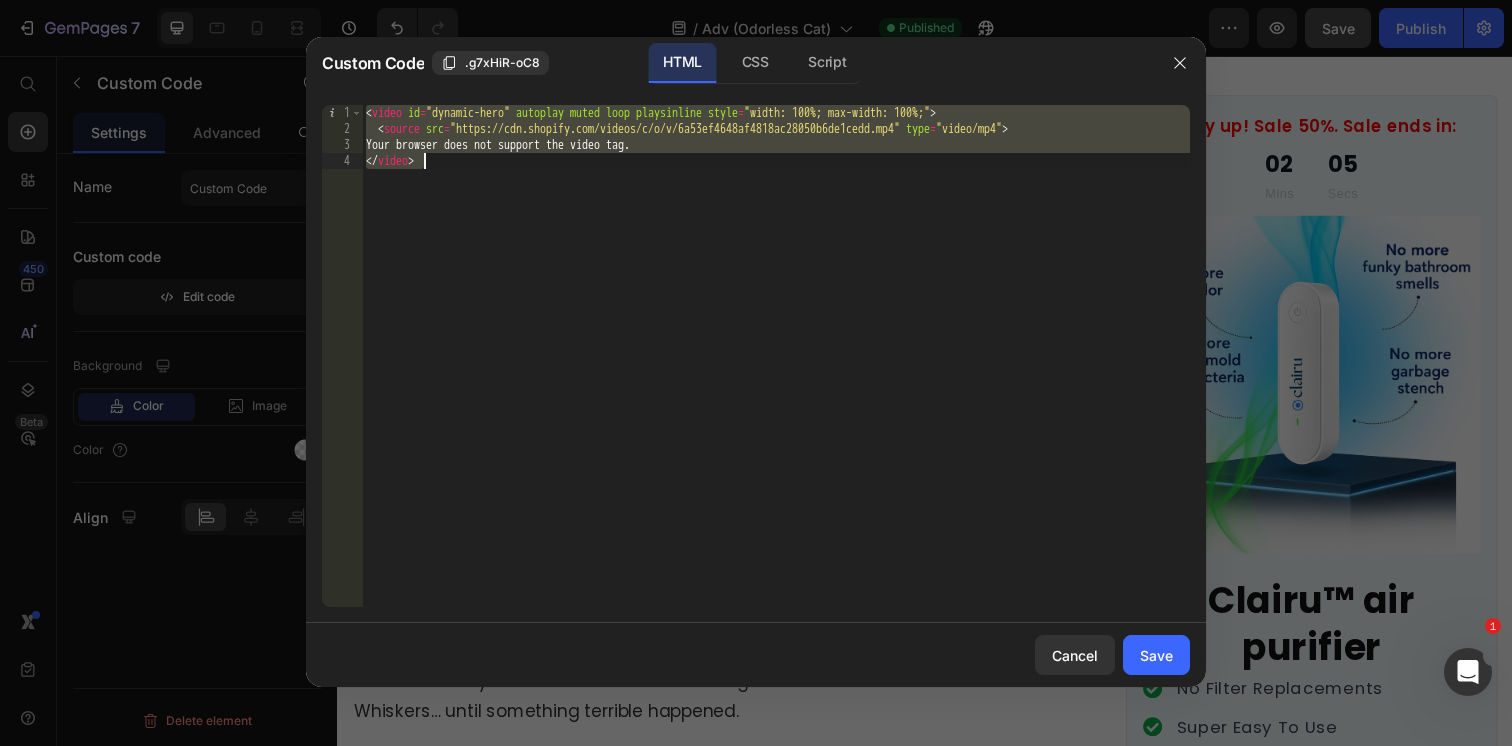 paste 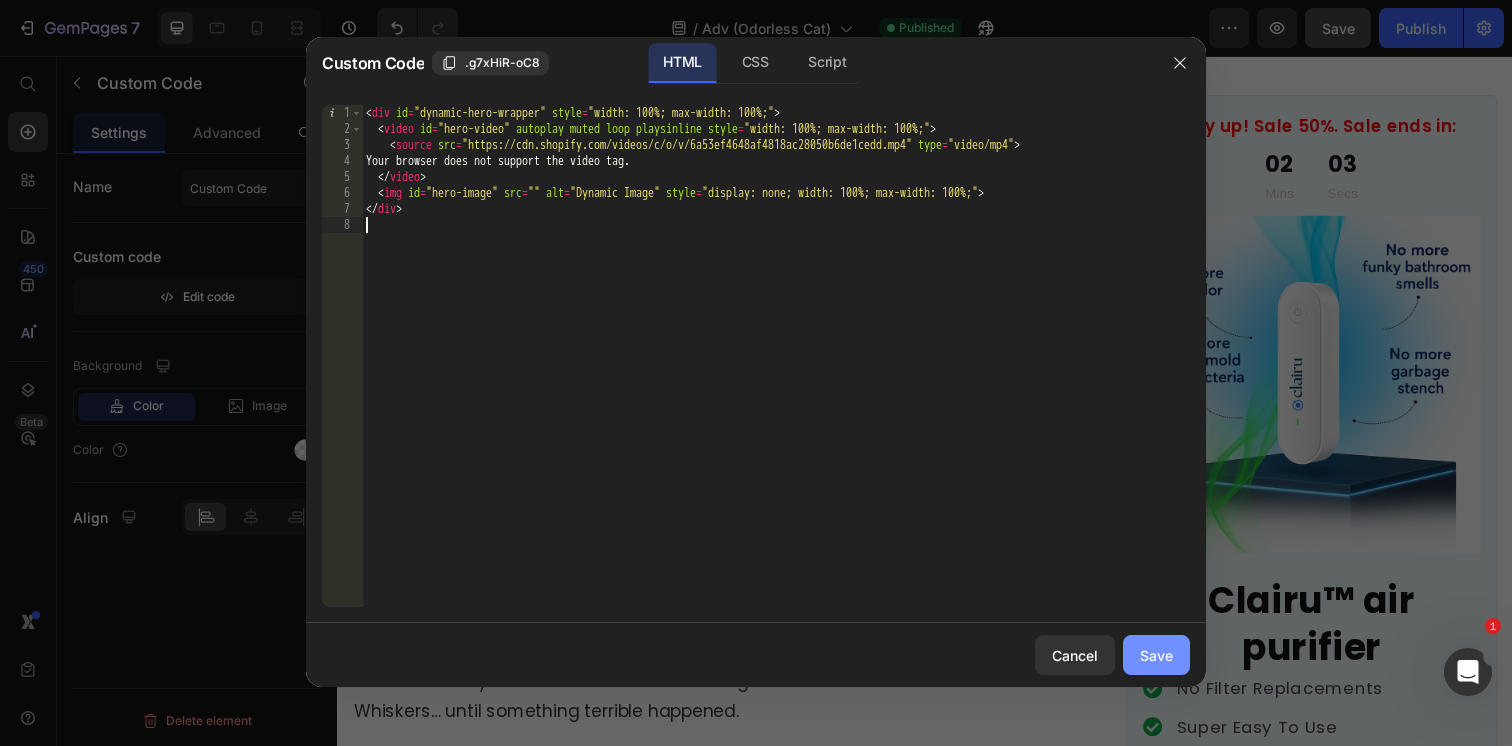 drag, startPoint x: 829, startPoint y: 596, endPoint x: 1149, endPoint y: 641, distance: 323.14856 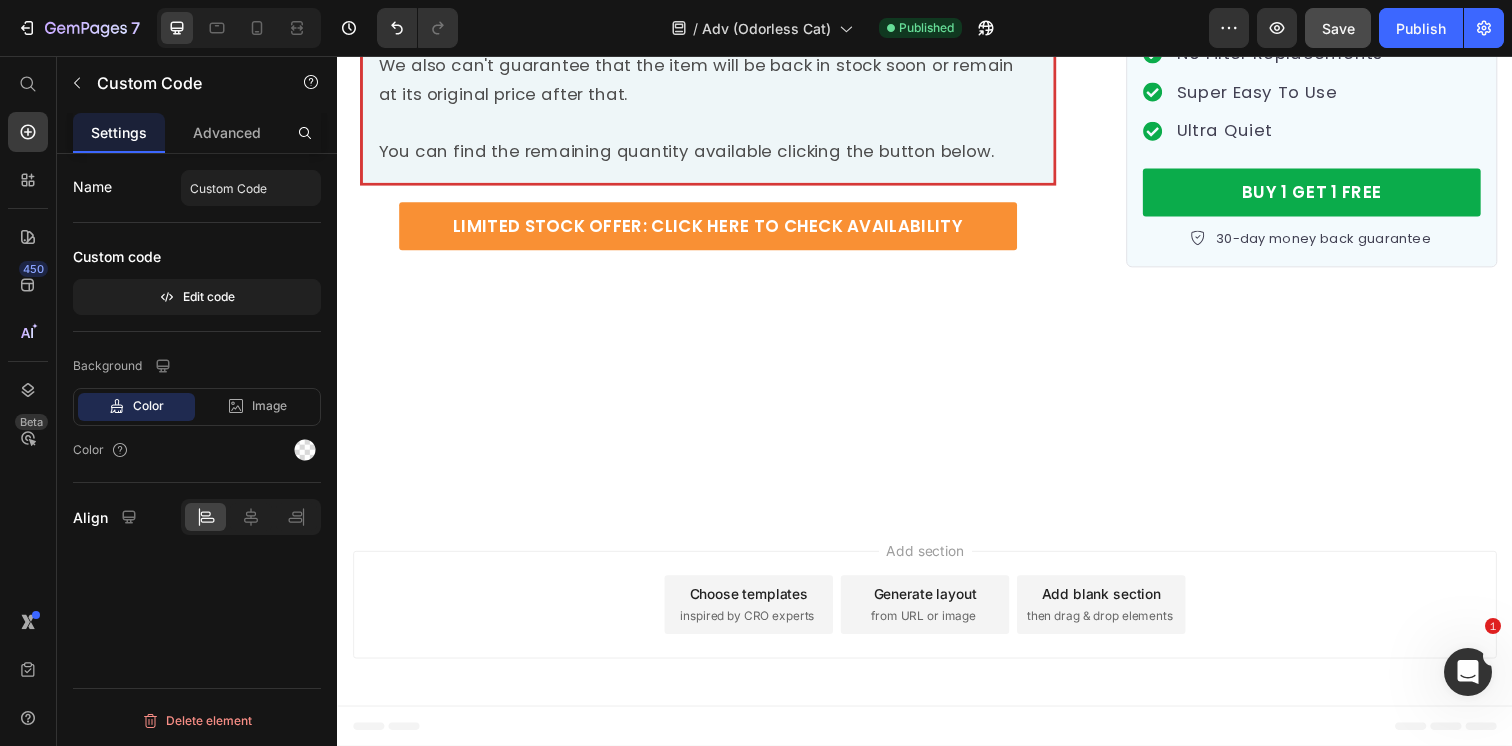 scroll, scrollTop: 16983, scrollLeft: 0, axis: vertical 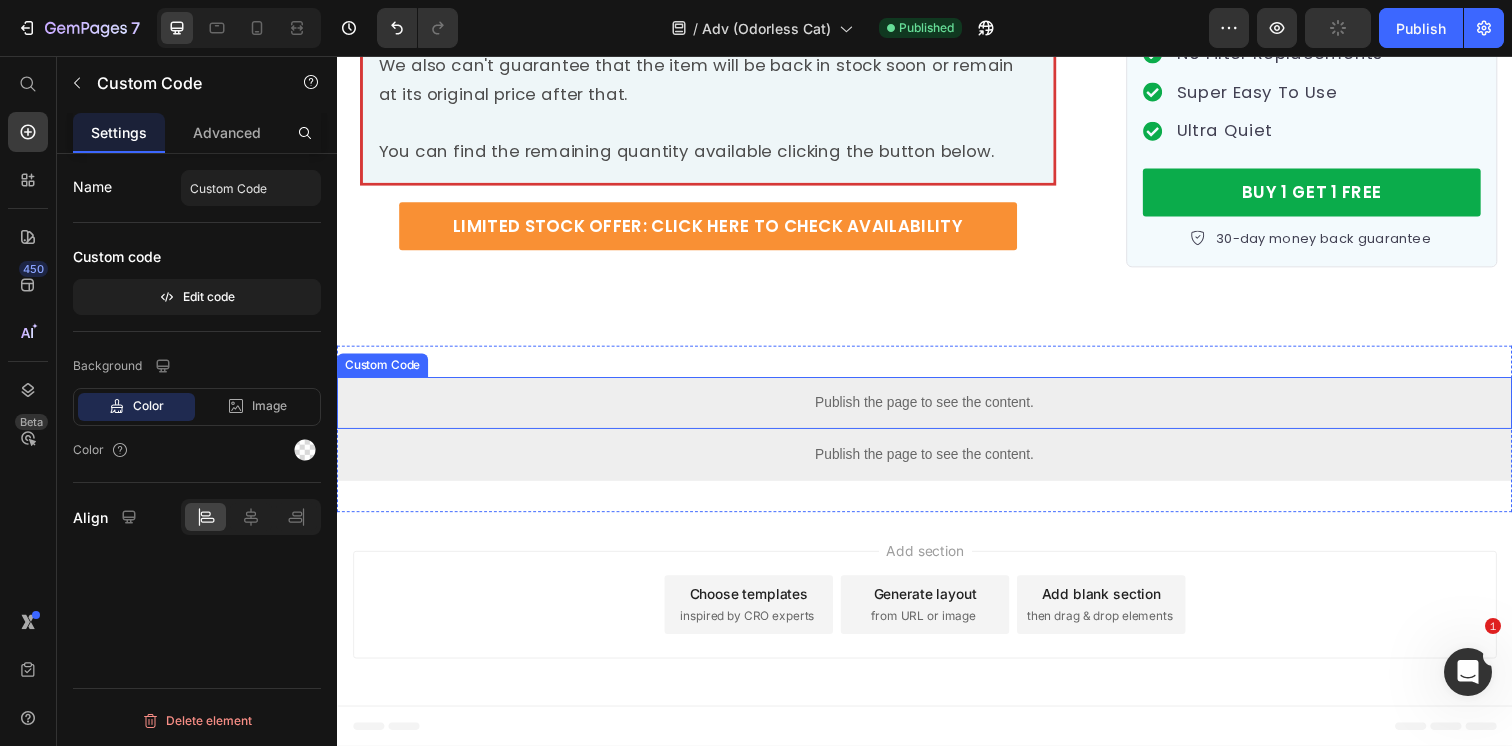 click on "Publish the page to see the content." at bounding box center (937, 409) 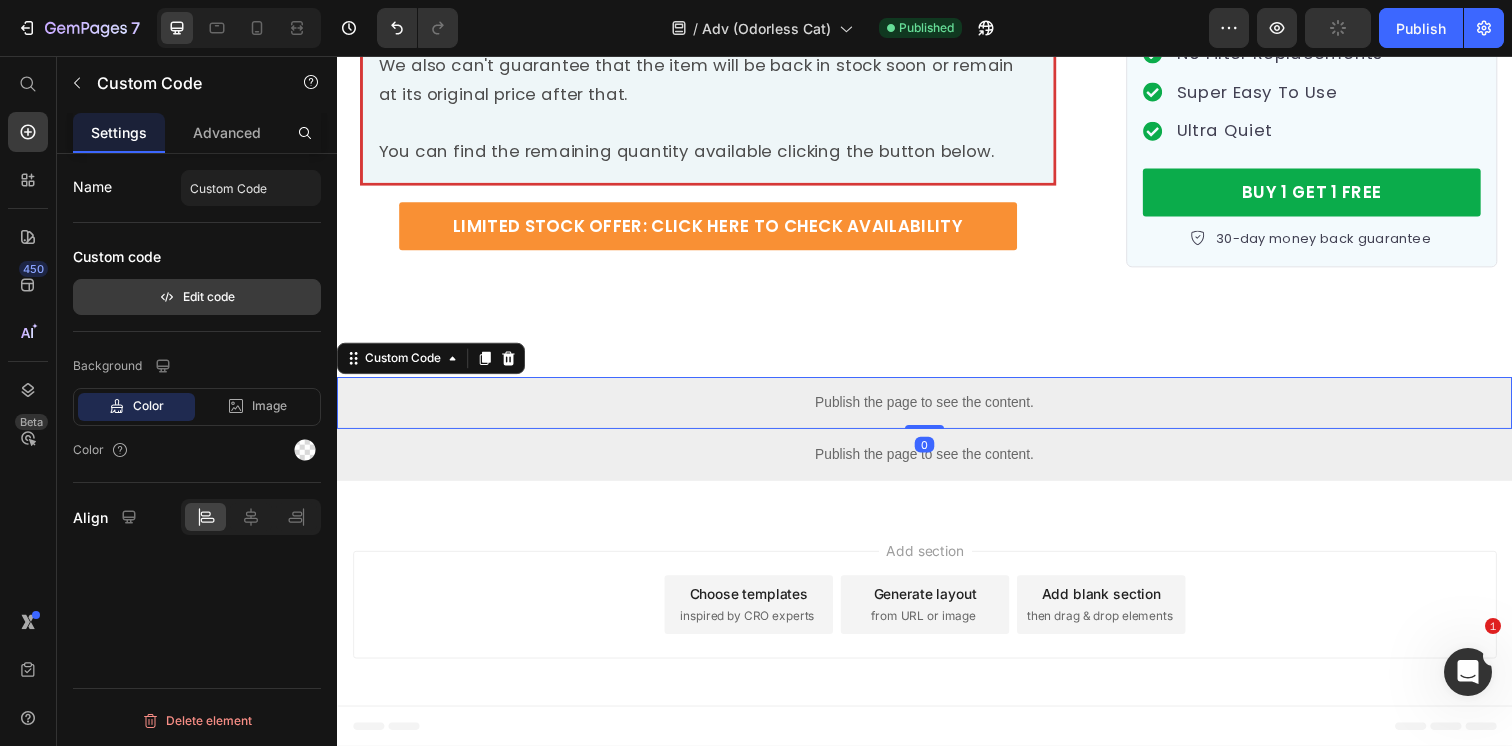 click on "Edit code" at bounding box center (197, 297) 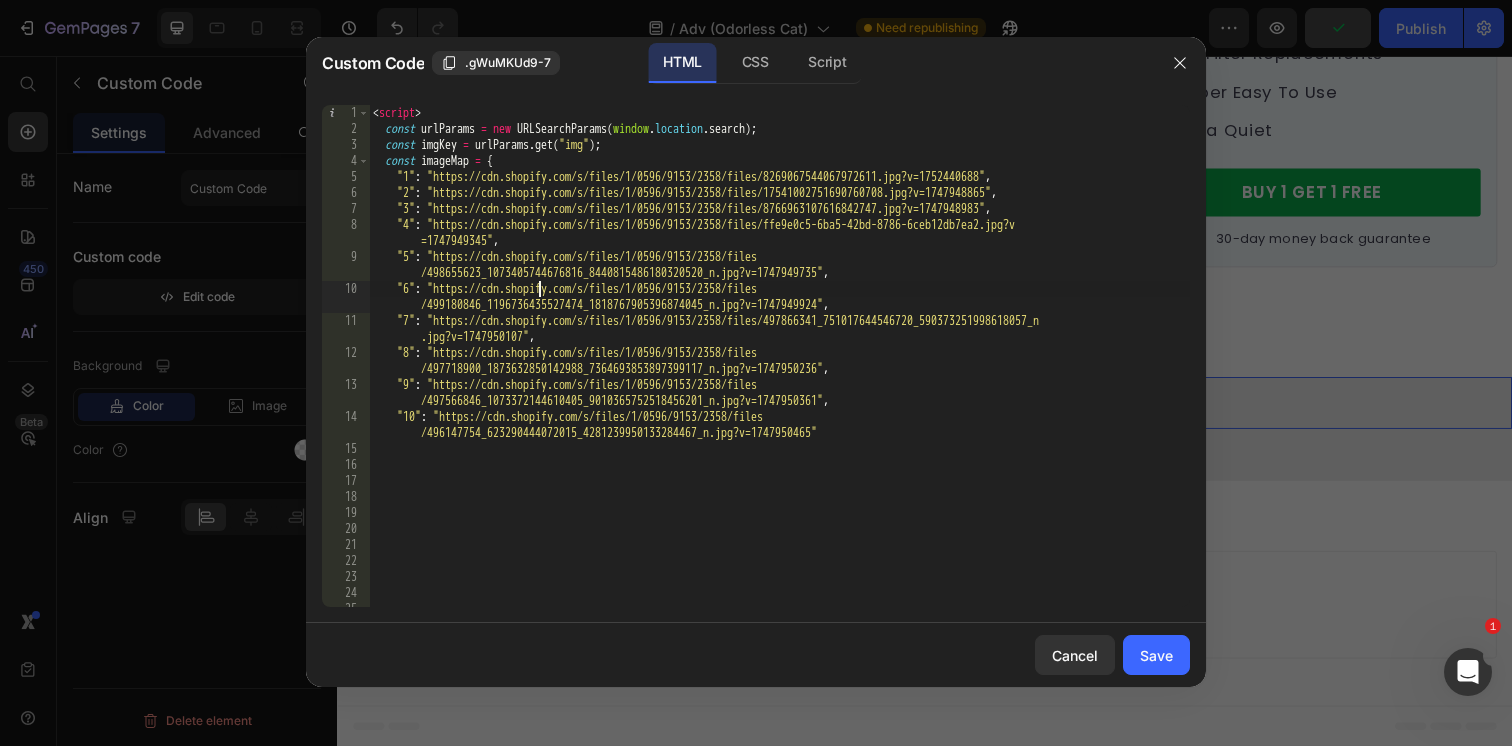 click on "< script >    const   urlParams   =   new   URLSearchParams ( window . location . search ) ;    const   imgKey   =   urlParams . get ( "img" ) ;    const   imageMap   =   {      "1" :   "https://cdn.shopify.com/s/files/1/0596/9153/2358/files/8269067544067972611.jpg?v=1752440688" ,      "2" :   "https://cdn.shopify.com/s/files/1/0596/9153/2358/files/17541002751690760708.jpg?v=1747948865" ,      "3" :   "https://cdn.shopify.com/s/files/1/0596/9153/2358/files/8766963107616842747.jpg?v=1747948983" ,      "4" :   "https://cdn.shopify.com/s/files/1/0596/9153/2358/files/ffe9e0c5-6ba5-42bd-8786-6ceb12db7ea2.jpg?v          =1747949345" ,      "5" :   "https://cdn.shopify.com/s/files/1/0596/9153/2358/files          /498655623_1073405744676816_8440815486180320520_n.jpg?v=1747949735" ,      "6" :   "https://cdn.shopify.com/s/files/1/0596/9153/2358/files          /499180846_1196736435527474_1818767905396874045_n.jpg?v=1747949924" ,      "7" :            .jpg?v=1747950107" ,      "8" :   , :" at bounding box center [779, 372] 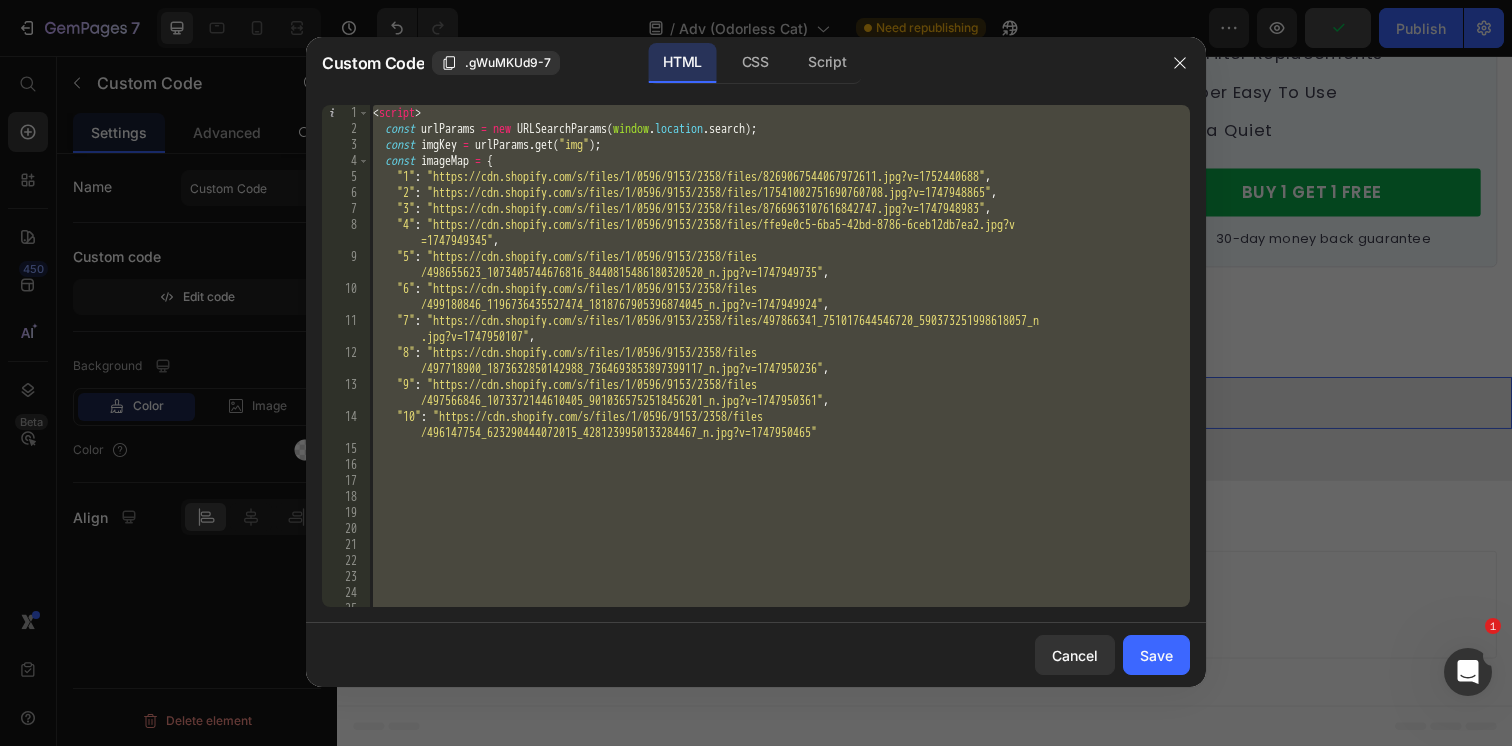 paste 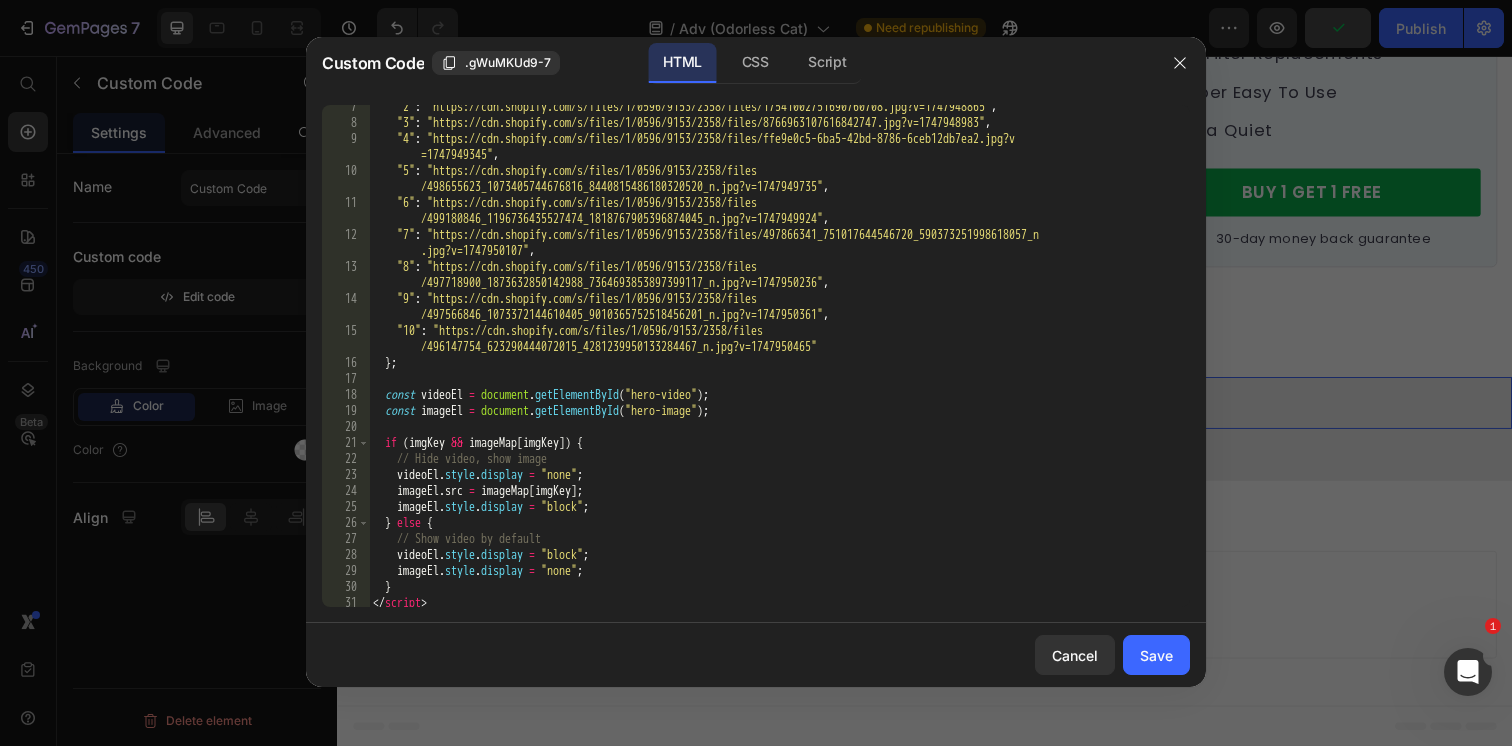 scroll, scrollTop: 0, scrollLeft: 0, axis: both 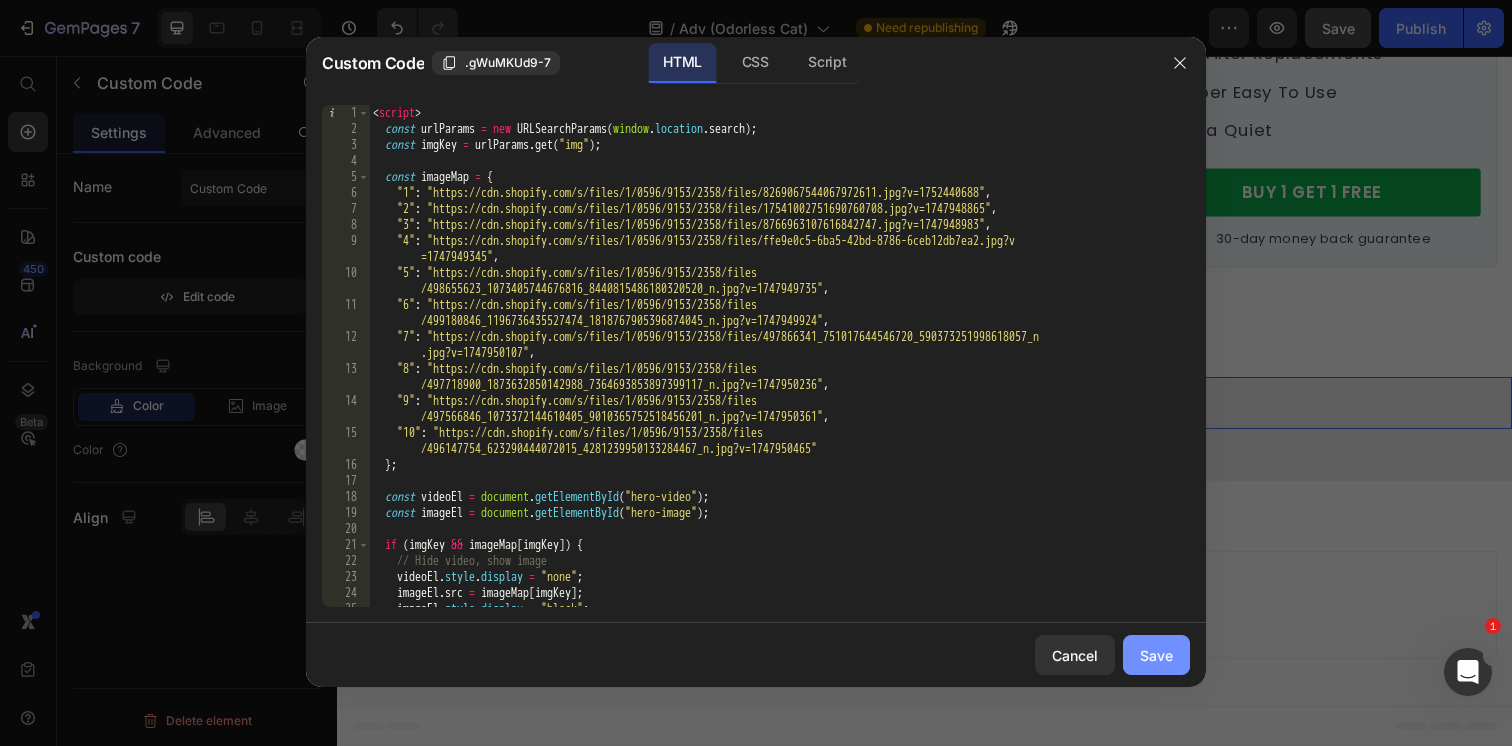 click on "Save" at bounding box center (1156, 655) 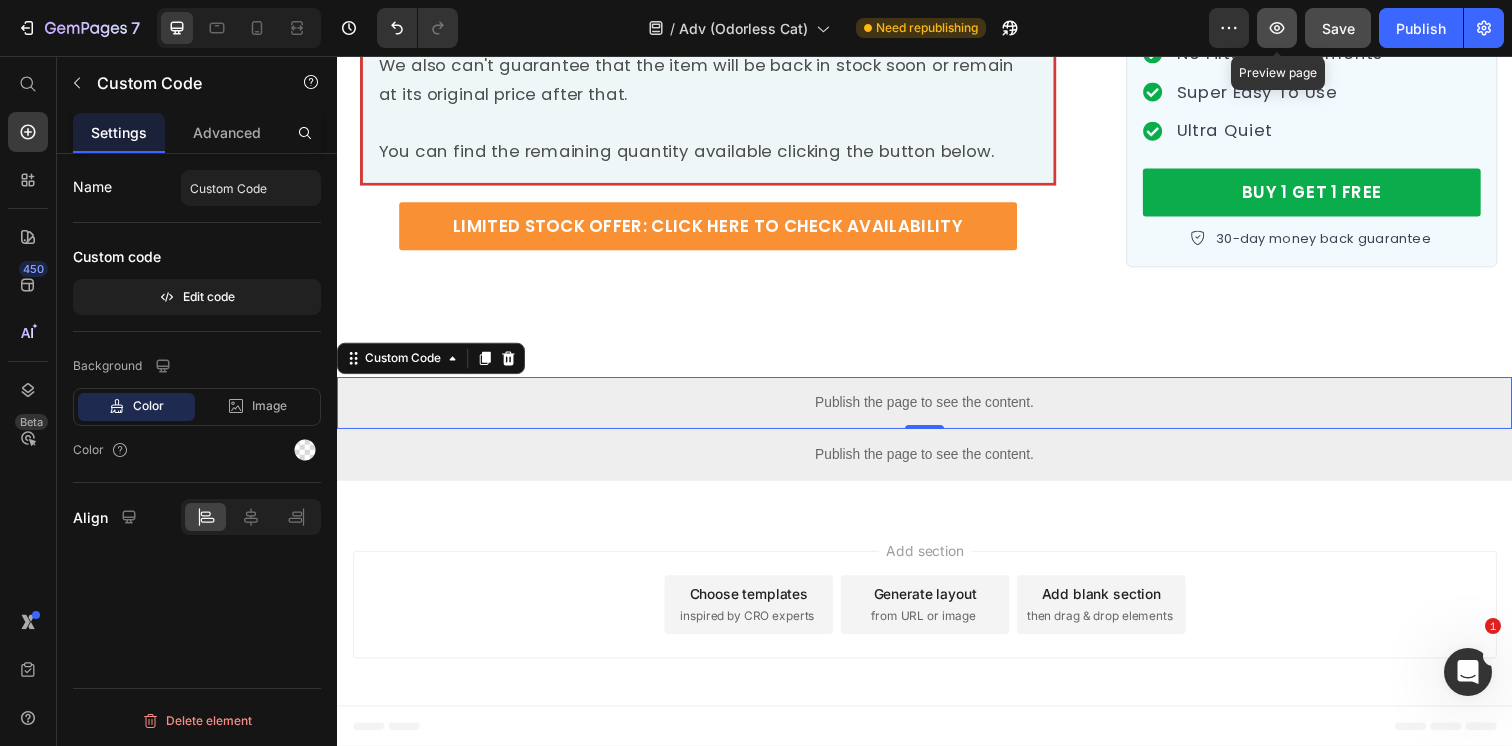 click 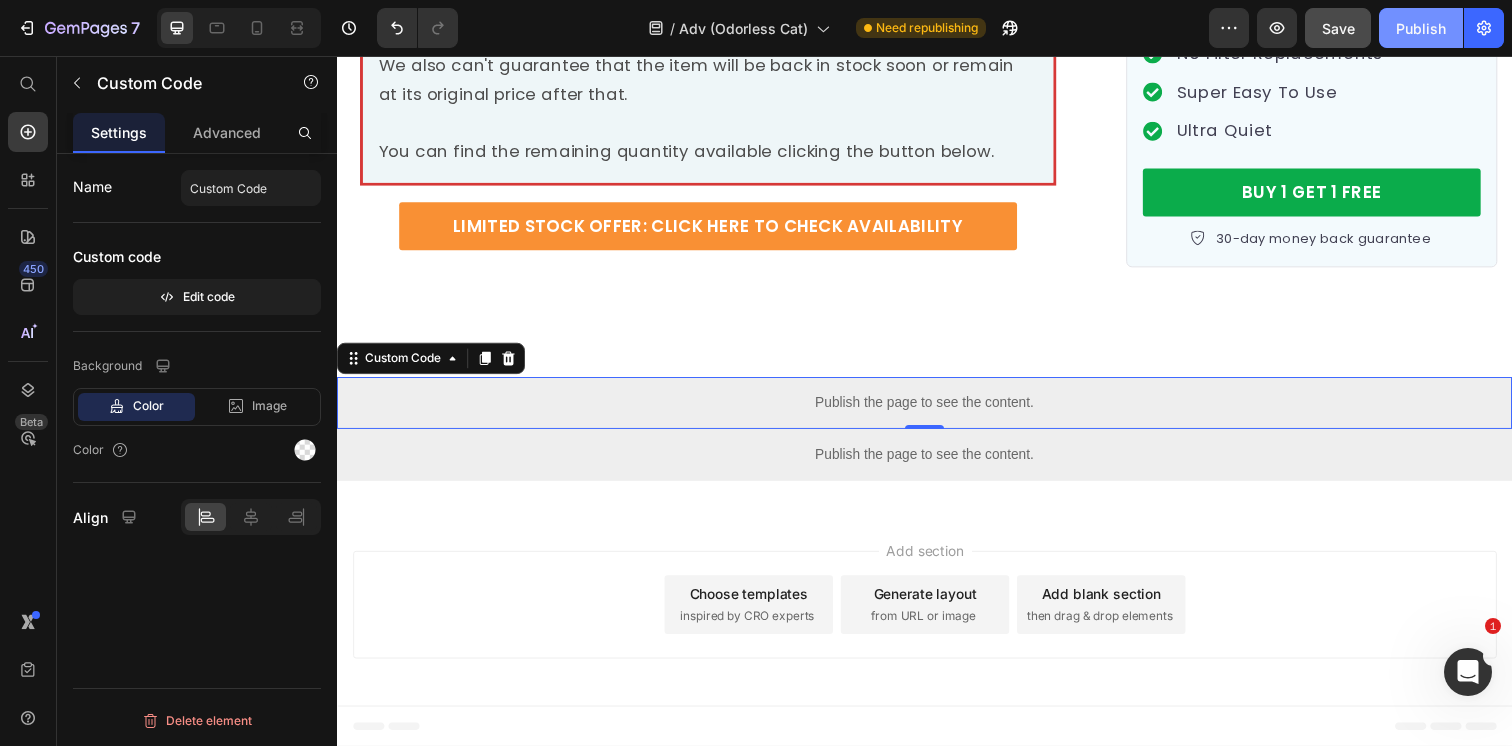 click on "Publish" at bounding box center [1421, 28] 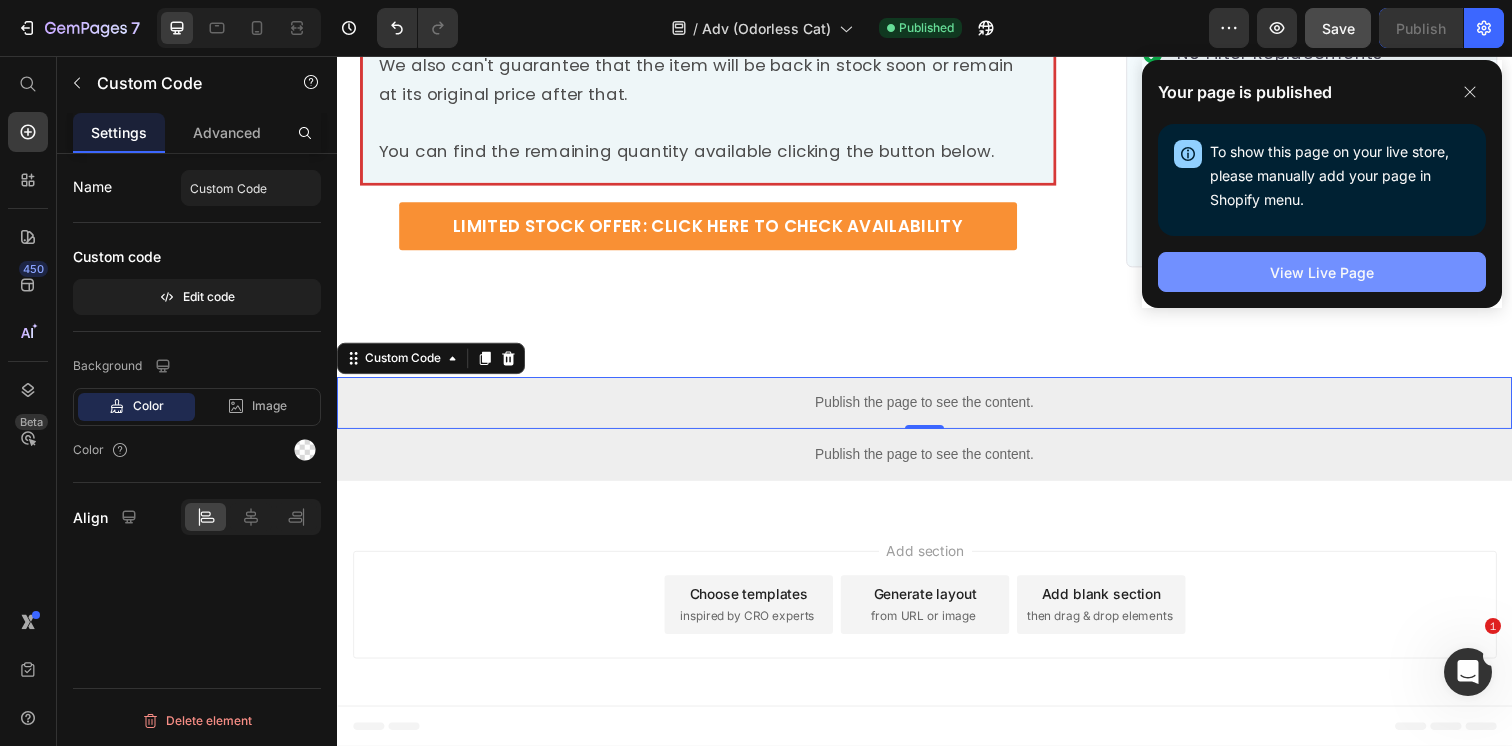 click on "View Live Page" at bounding box center (1322, 272) 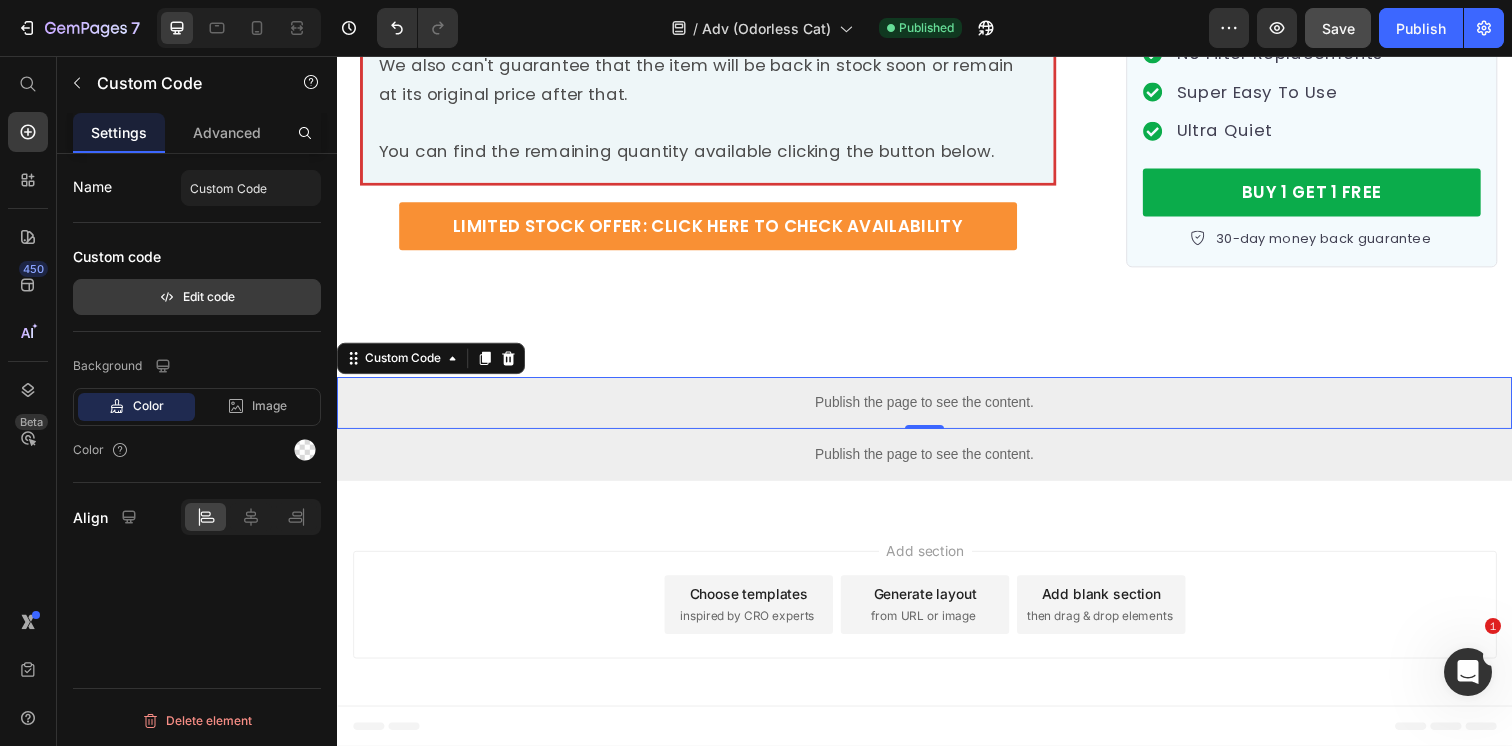 click on "Edit code" at bounding box center [197, 297] 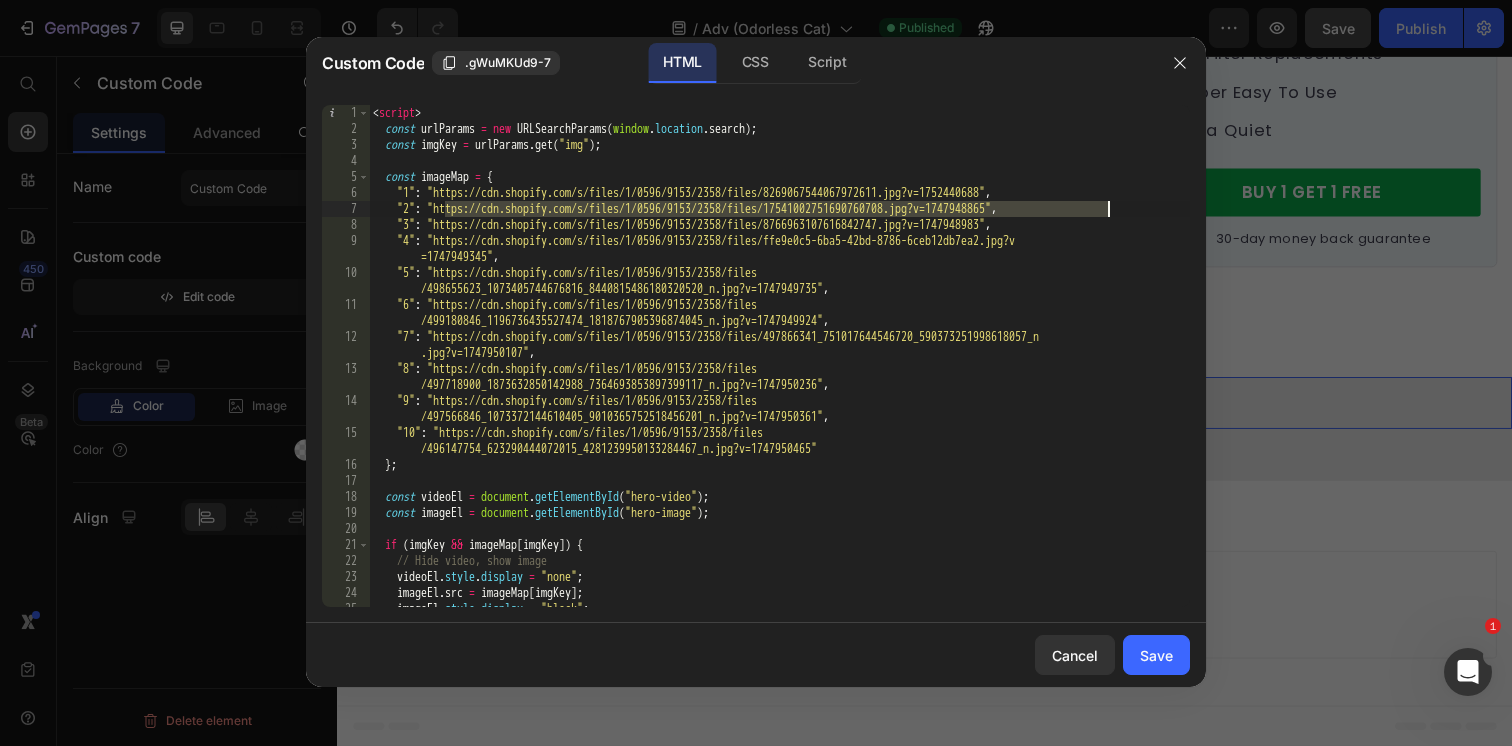 drag, startPoint x: 445, startPoint y: 212, endPoint x: 1106, endPoint y: 210, distance: 661.00305 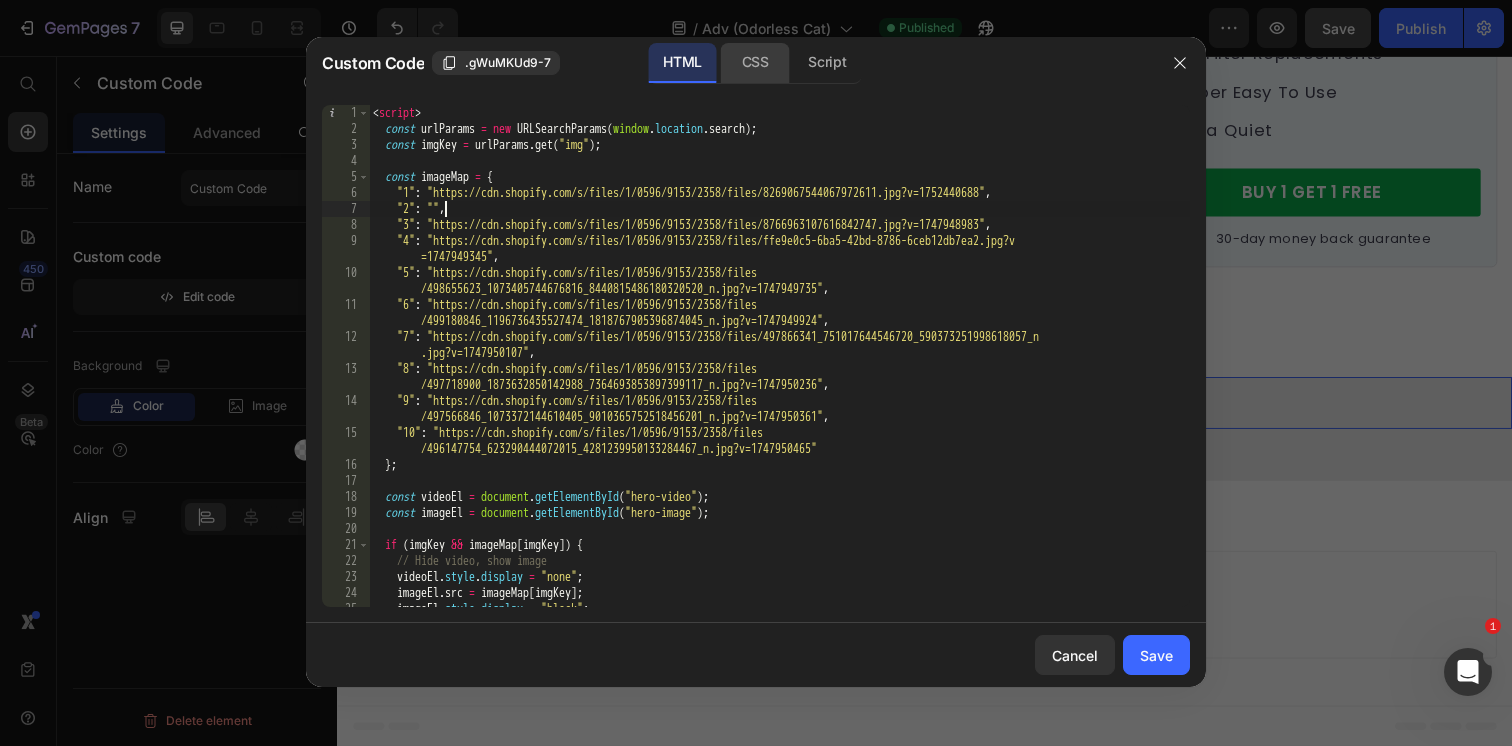 paste on "https://cdn.shopify.com/s/files/1/0596/9153/2358/files/12891676180313801408.jpg?v=1752441131" 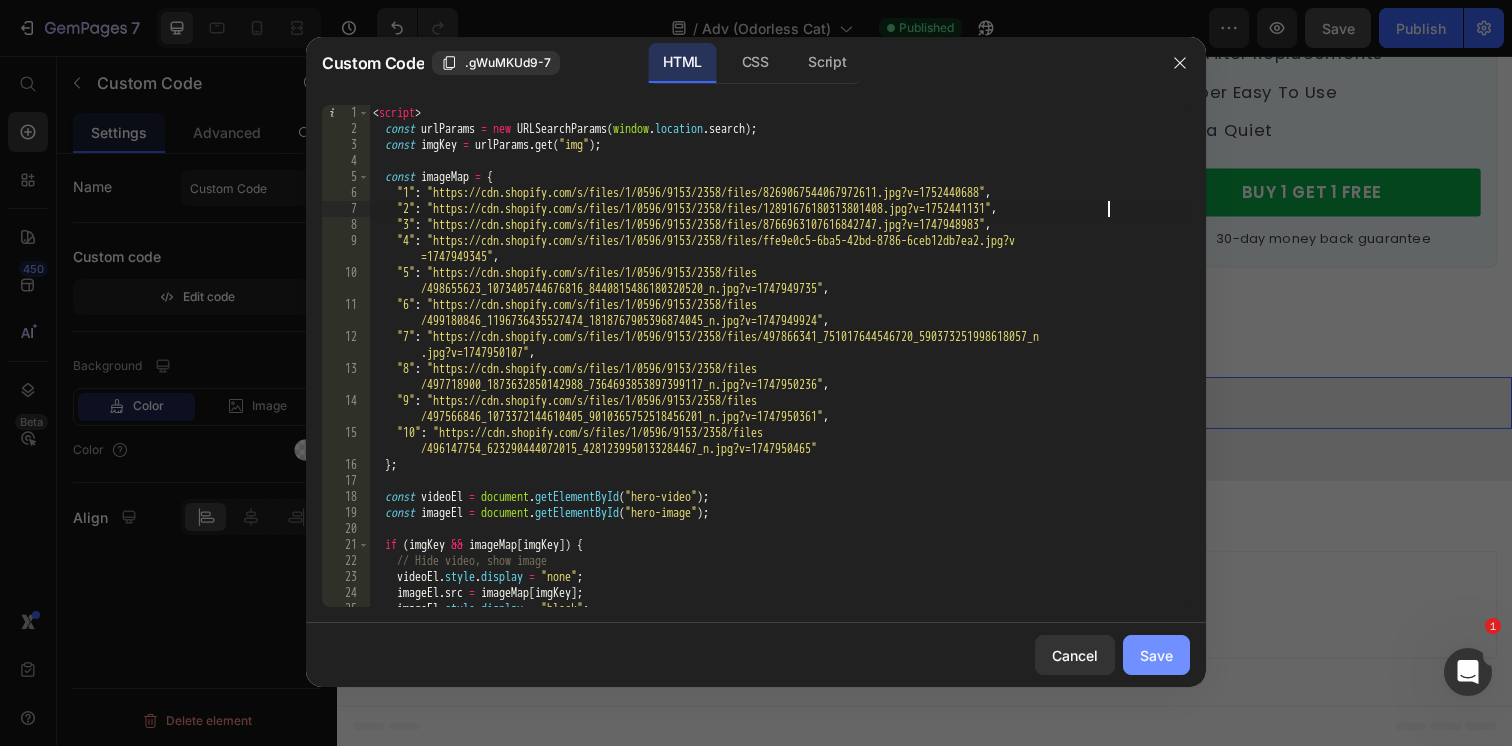 click on "Save" at bounding box center [1156, 655] 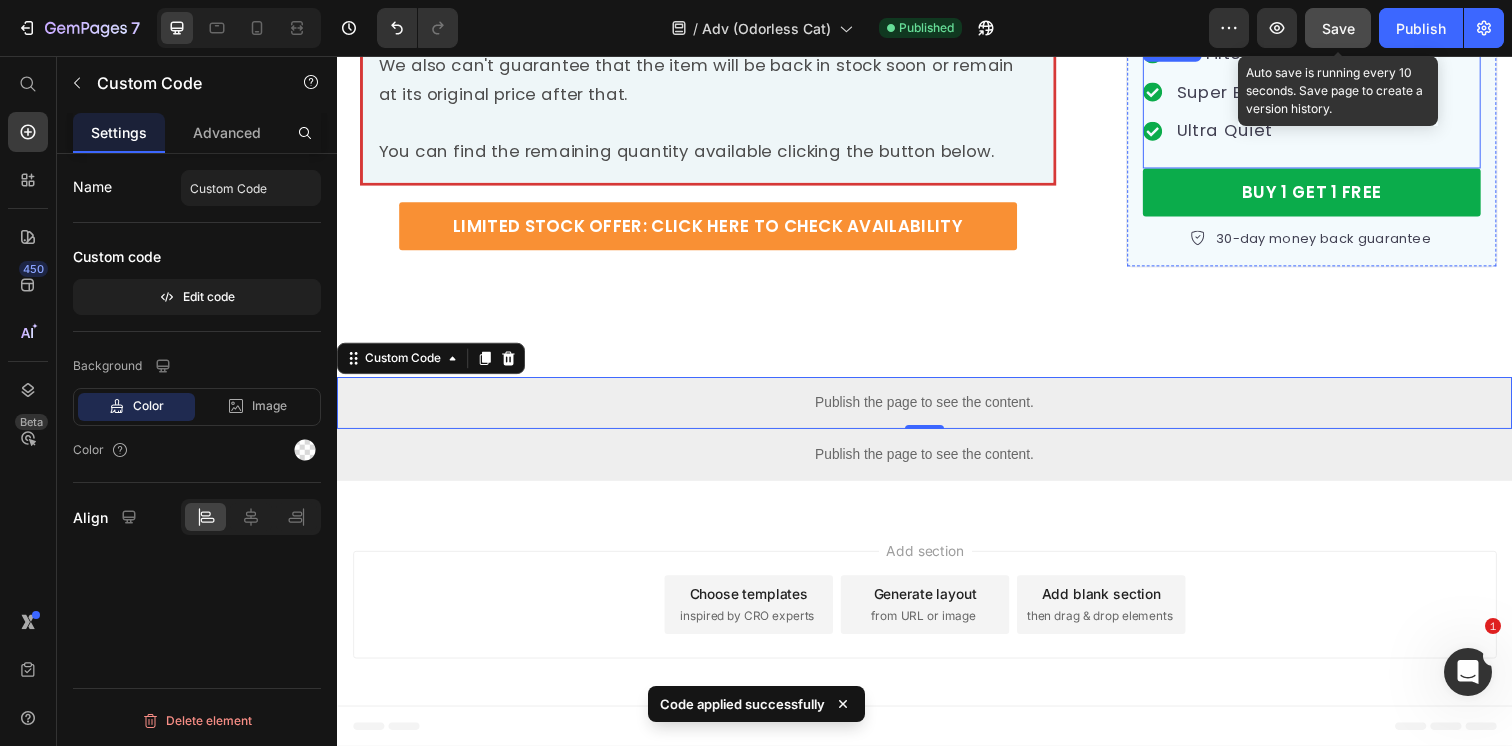 click on "Save" 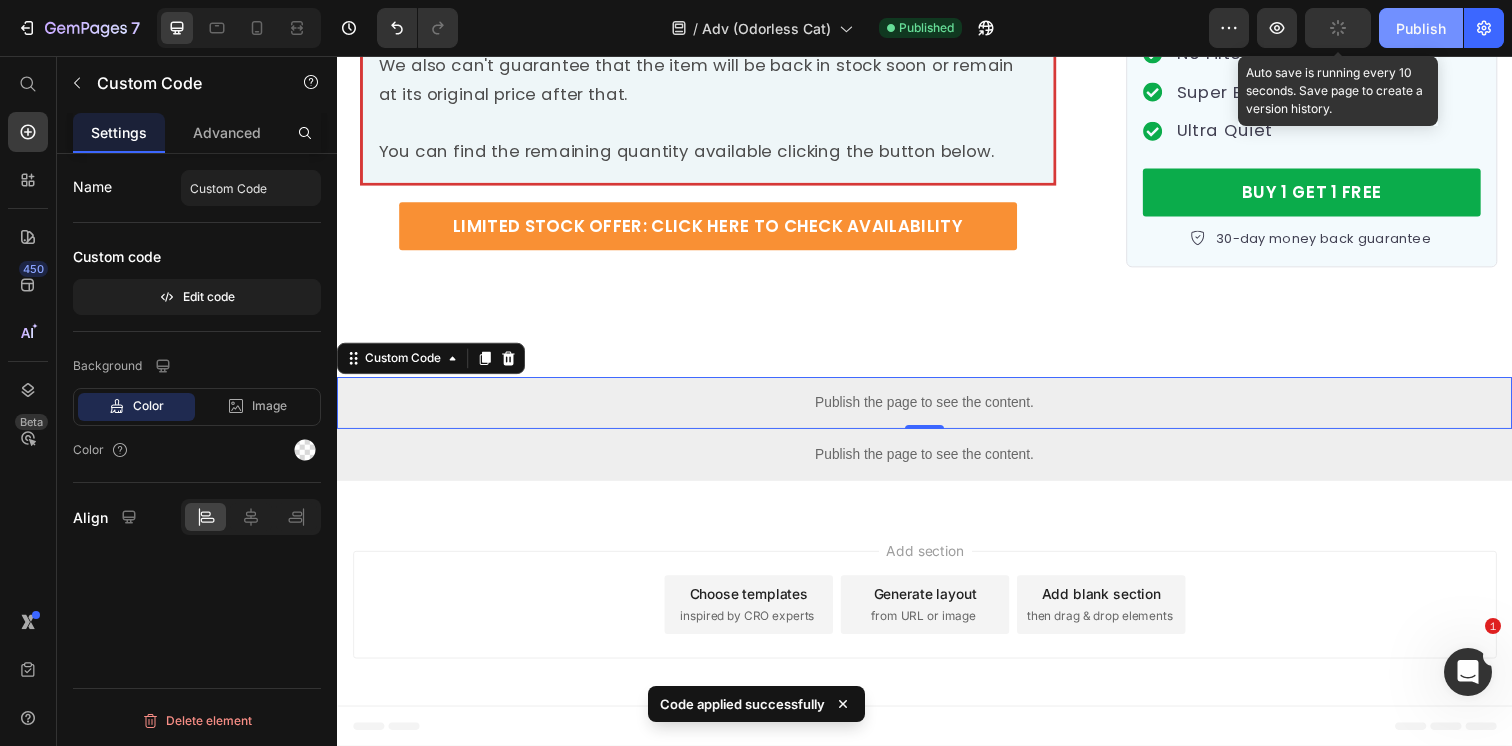 click on "Publish" at bounding box center (1421, 28) 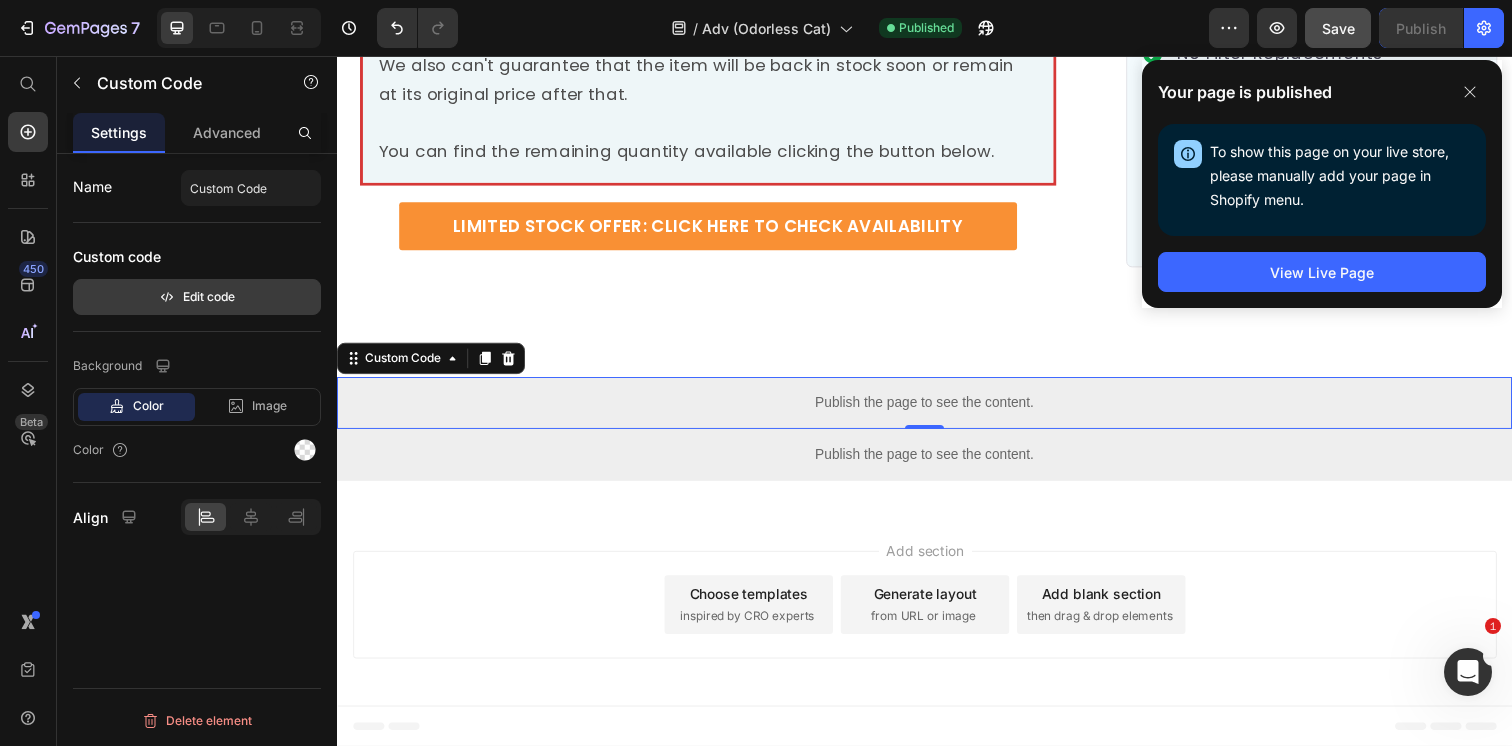 click on "Edit code" at bounding box center [197, 297] 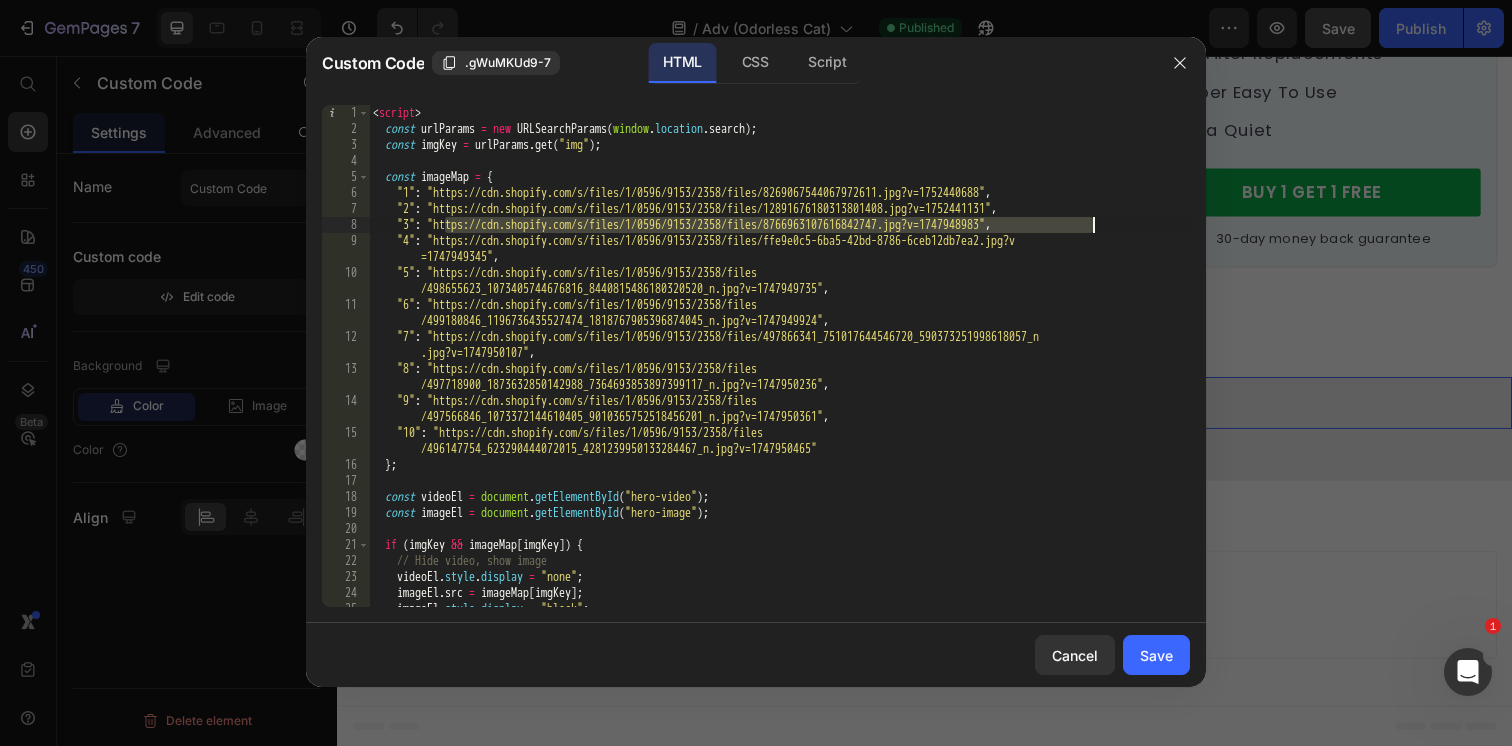 drag, startPoint x: 446, startPoint y: 226, endPoint x: 1097, endPoint y: 225, distance: 651.0008 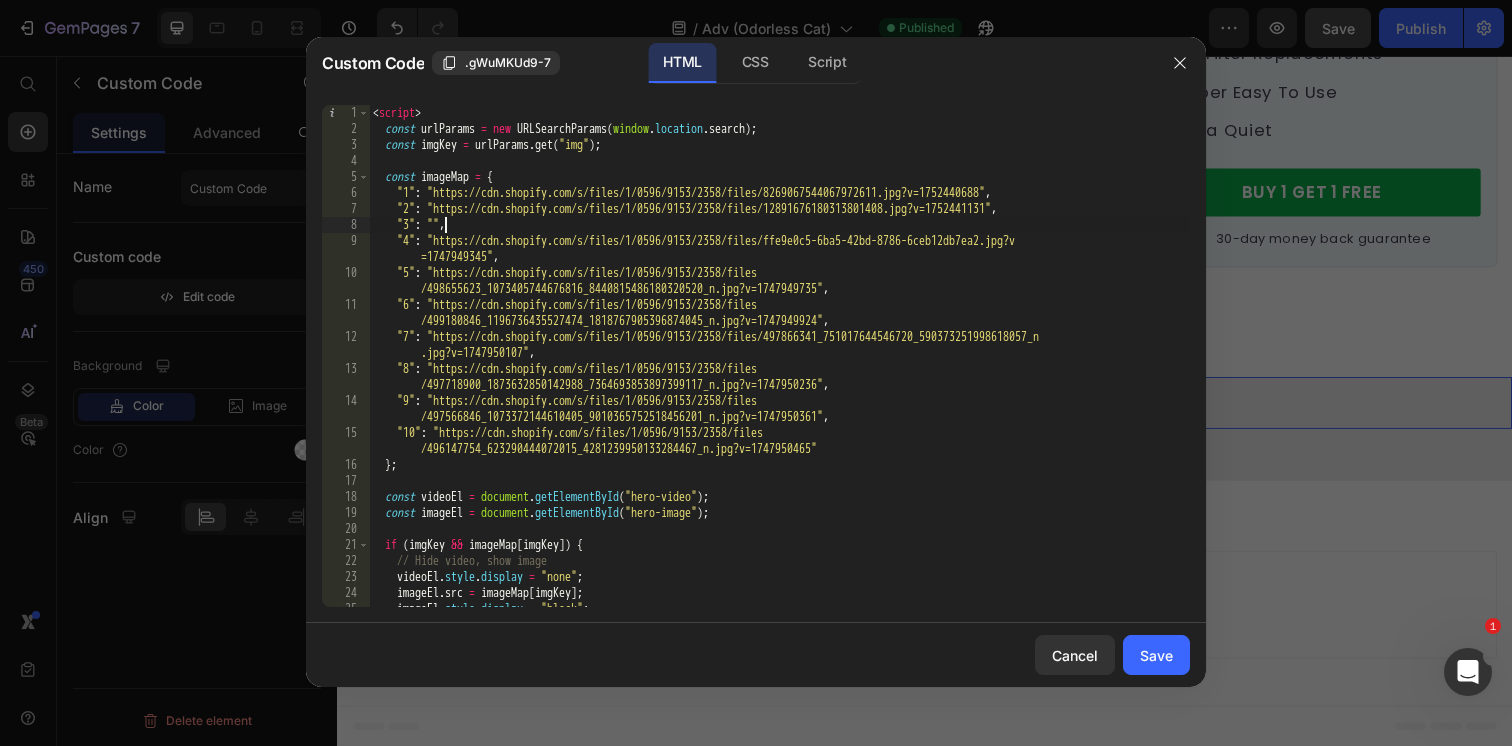 paste on "https://cdn.shopify.com/s/files/1/0596/9153/2358/files/15147804546587692494.jpg?v=1752441190" 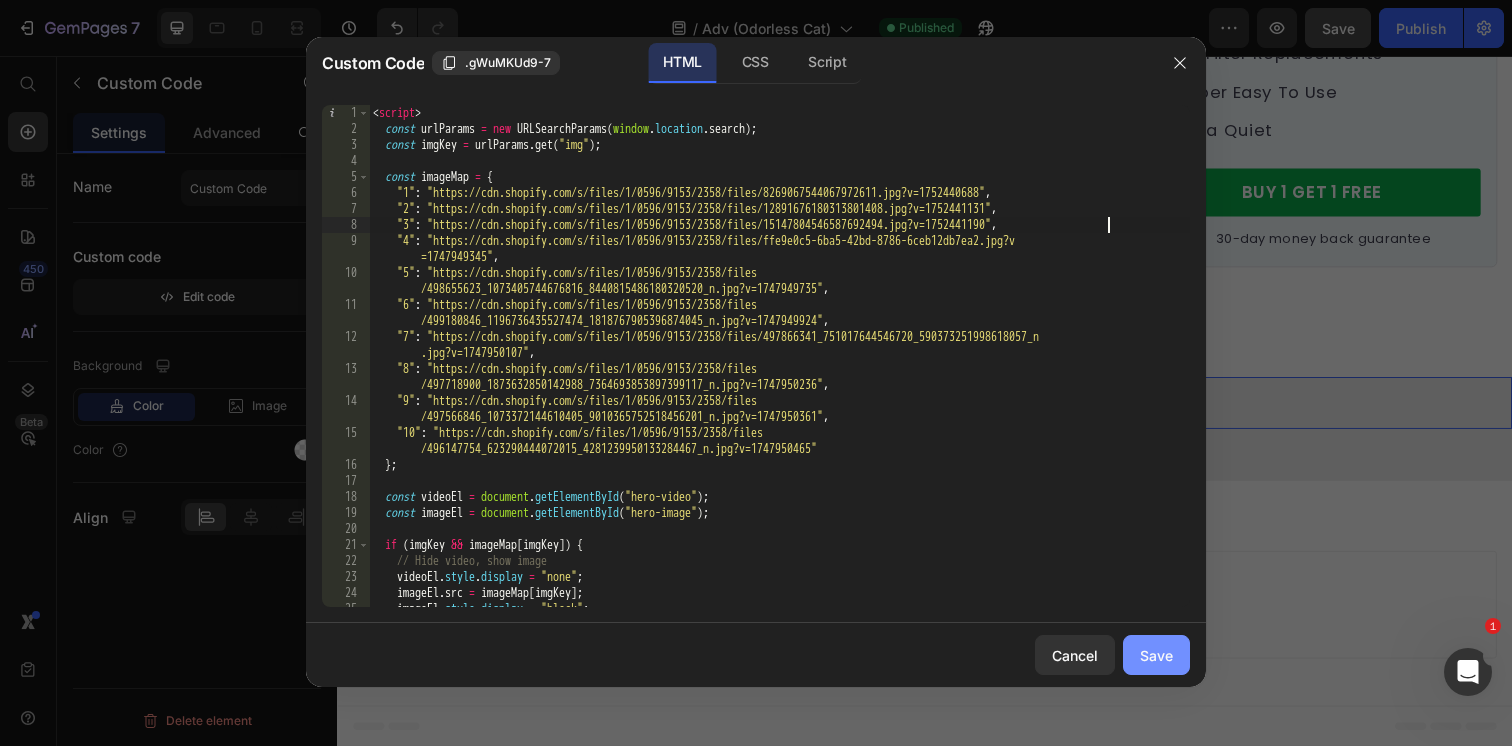 click on "Save" at bounding box center [1156, 655] 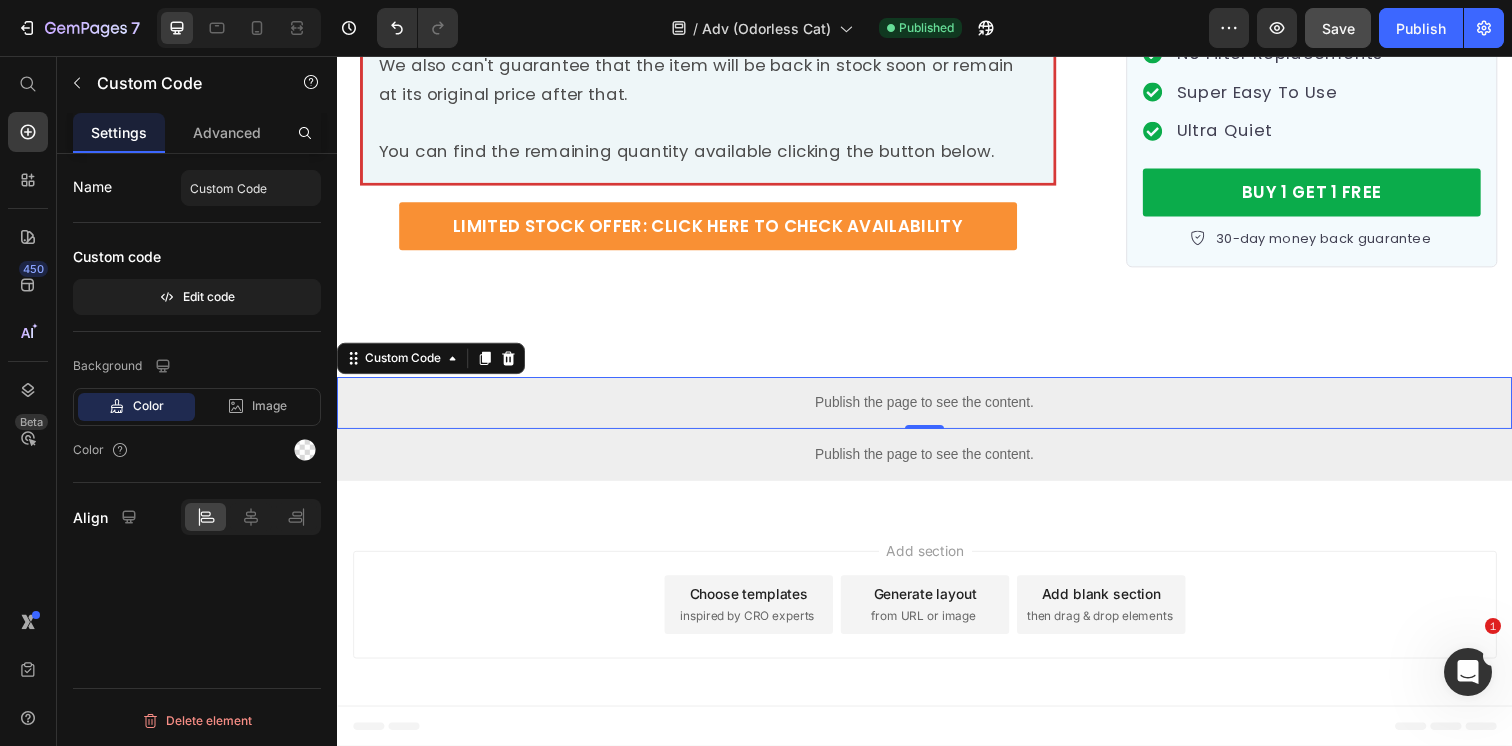 click on "Save" 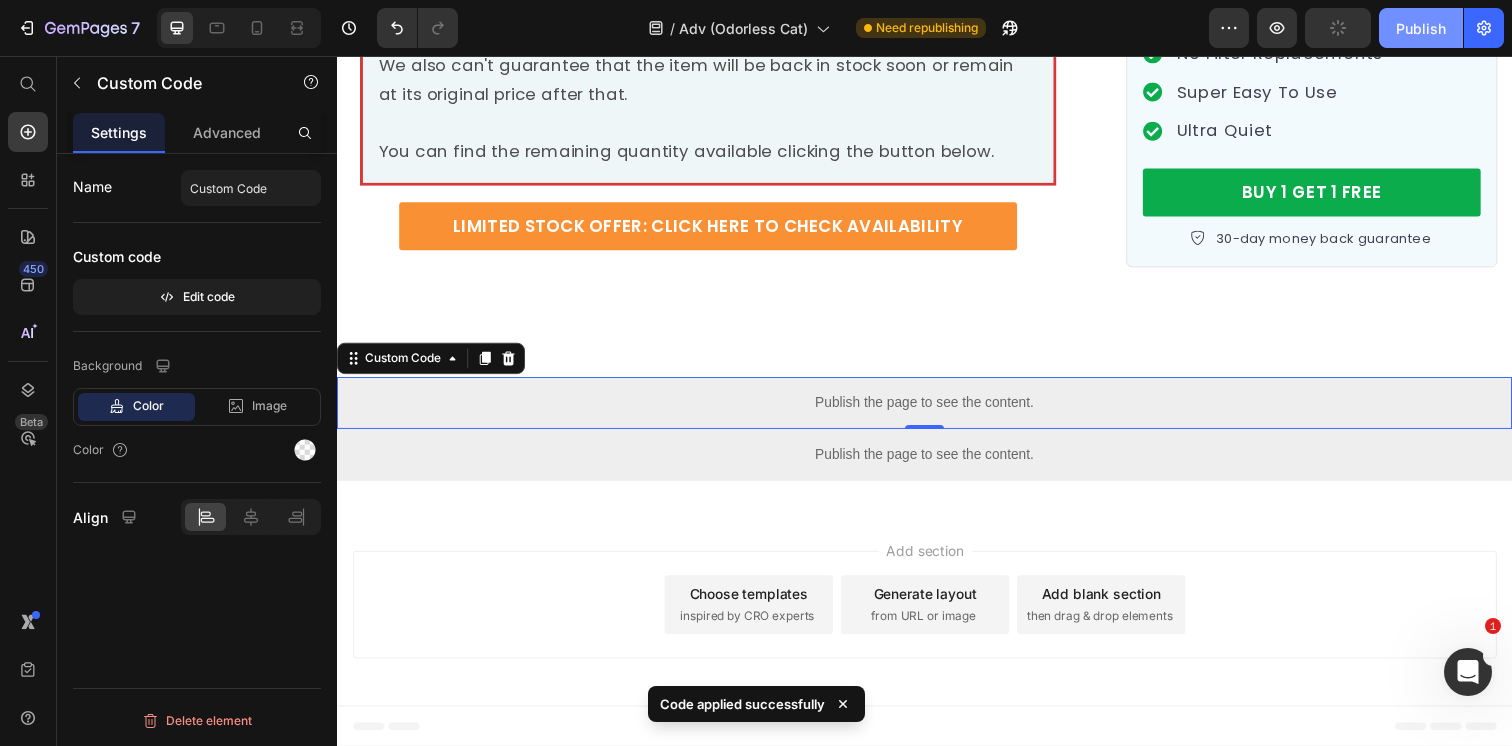 click on "Publish" at bounding box center (1421, 28) 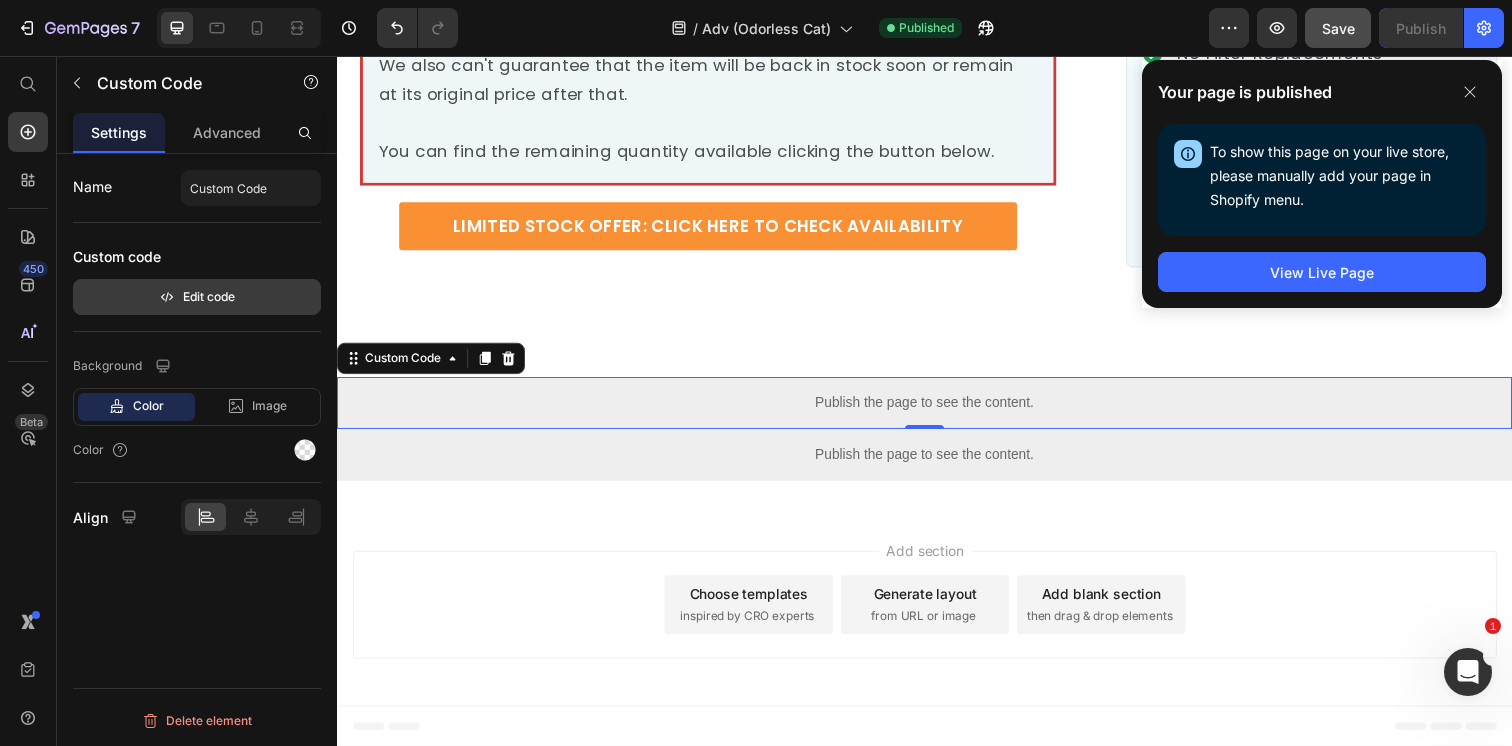 click on "Edit code" at bounding box center (197, 297) 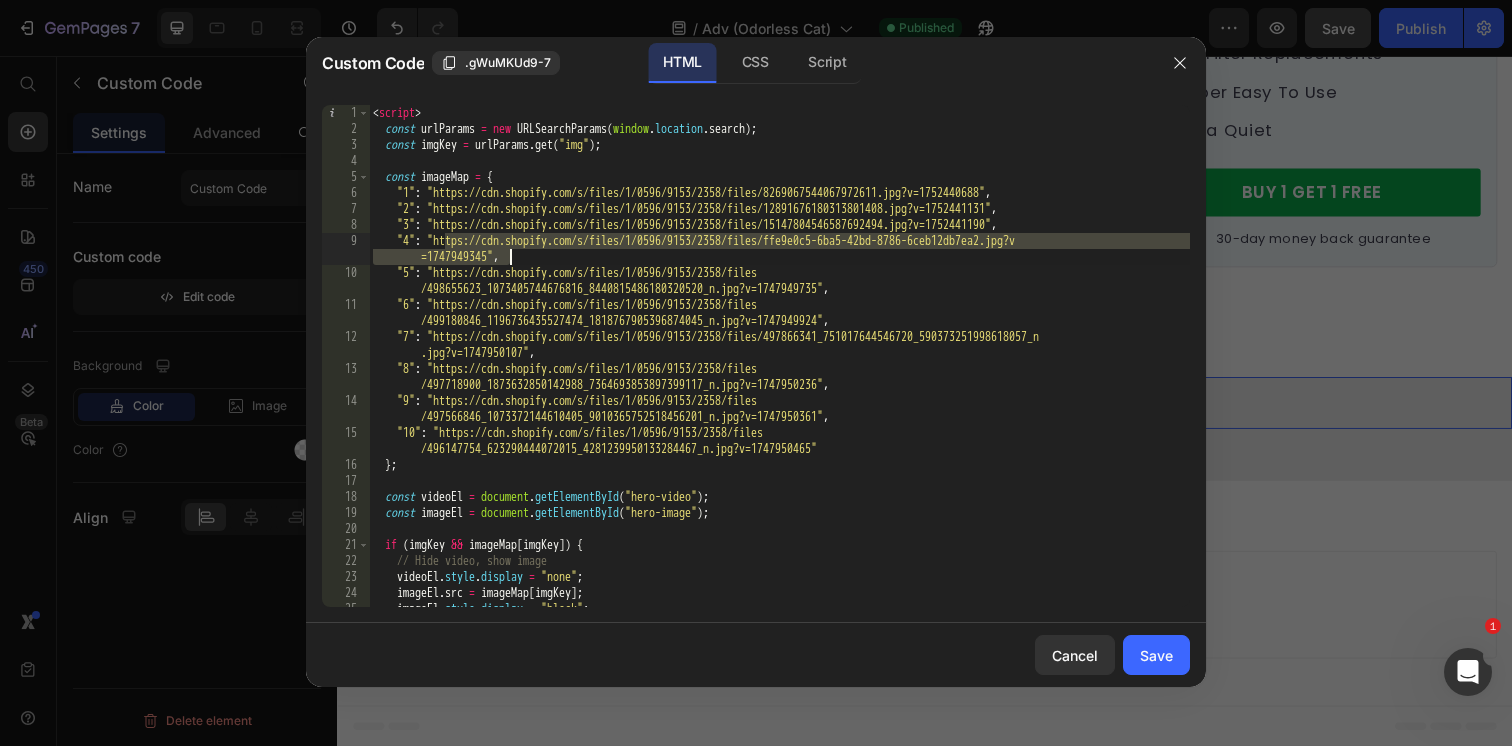 drag, startPoint x: 445, startPoint y: 242, endPoint x: 512, endPoint y: 258, distance: 68.88396 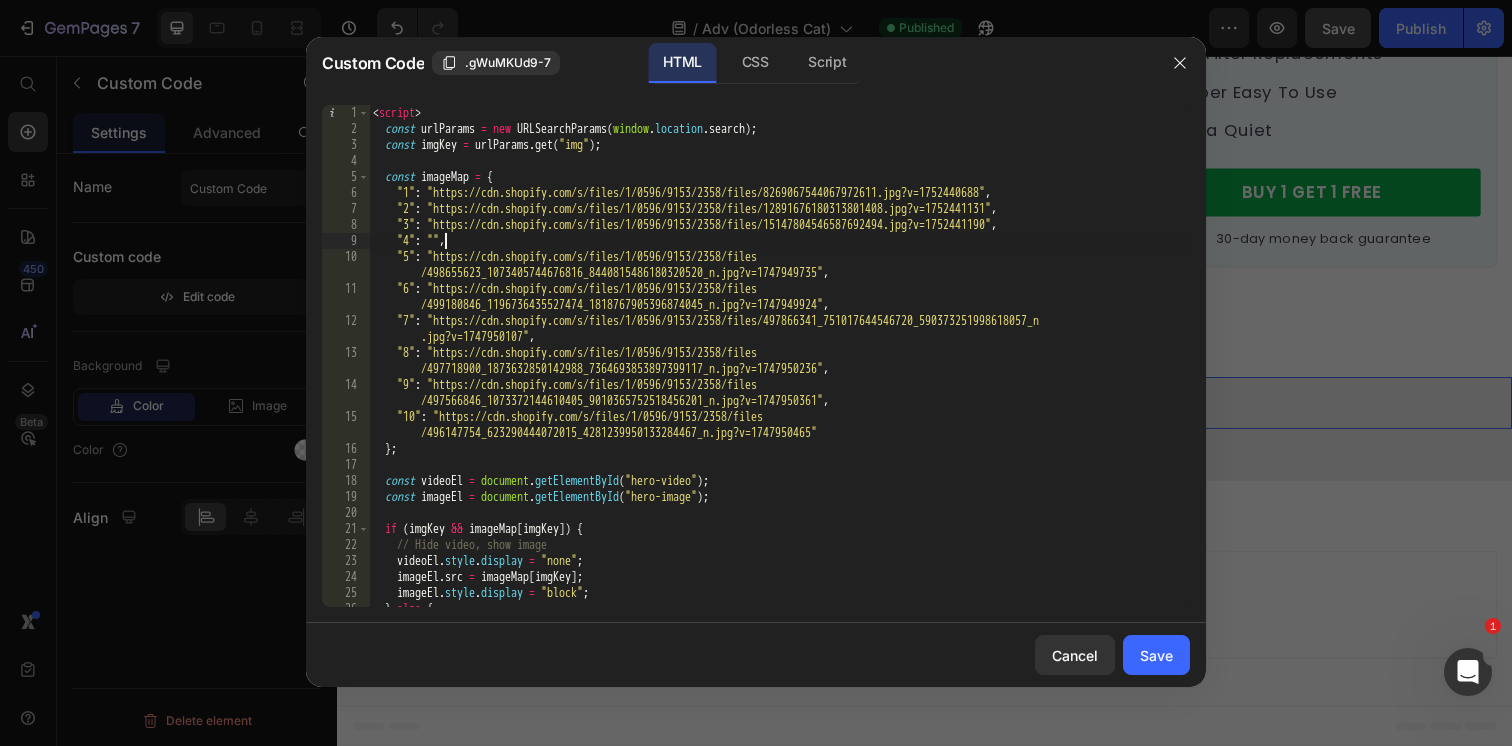 paste on "https://cdn.shopify.com/s/files/1/0596/9153/2358/files/13479077450991047919.jpg?v=1752441243" 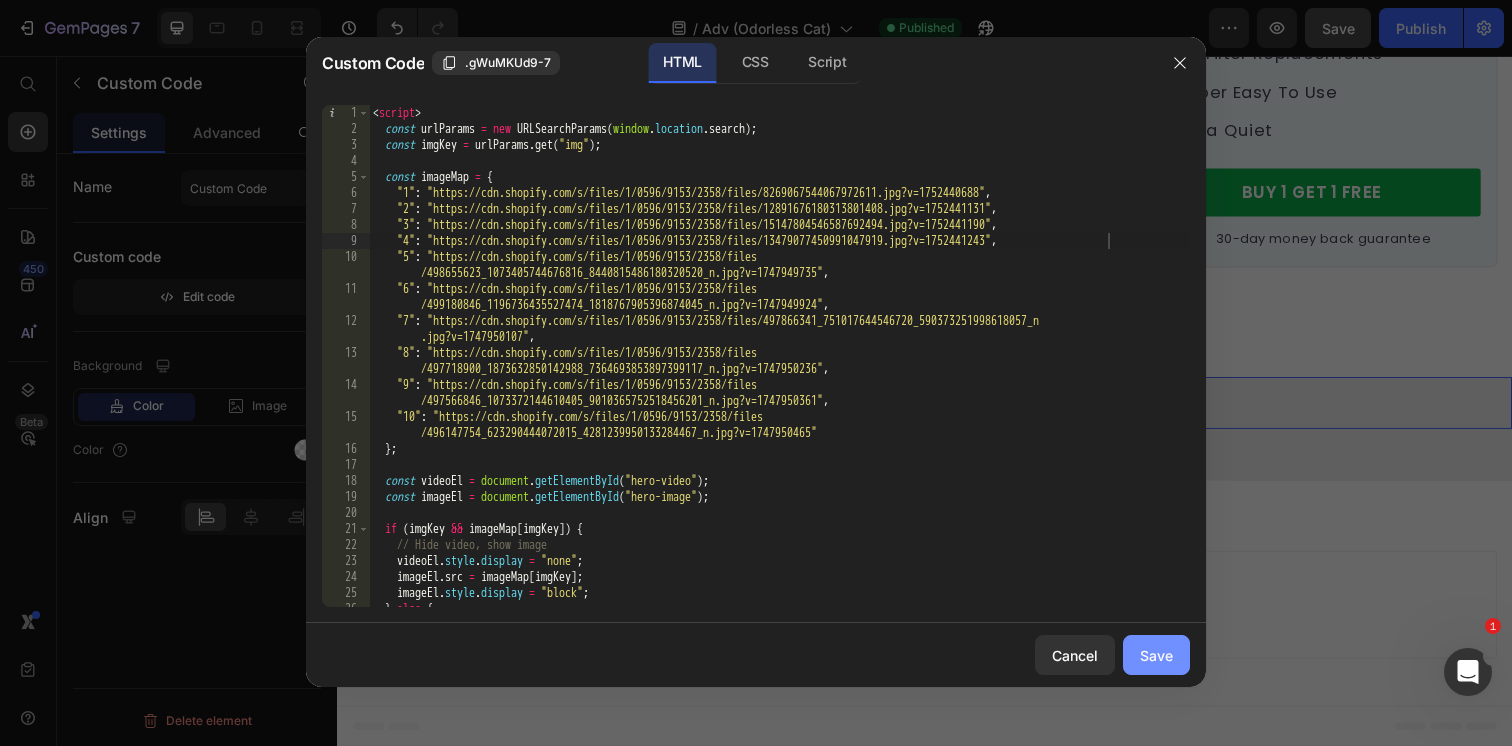 click on "Save" at bounding box center [1156, 655] 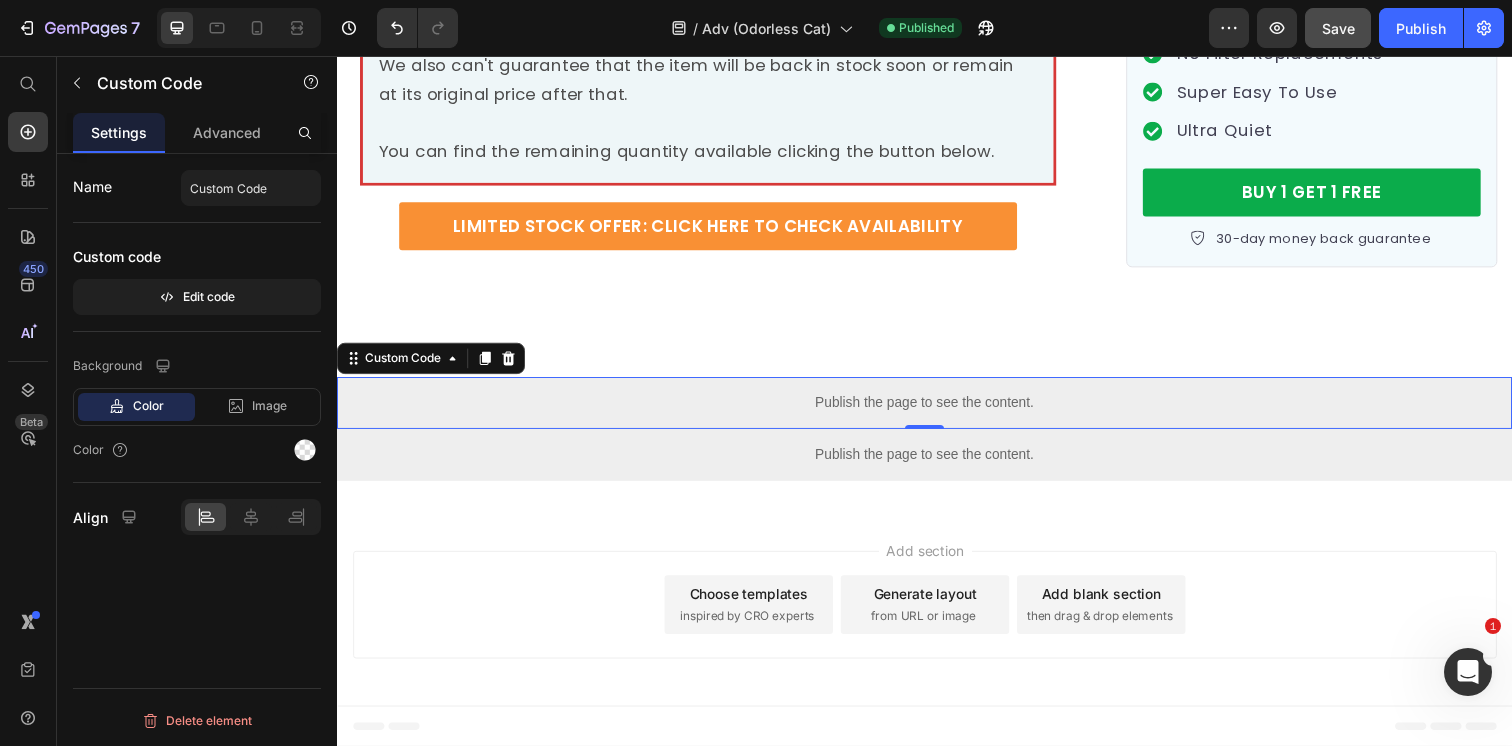 click on "Save" 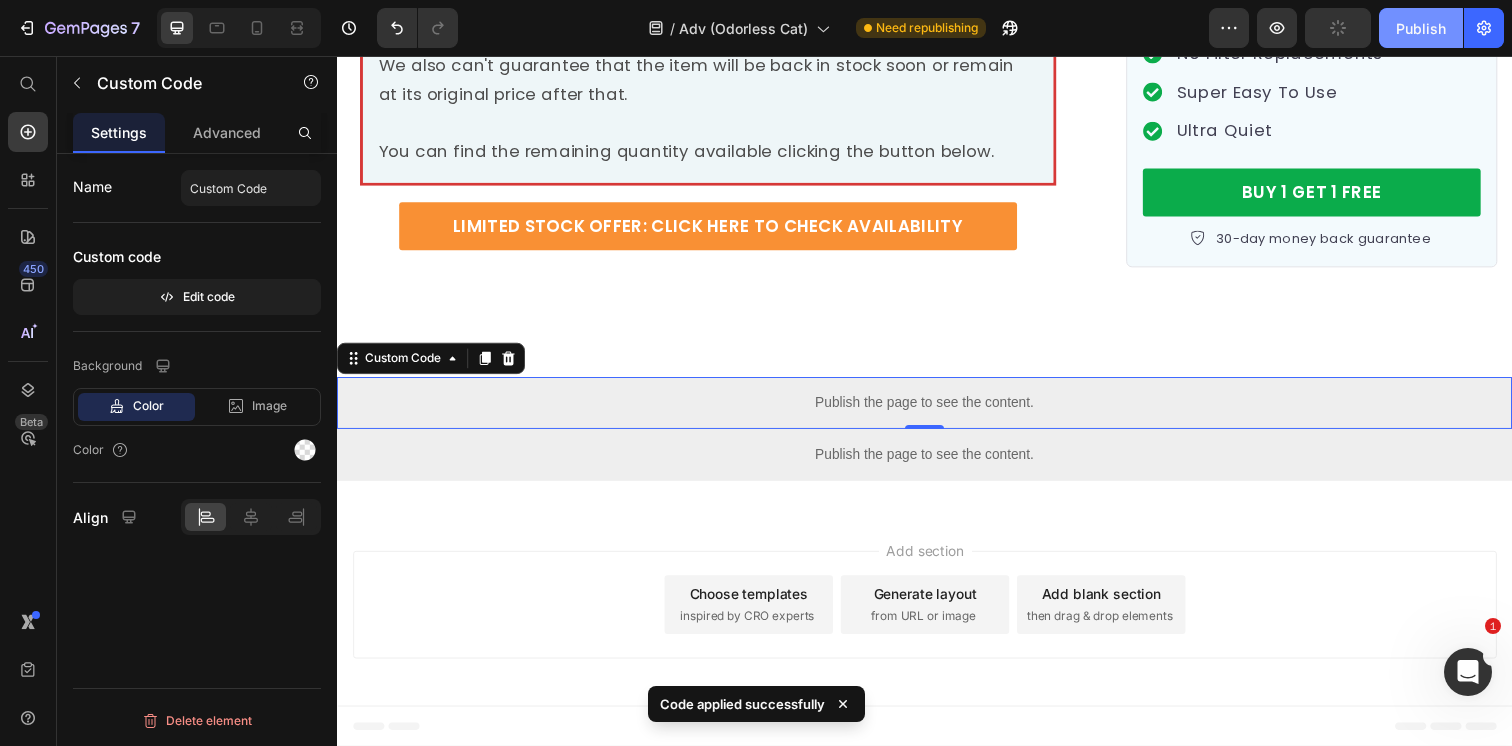 click on "Publish" at bounding box center [1421, 28] 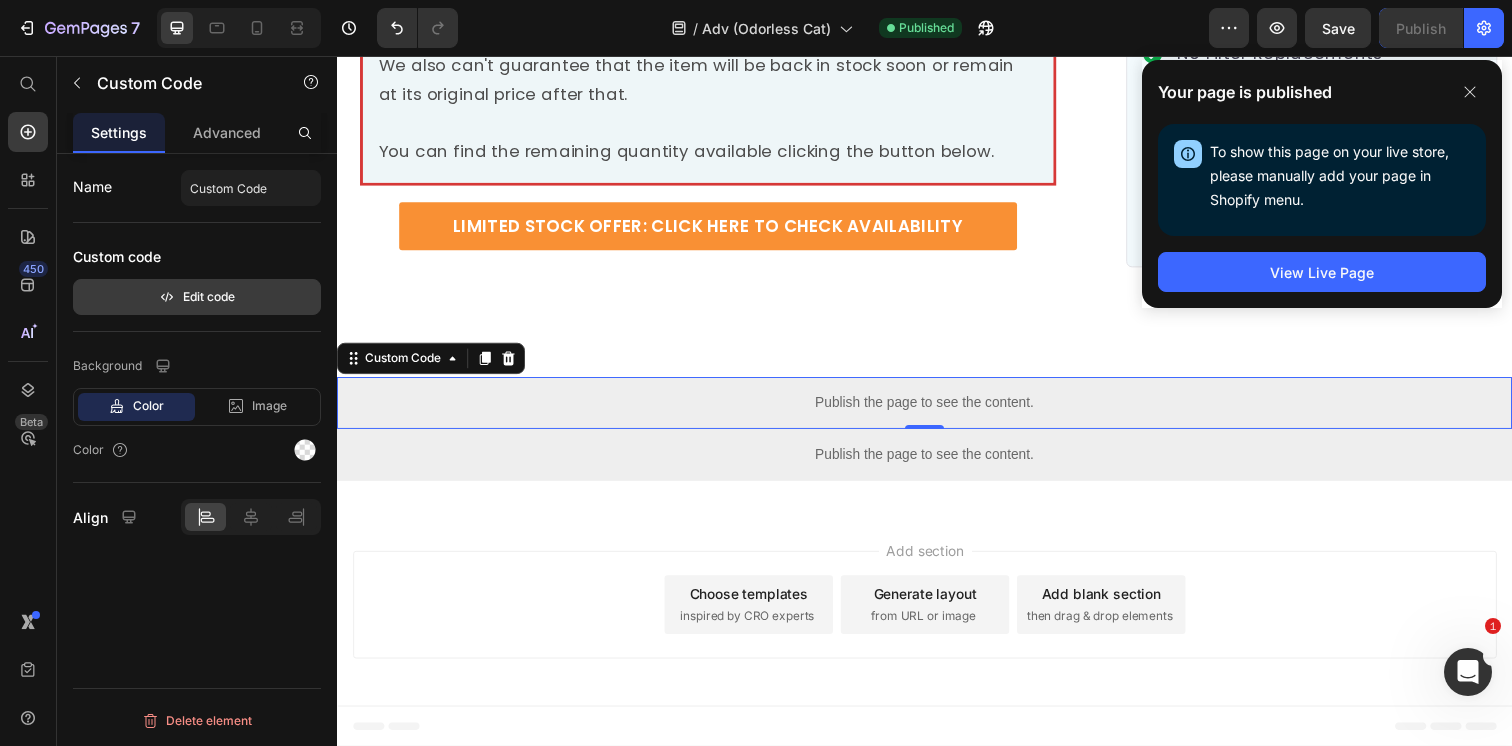 click on "Edit code" at bounding box center (197, 297) 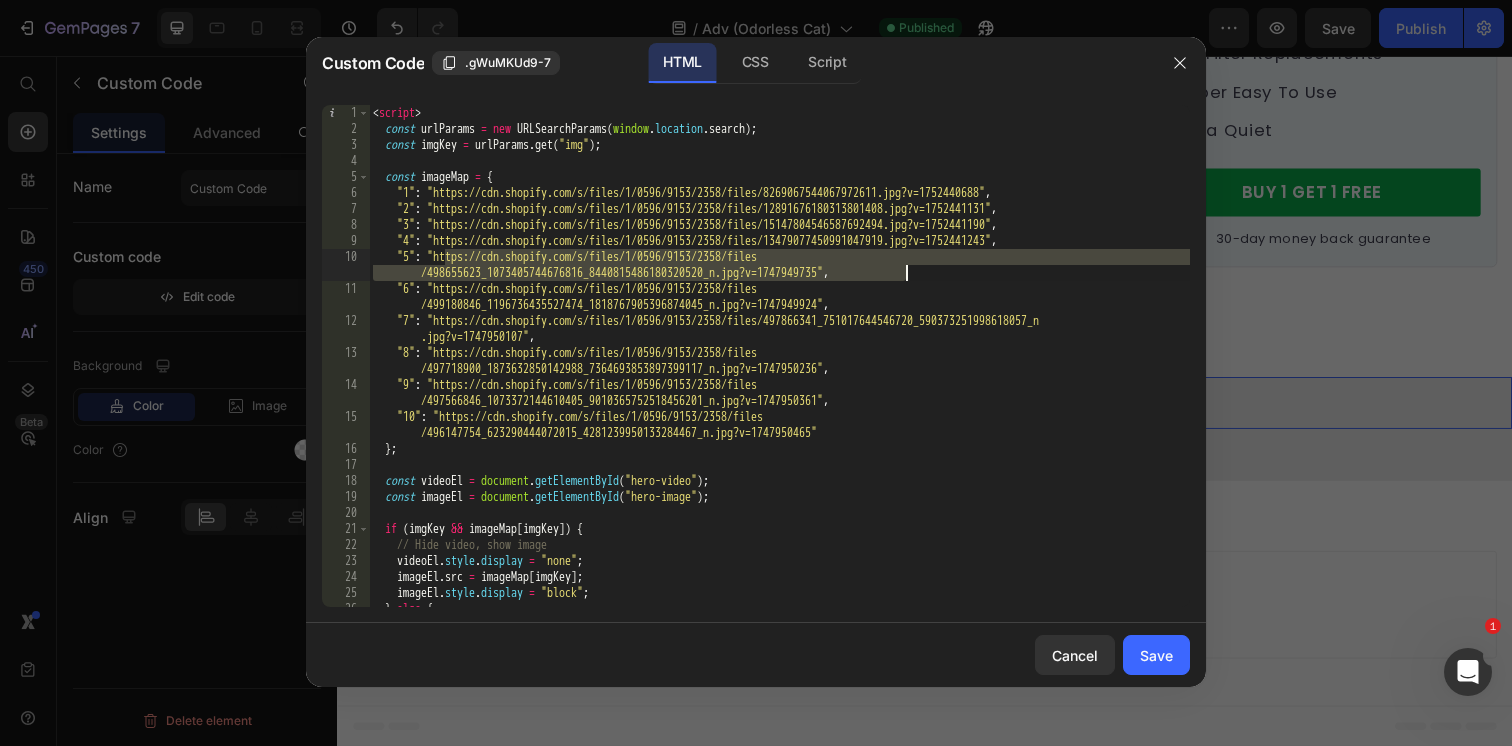drag, startPoint x: 445, startPoint y: 259, endPoint x: 902, endPoint y: 273, distance: 457.2144 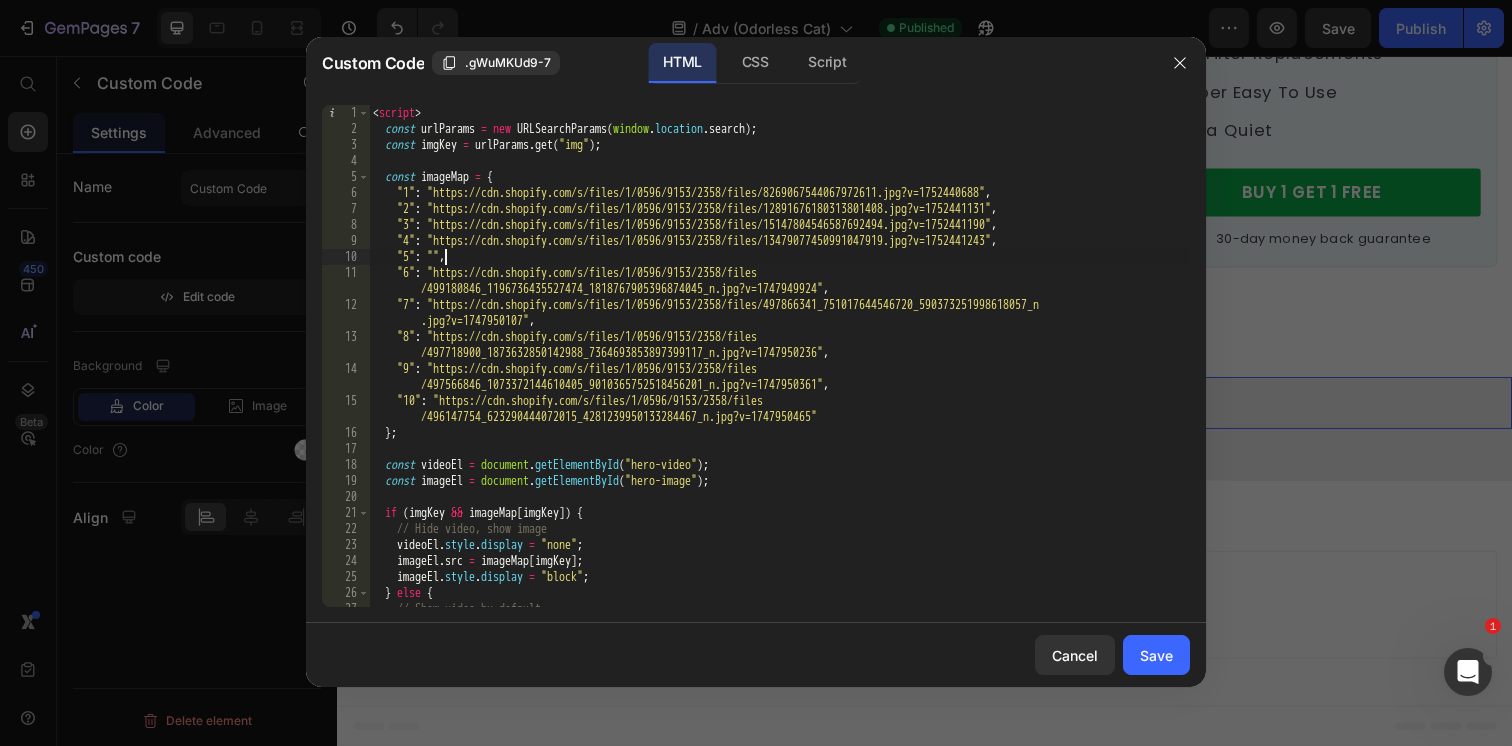 paste on "https://cdn.shopify.com/s/files/1/0596/9153/2358/files/3845720630330470615.jpg?v=1752441305" 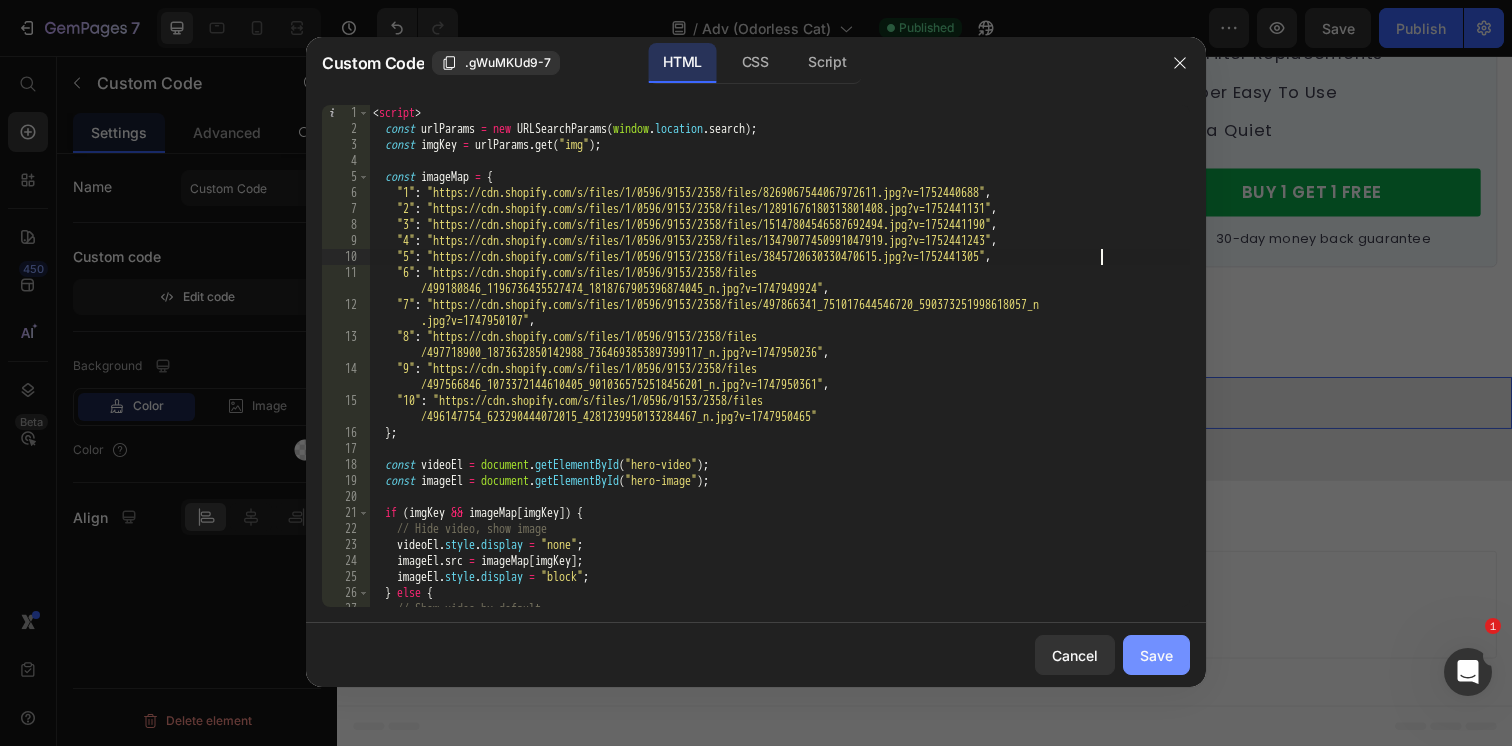 click on "Save" 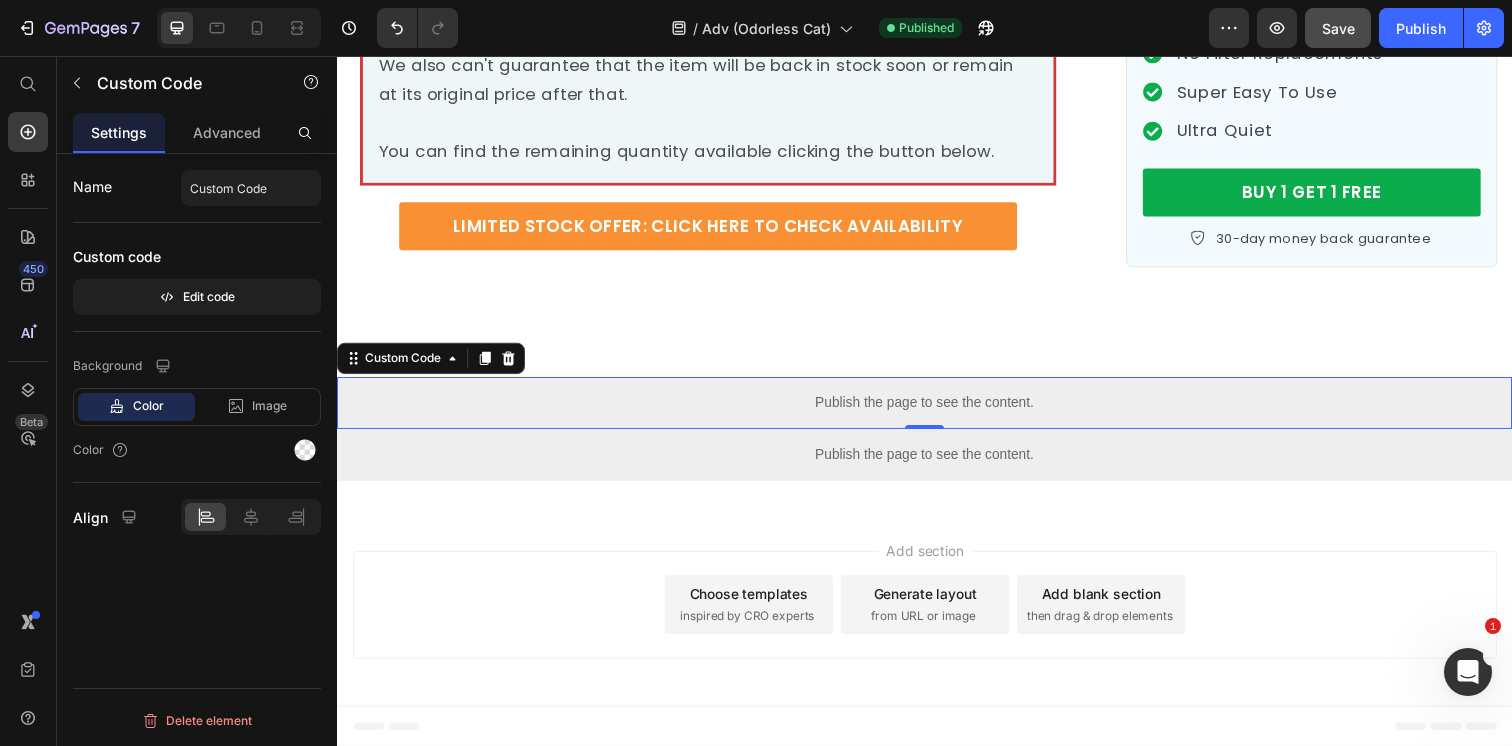 click on "Save" 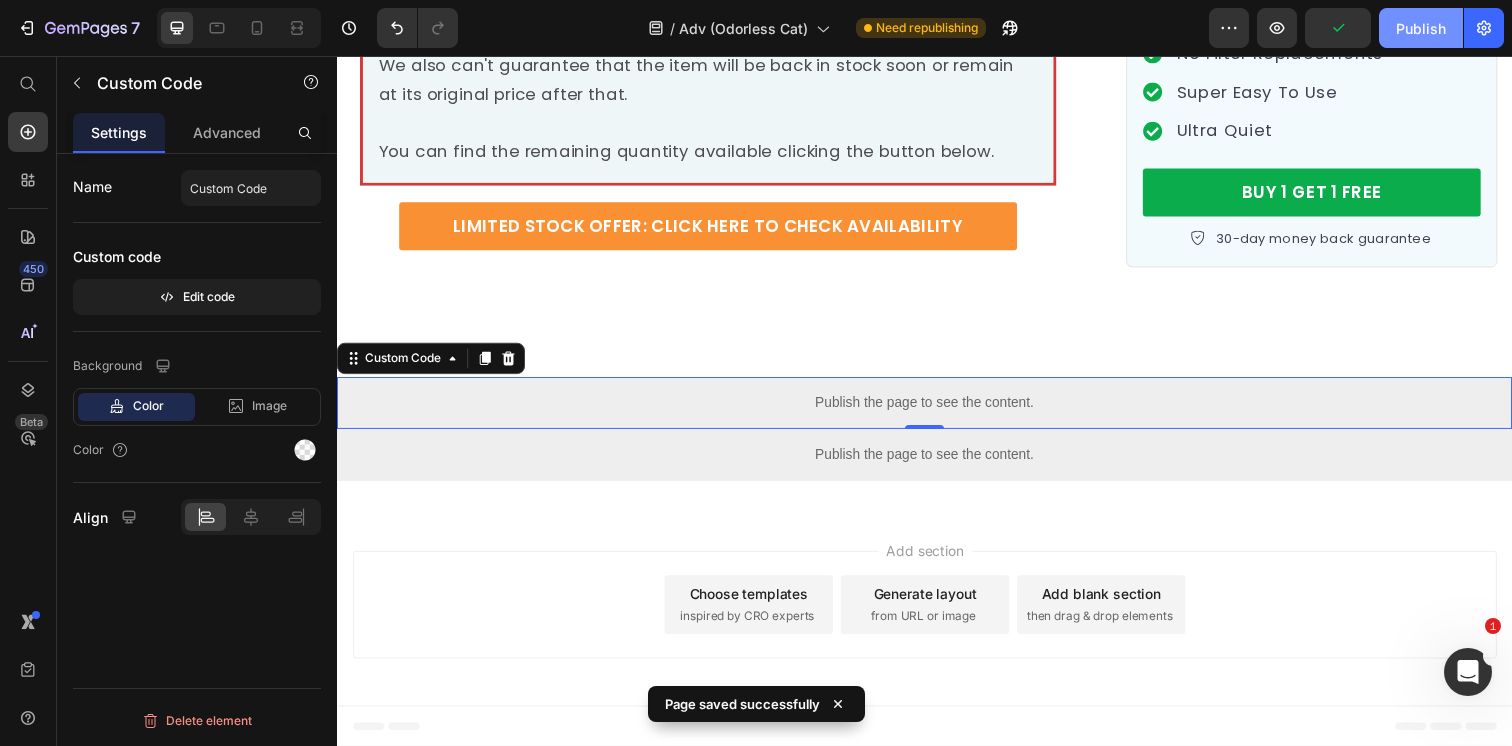 click on "Publish" at bounding box center [1421, 28] 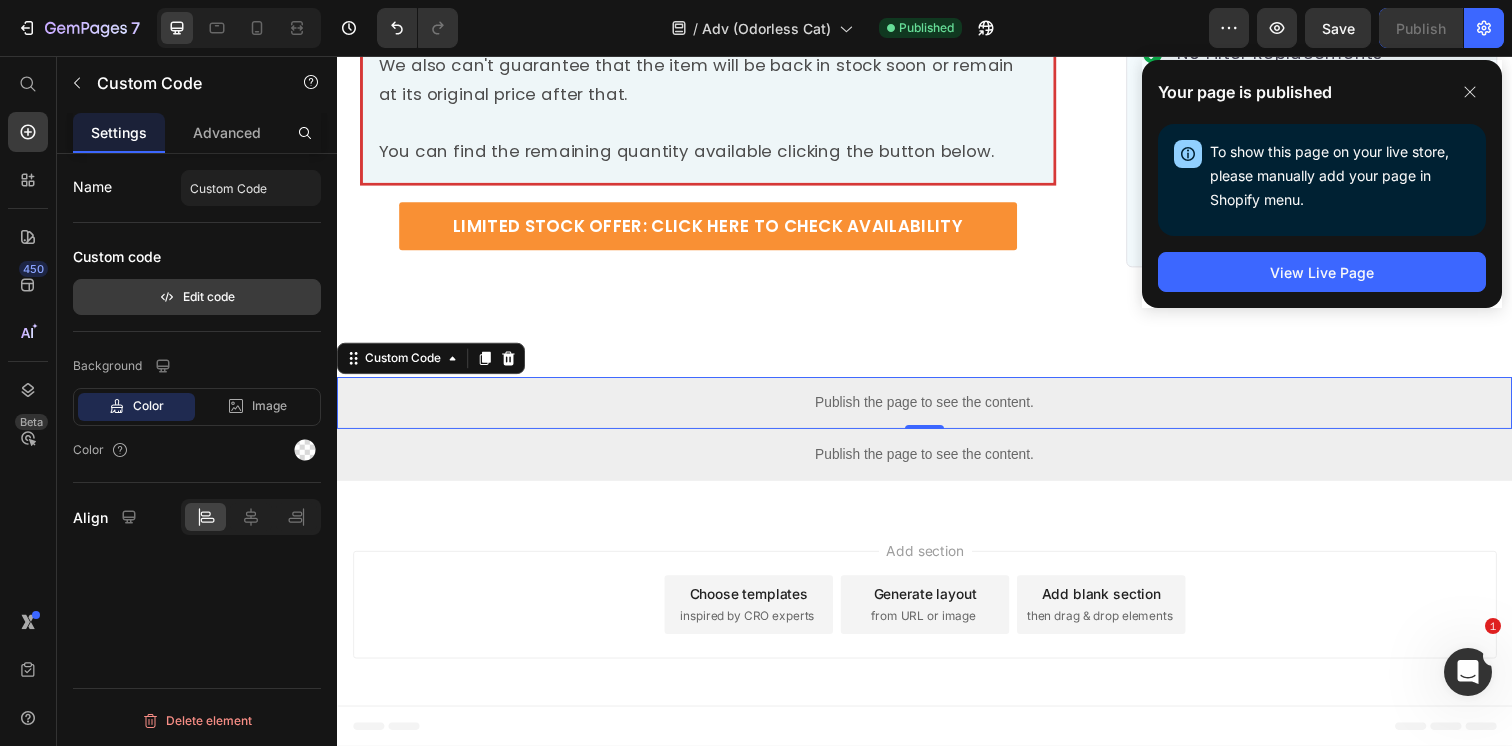 click on "Edit code" at bounding box center (197, 297) 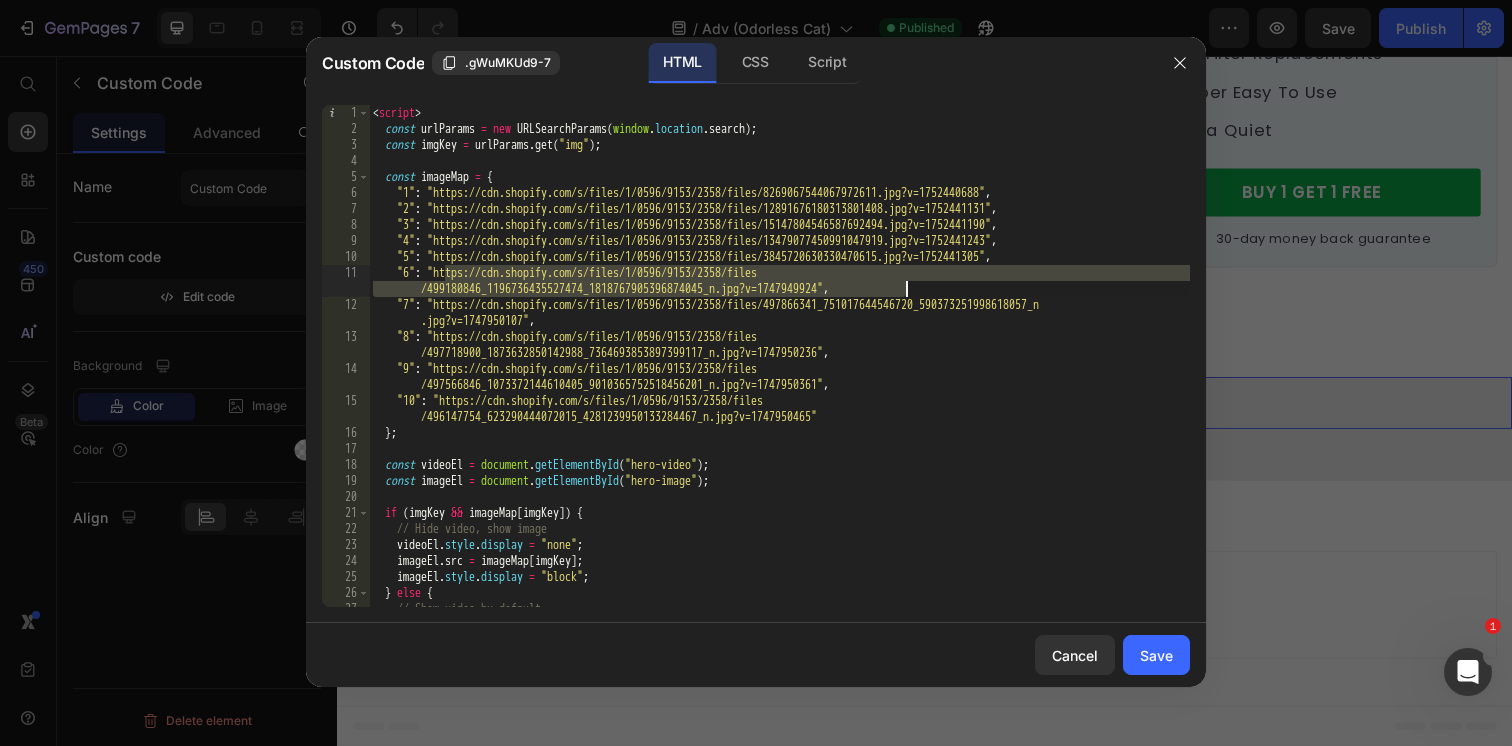 drag, startPoint x: 445, startPoint y: 276, endPoint x: 904, endPoint y: 289, distance: 459.18405 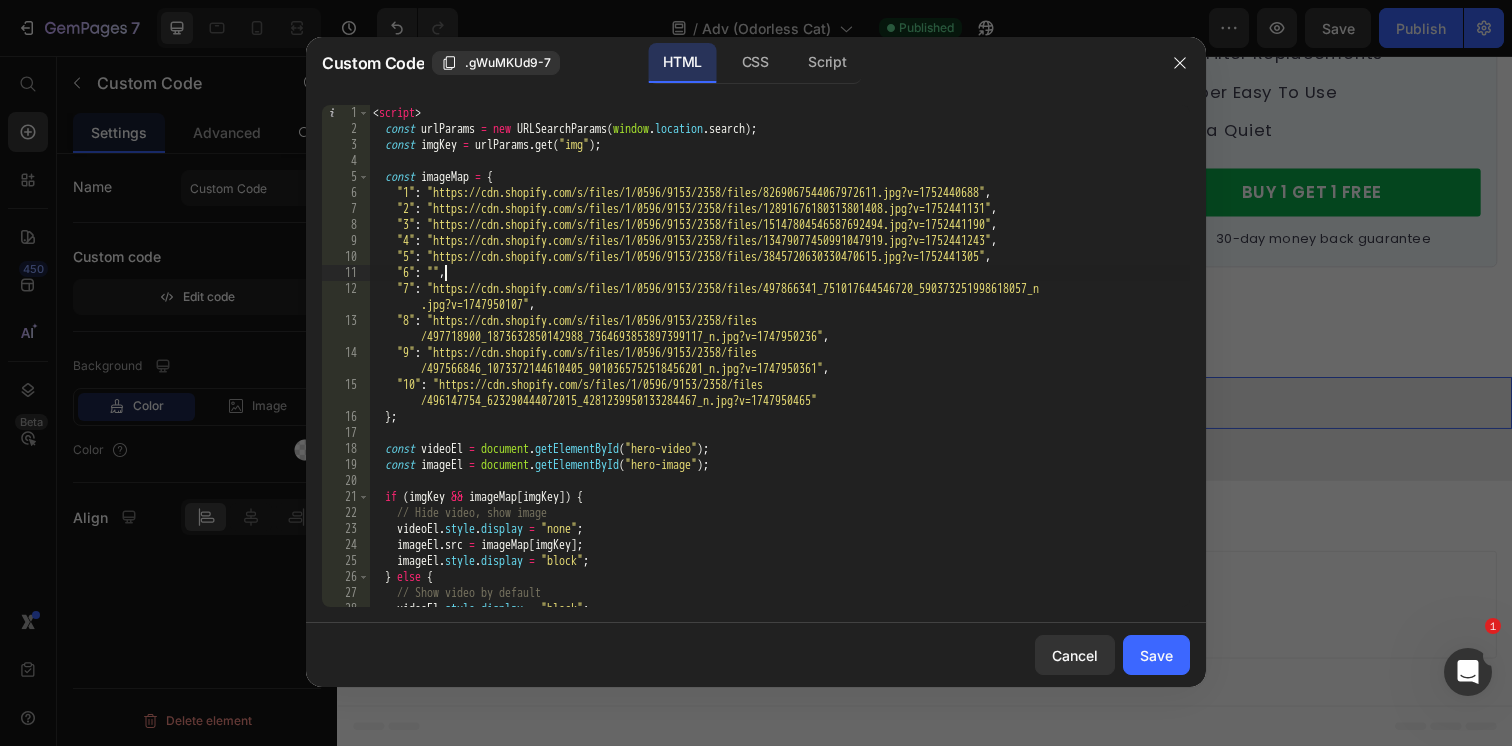 paste on "https://cdn.shopify.com/s/files/1/0596/9153/2358/files/14783393001140001347.jpg?v=1752441386" 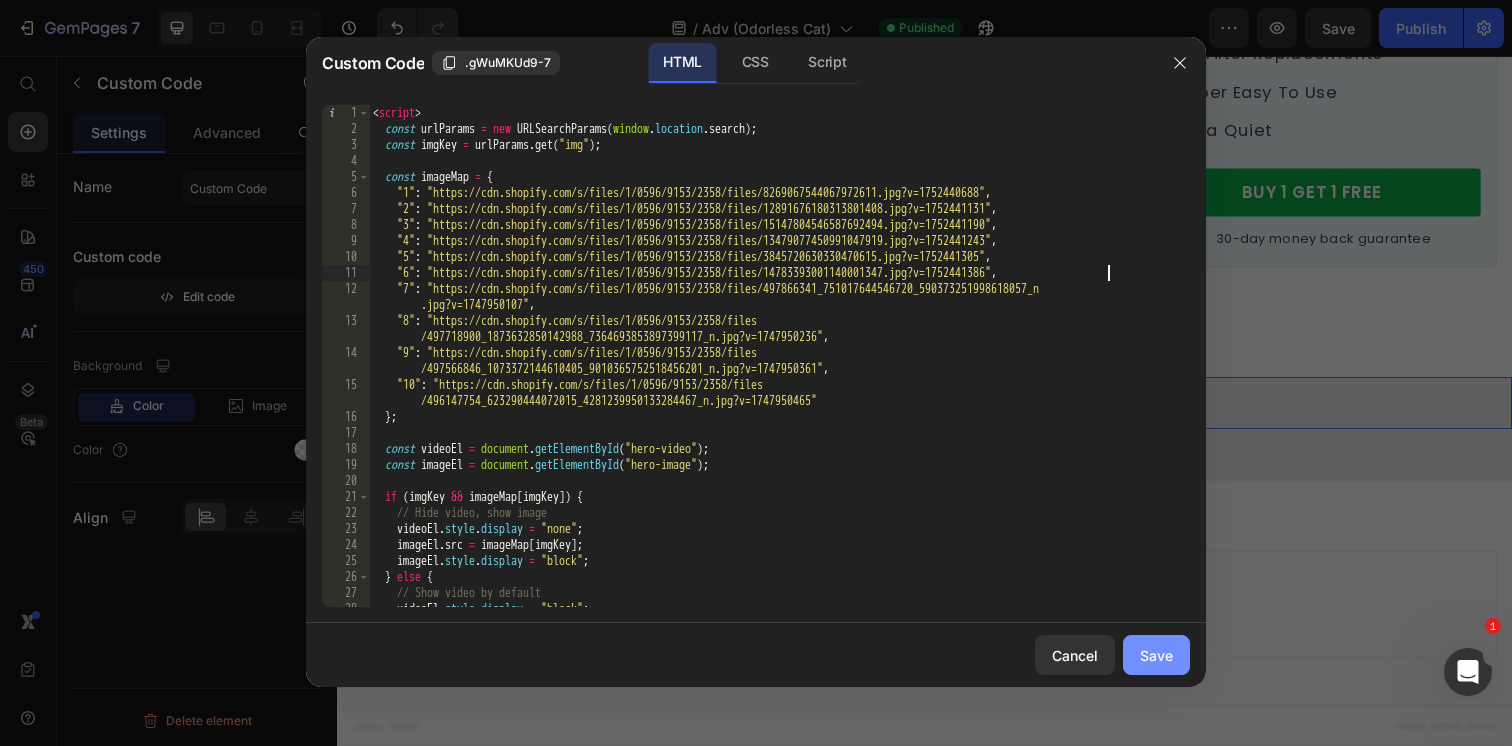click on "Save" at bounding box center (1156, 655) 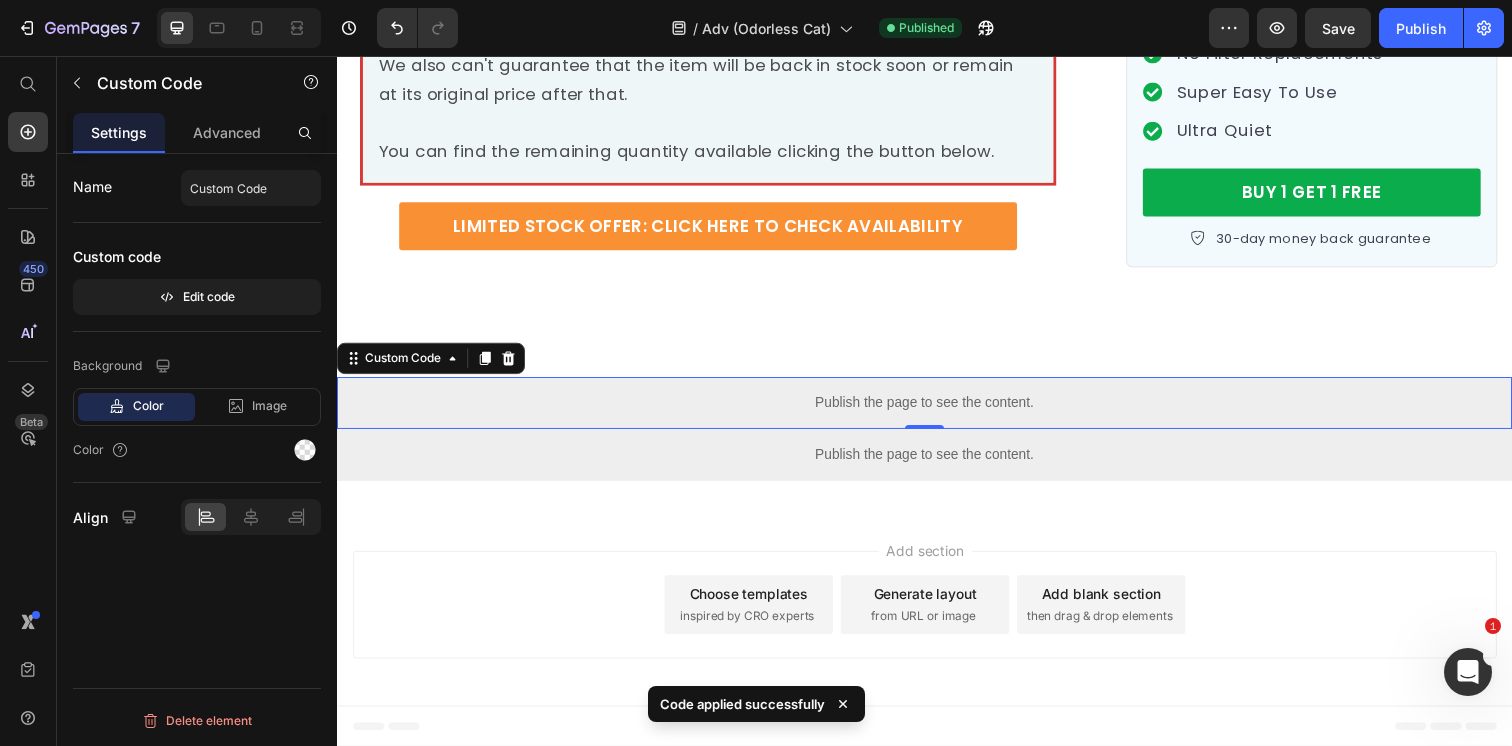 click on "Save" at bounding box center (1338, 28) 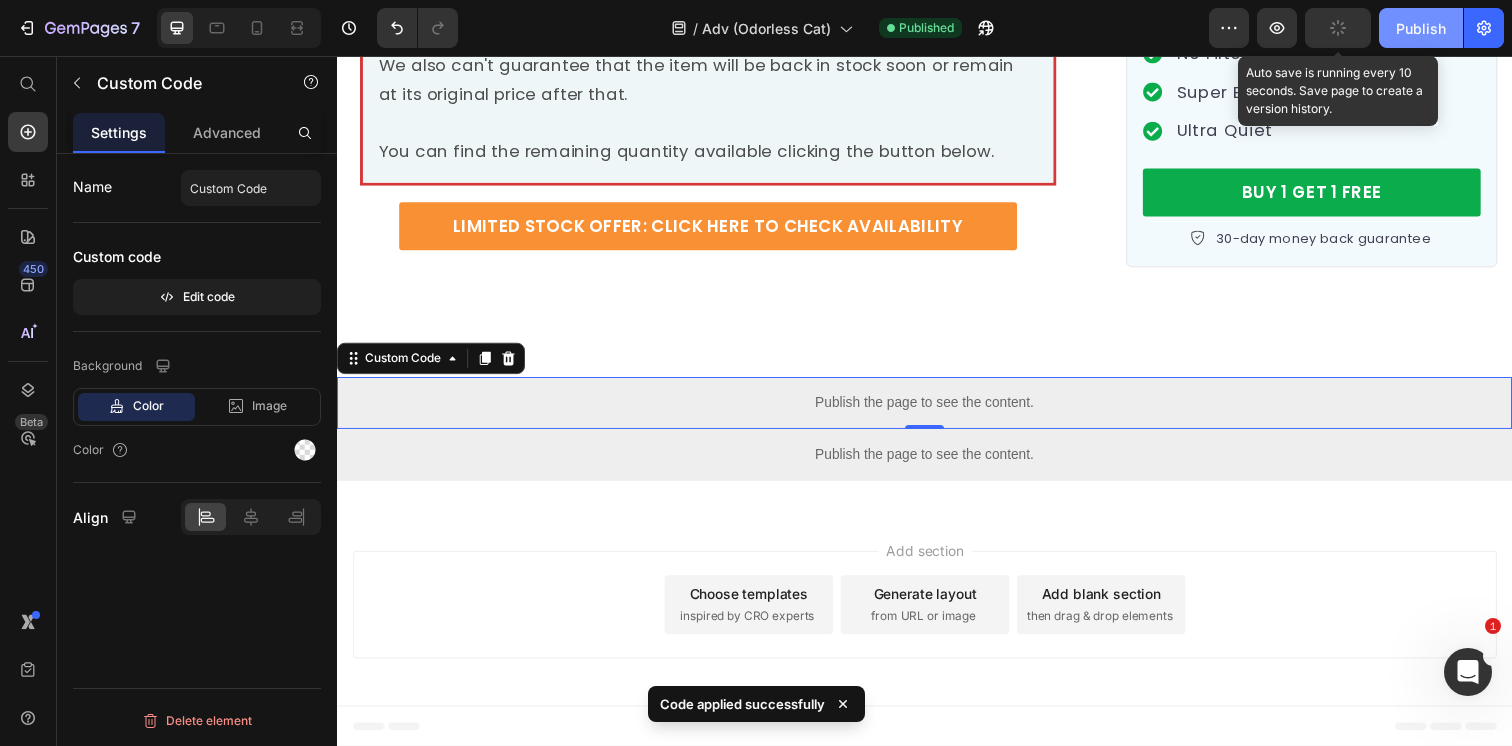 click on "Publish" 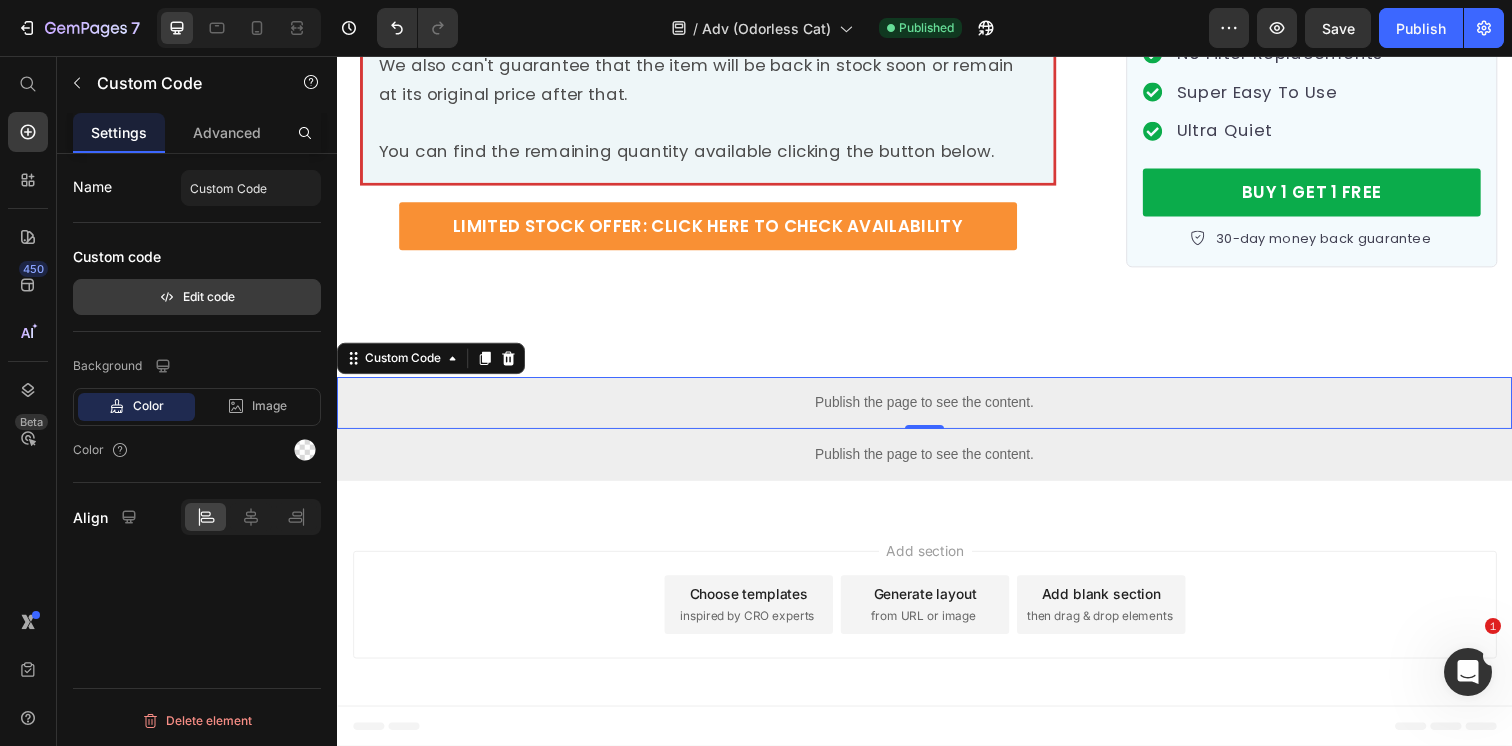 click on "Edit code" at bounding box center (197, 297) 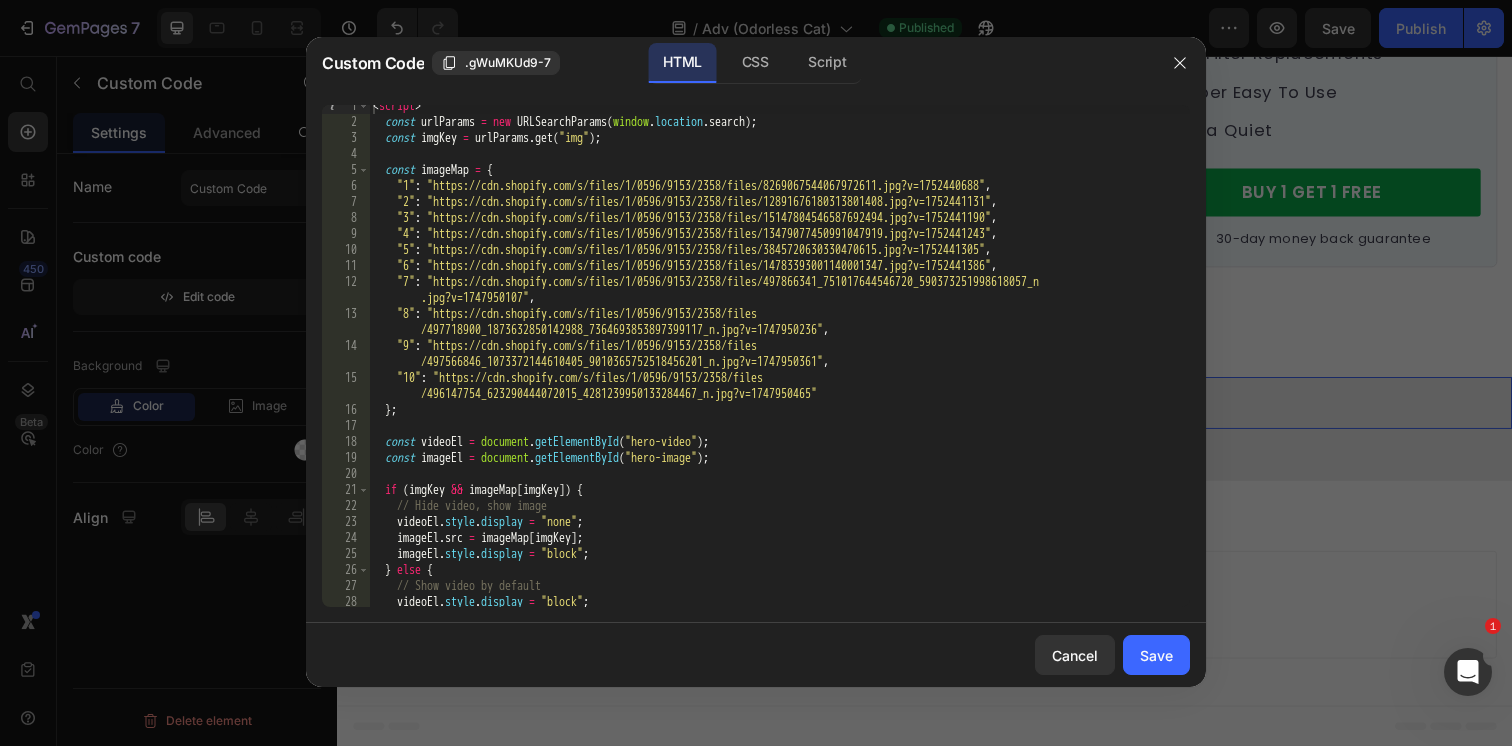 scroll, scrollTop: 6, scrollLeft: 0, axis: vertical 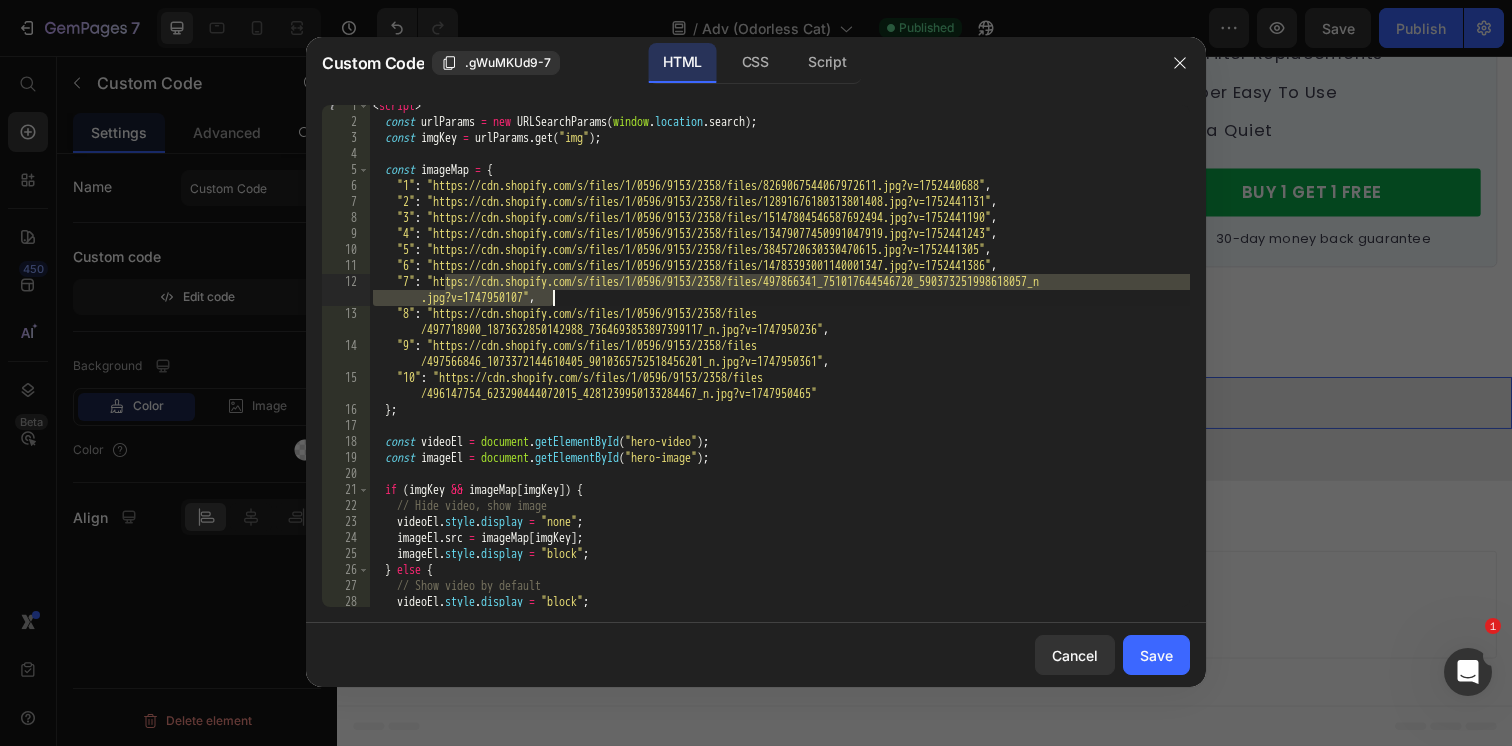 drag, startPoint x: 446, startPoint y: 282, endPoint x: 553, endPoint y: 298, distance: 108.18965 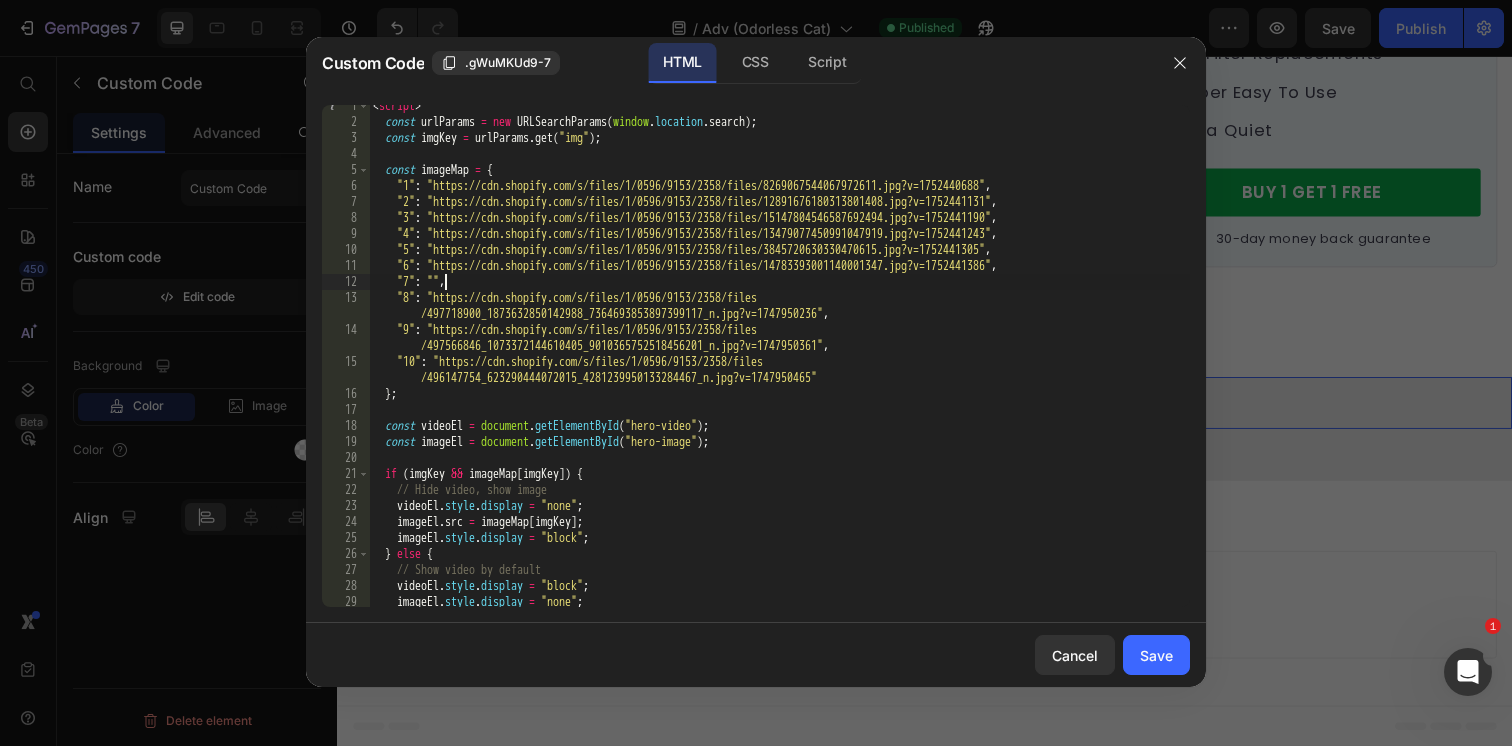 paste on "https://cdn.shopify.com/s/files/1/0596/9153/2358/files/9_d99c3d40-07a5-45bc-a431-c2054093b12b.png?v=1752441548" 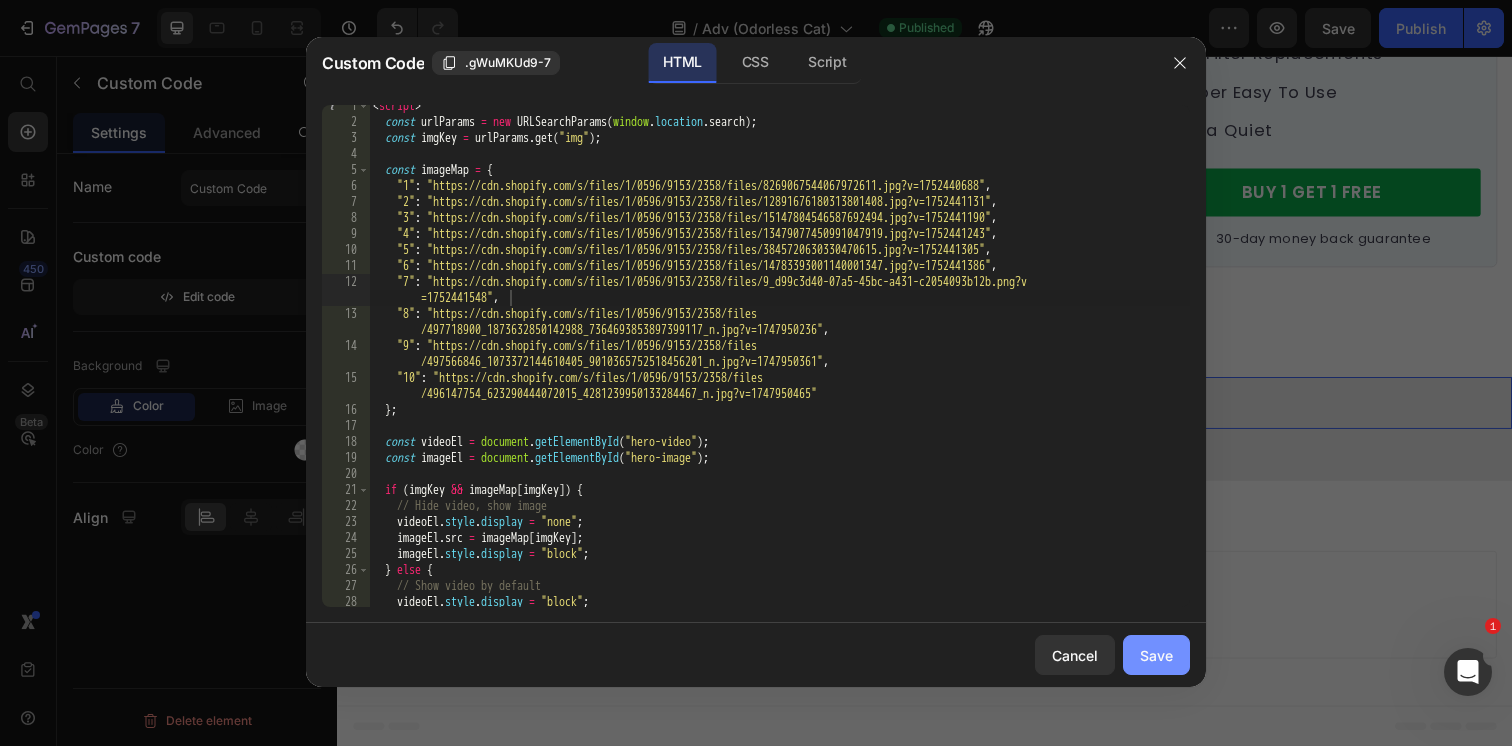 click on "Save" at bounding box center (1156, 655) 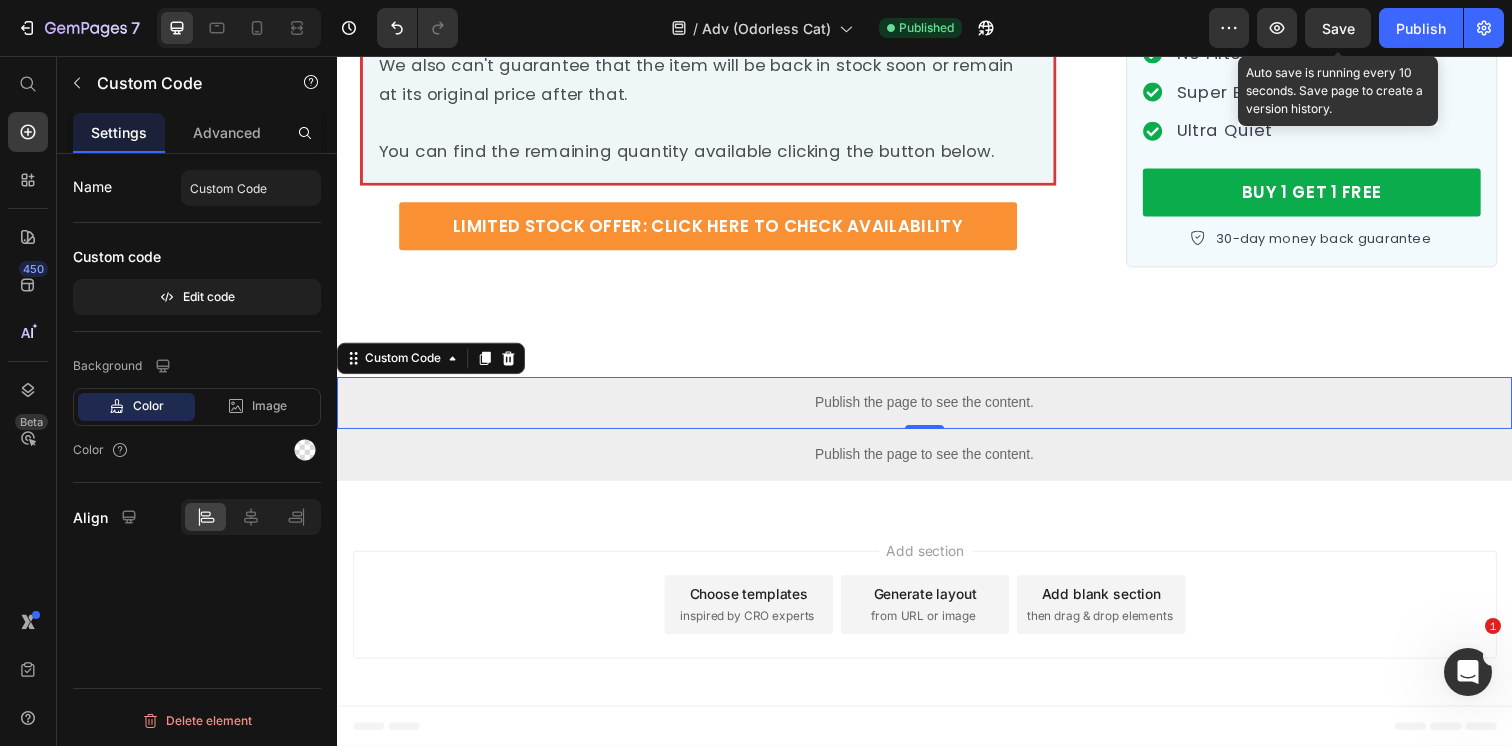 click on "Save" 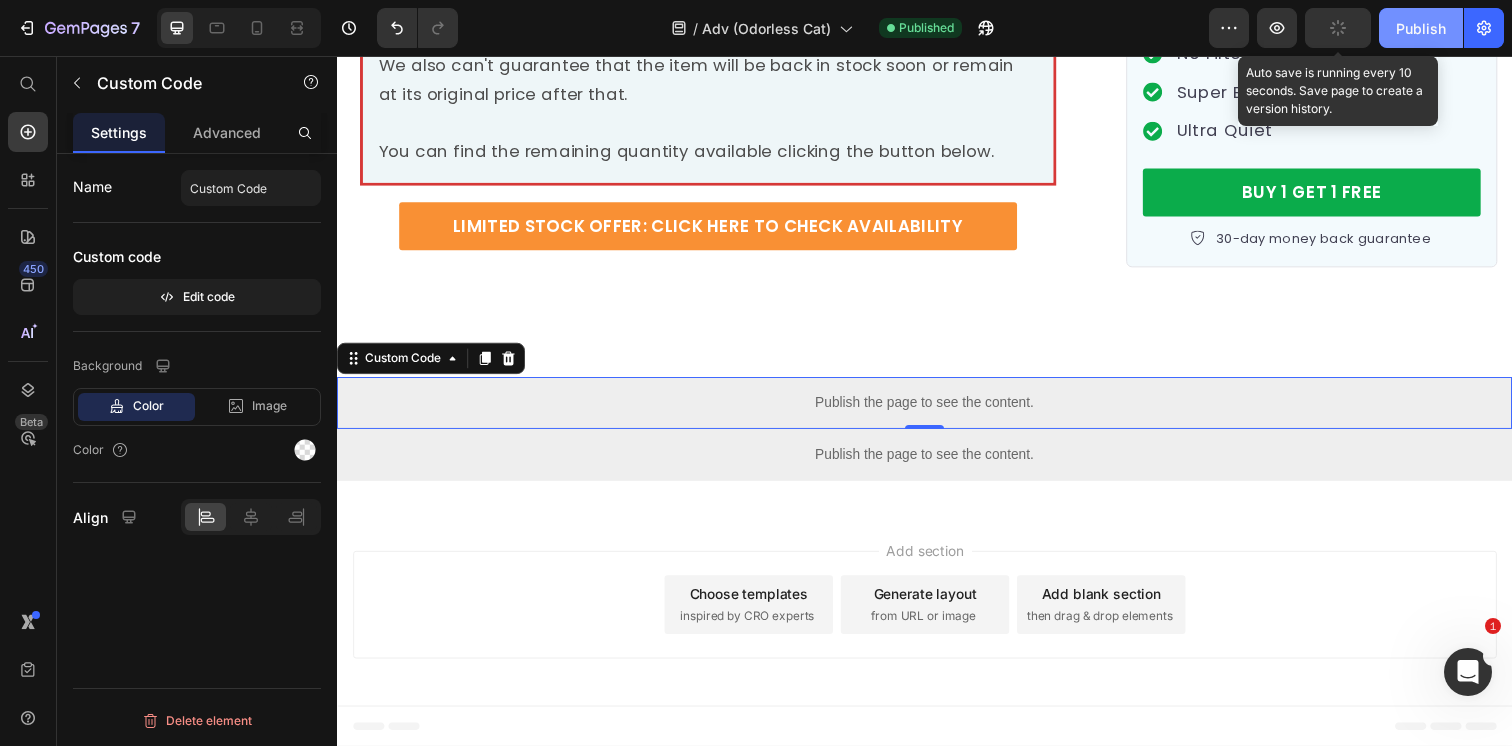 click on "Publish" at bounding box center [1421, 28] 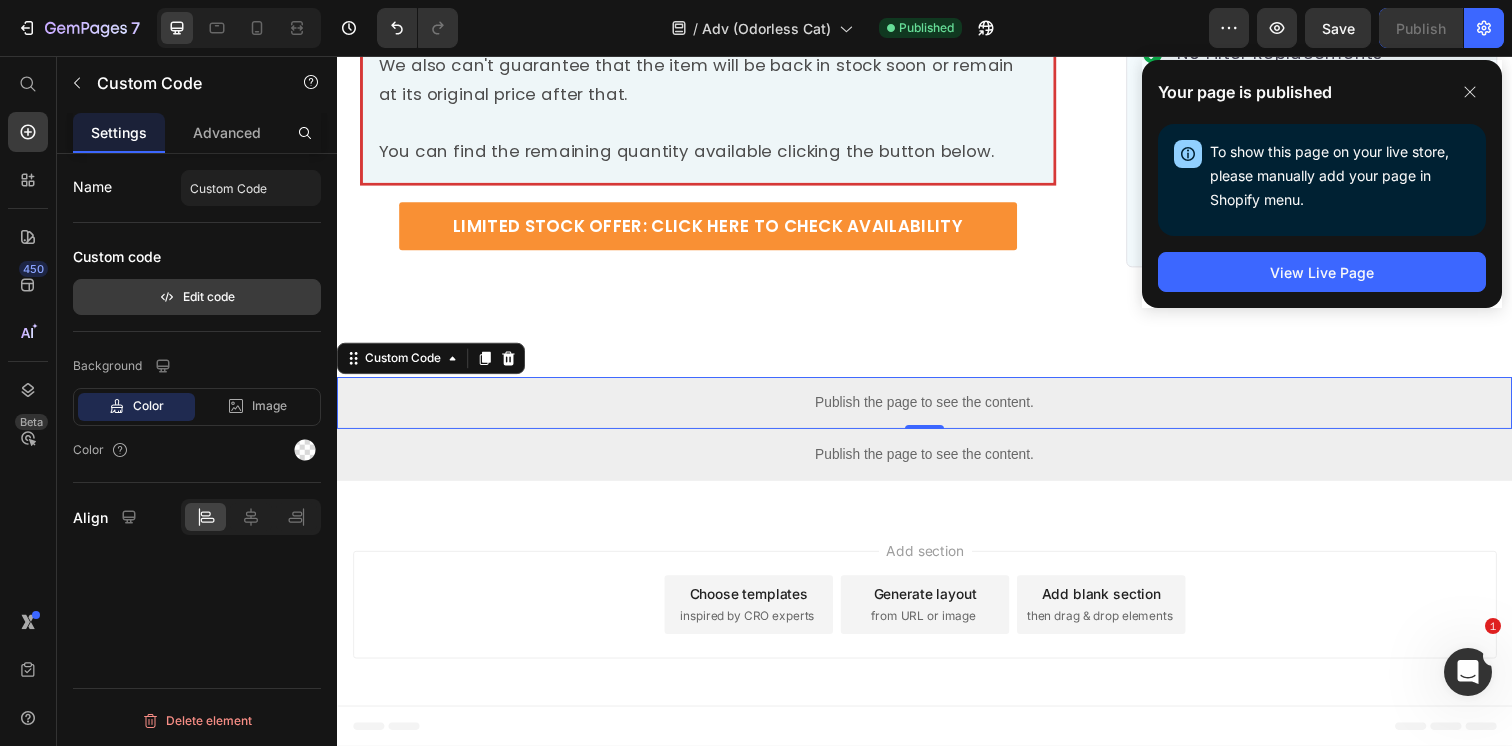 click on "Edit code" at bounding box center [197, 297] 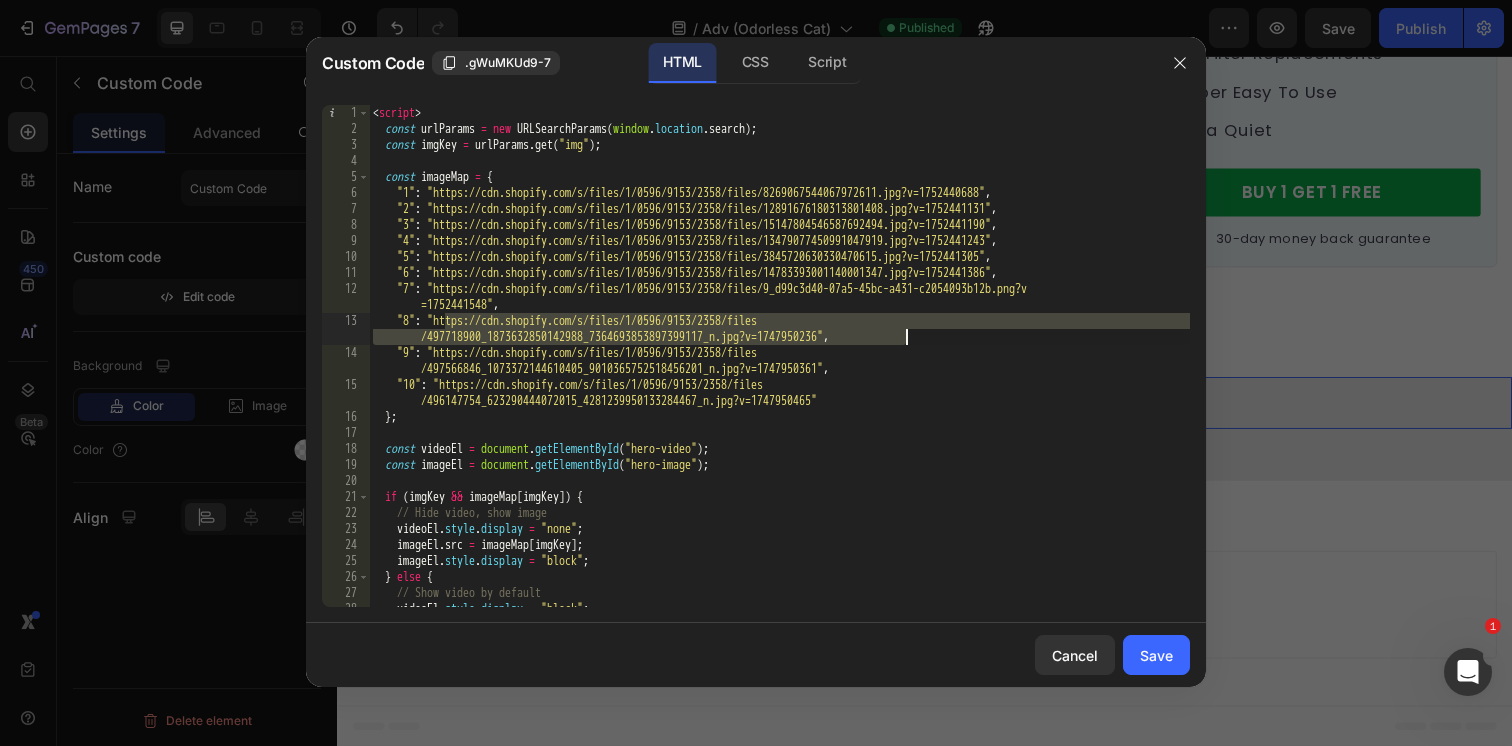 drag, startPoint x: 448, startPoint y: 322, endPoint x: 905, endPoint y: 342, distance: 457.43744 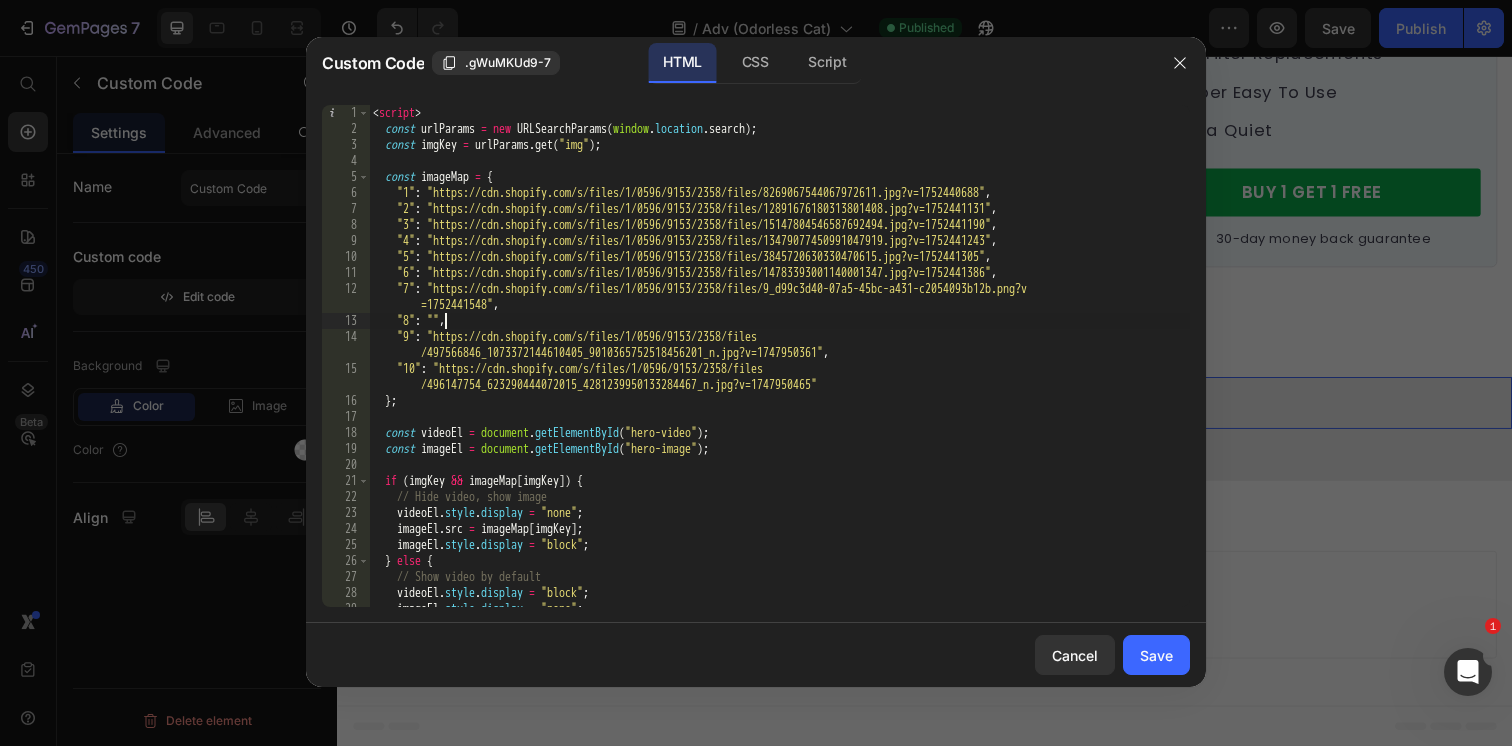 paste on "https://cdn.shopify.com/s/files/1/0596/9153/2358/files/10_180b6b04-b26d-43b5-94c0-f9adb2767490.png?v=1752441684" 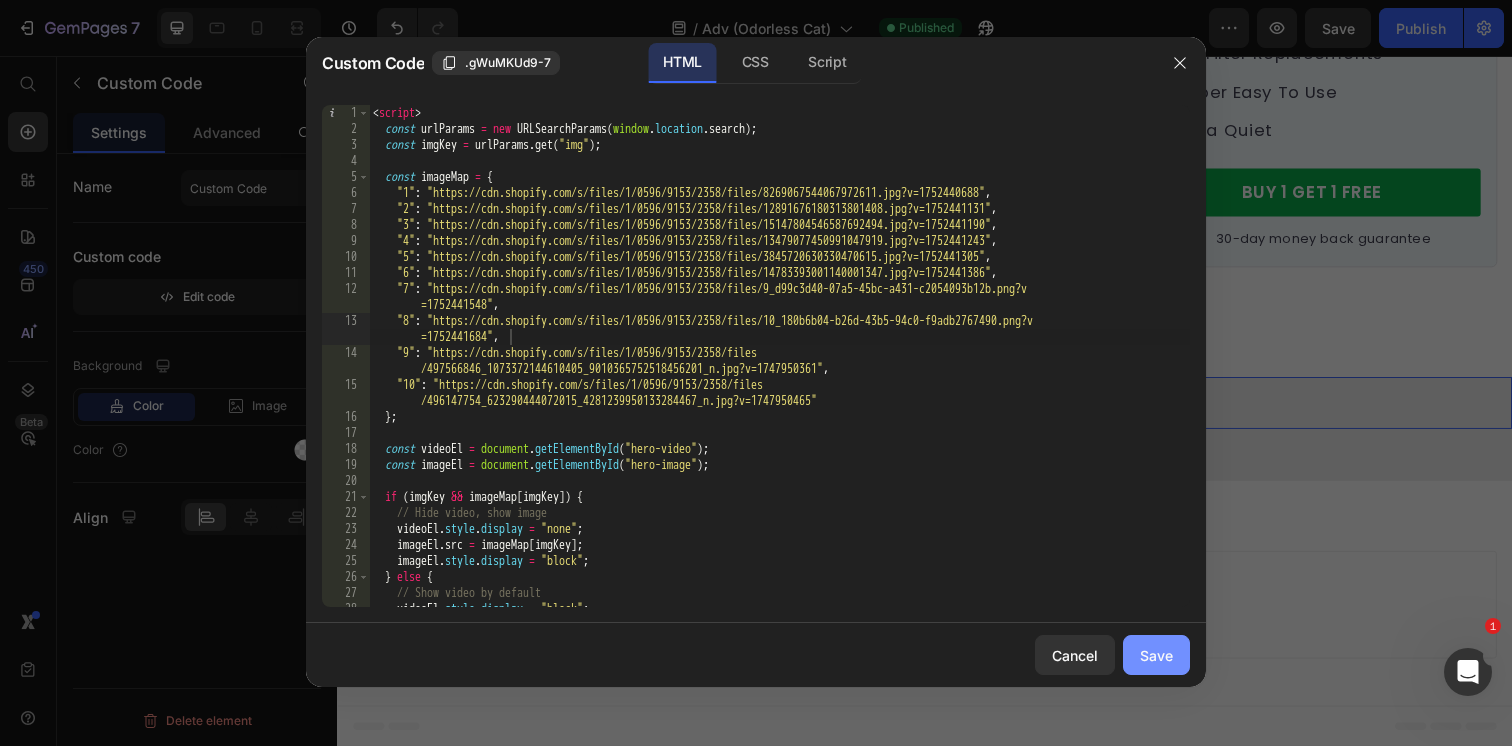 click on "Save" at bounding box center (1156, 655) 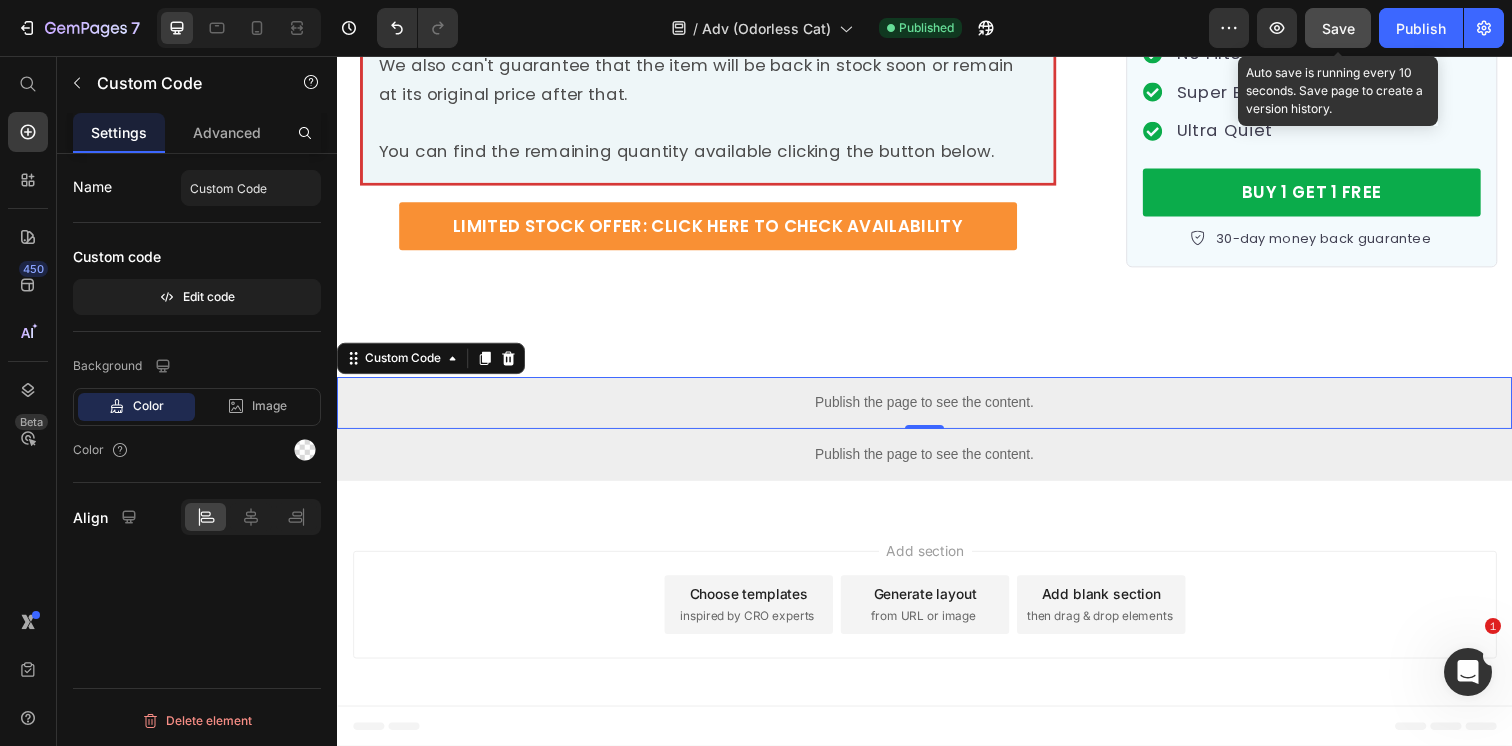 click on "Save" at bounding box center [1338, 28] 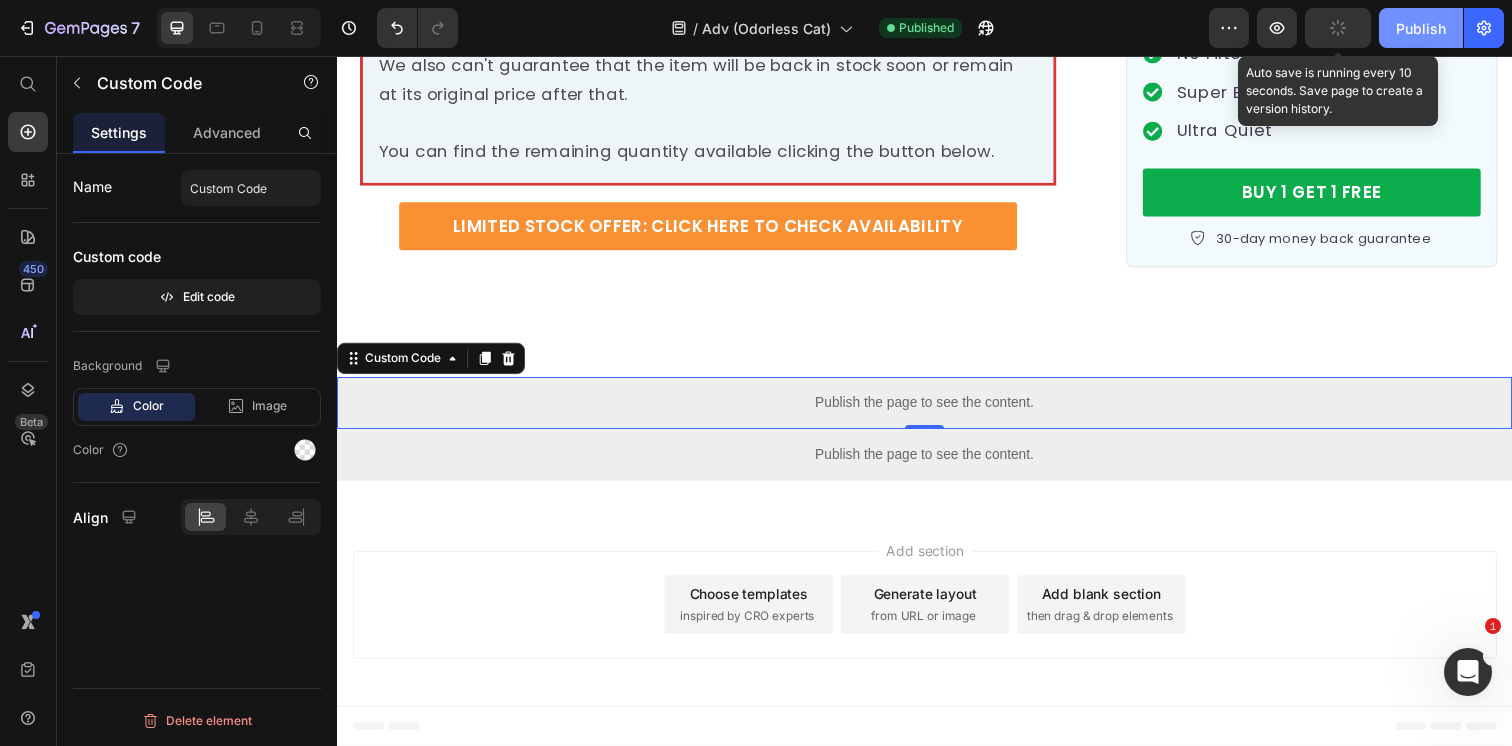 click on "Publish" 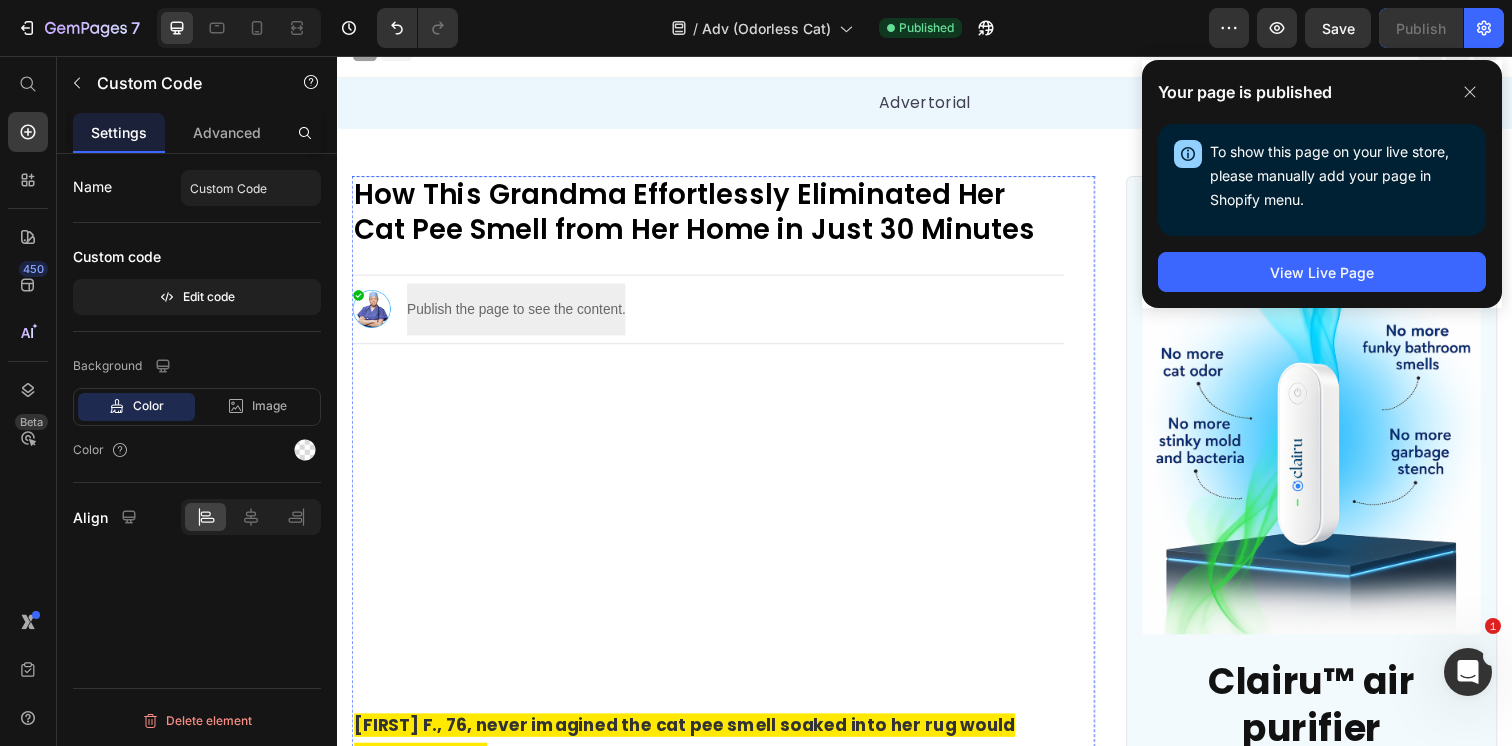 scroll, scrollTop: 0, scrollLeft: 0, axis: both 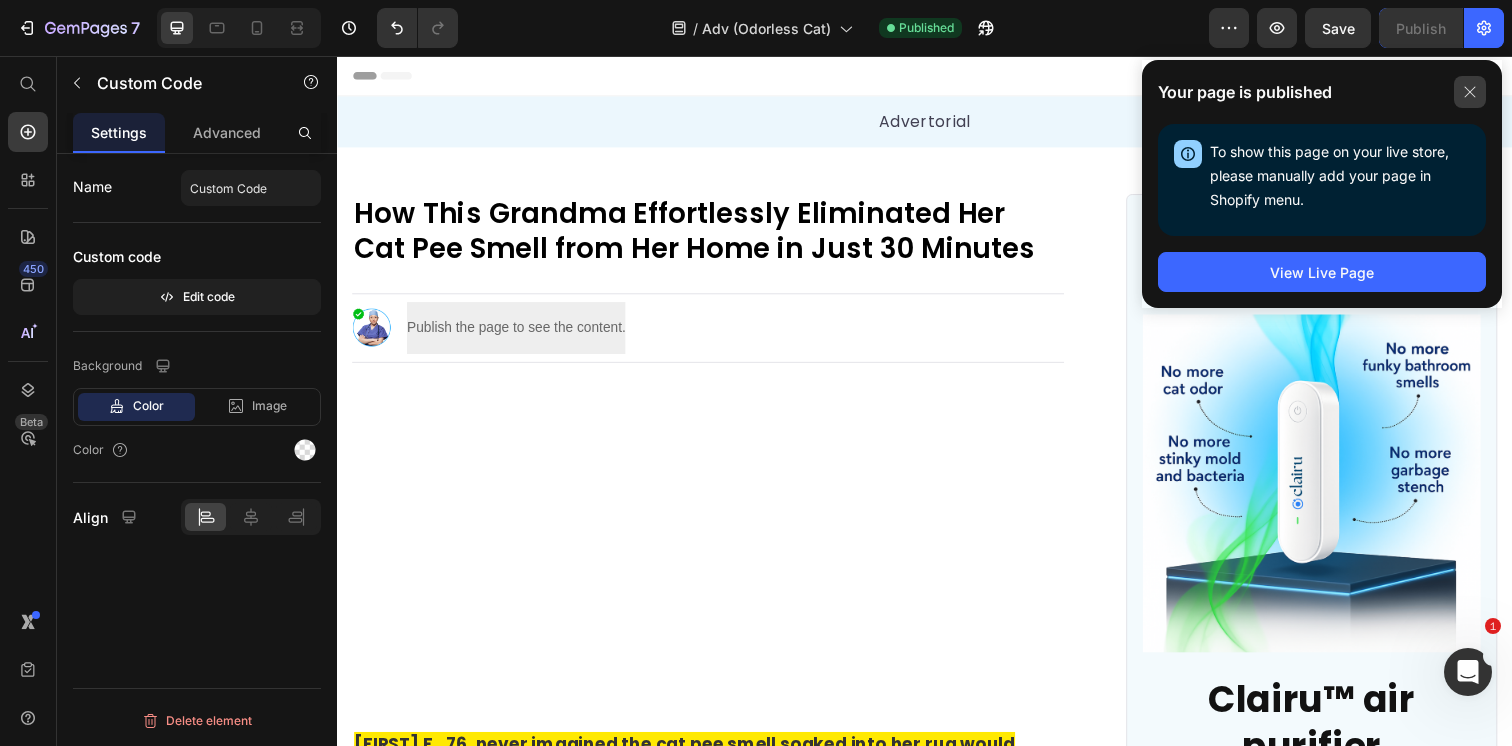 click 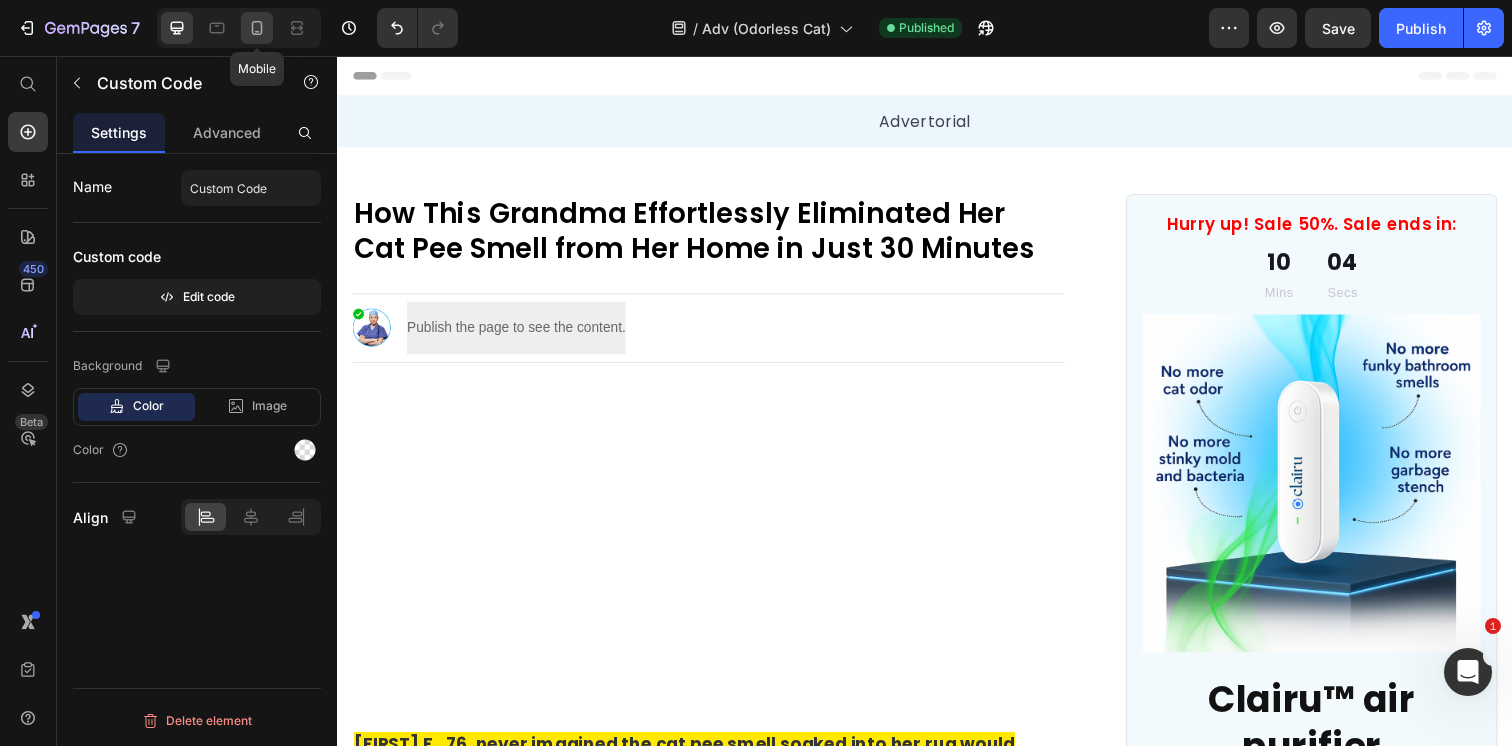 click 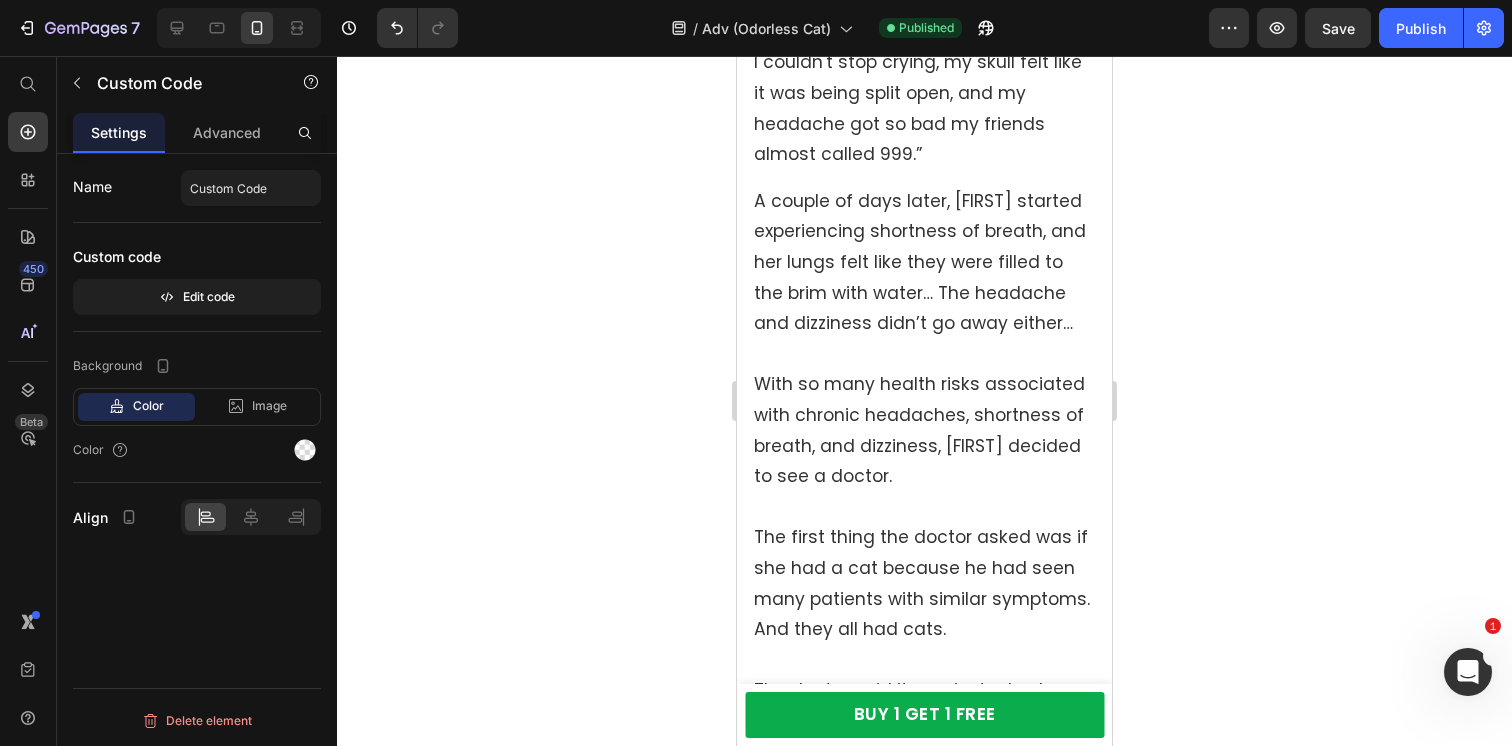 scroll, scrollTop: 1753, scrollLeft: 0, axis: vertical 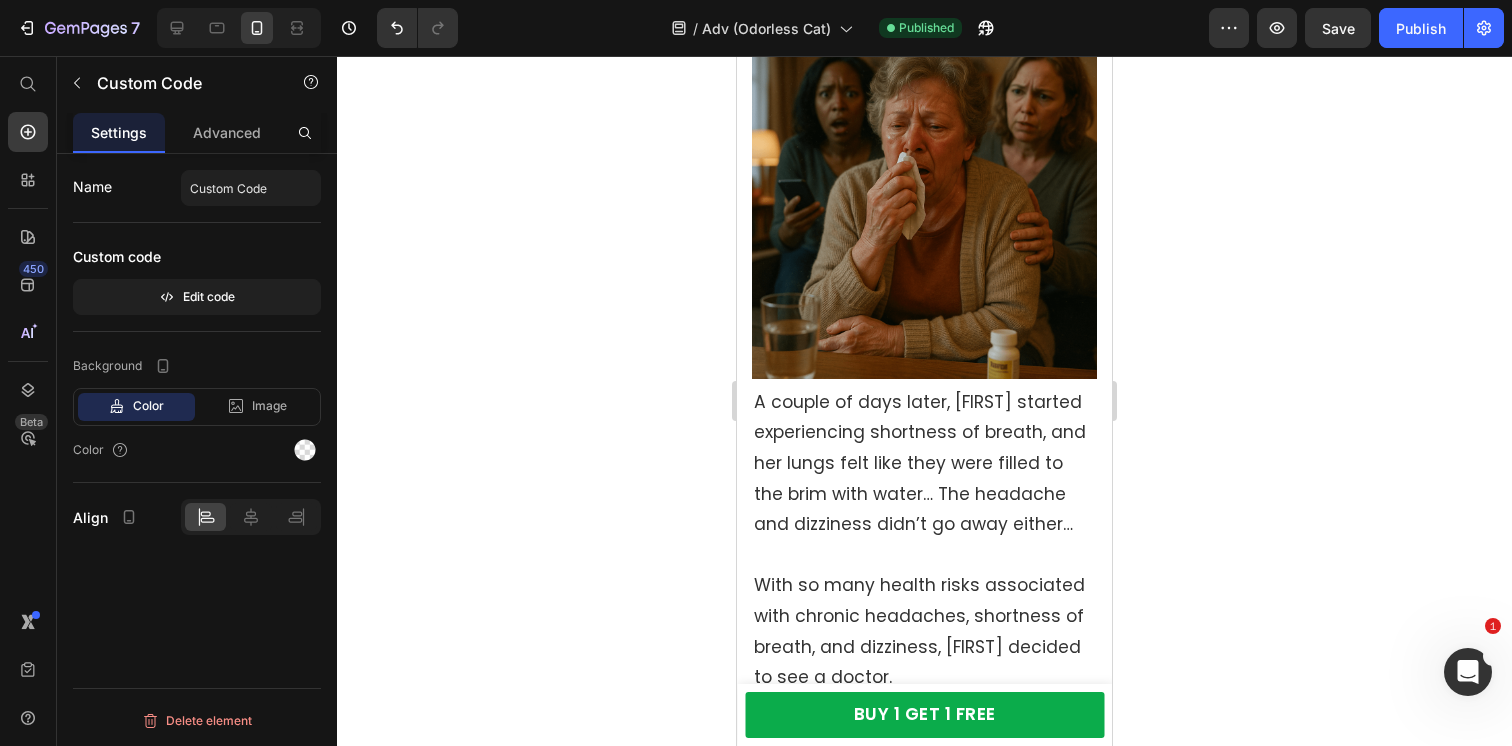 click at bounding box center [924, 206] 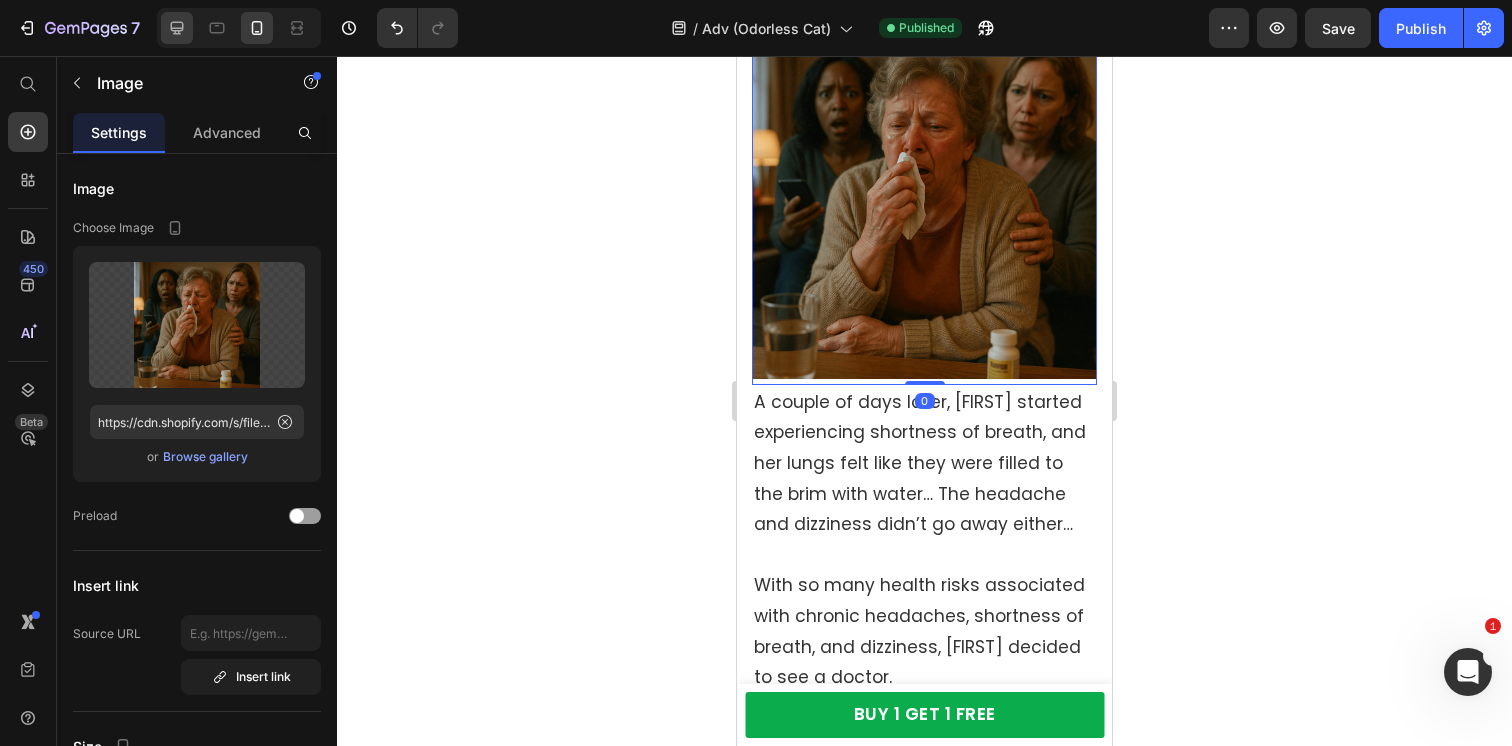 click 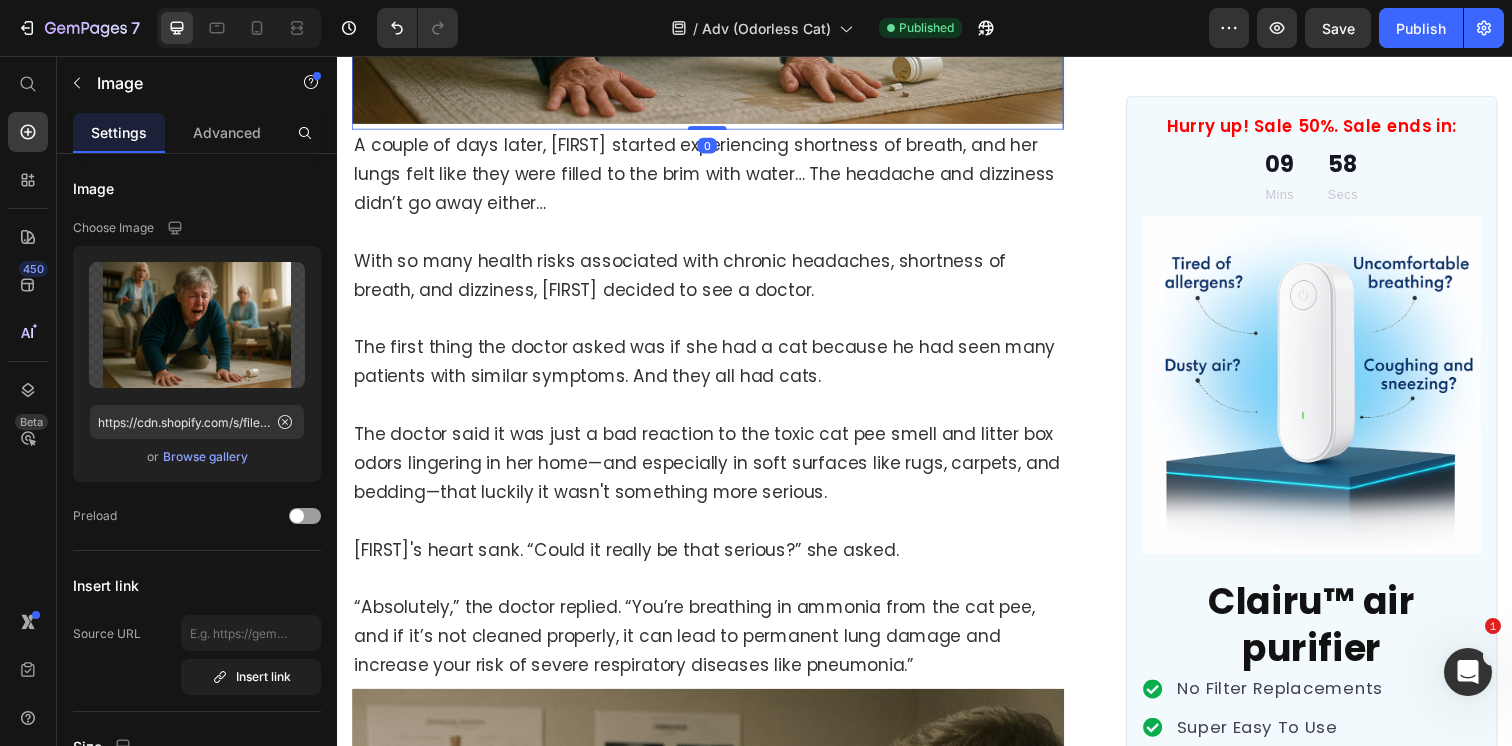 scroll, scrollTop: 1848, scrollLeft: 0, axis: vertical 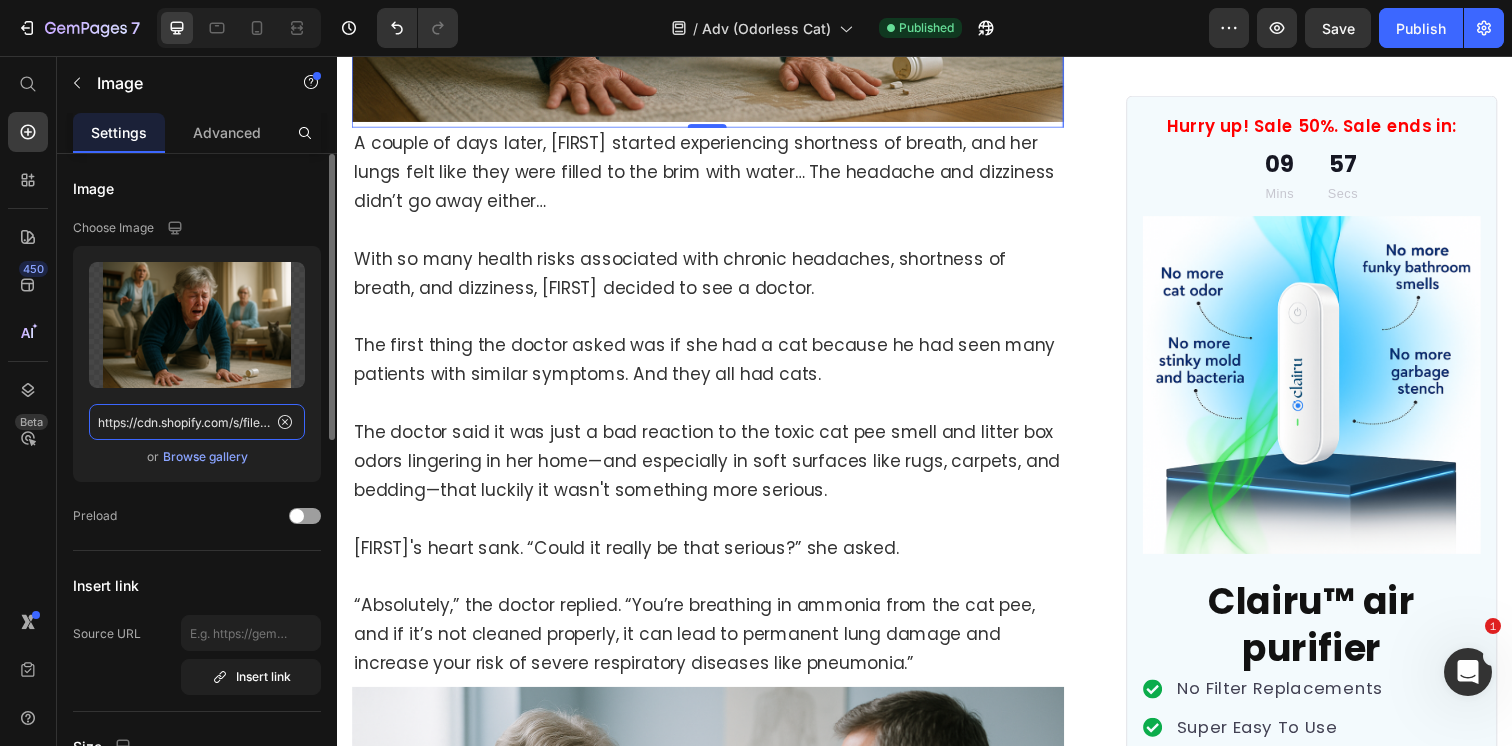 click on "https://cdn.shopify.com/s/files/1/0596/9153/2358/files/gempages_549795869793190961-ca7e017a-daa0-4048-b8b4-7386afd527e7.png" 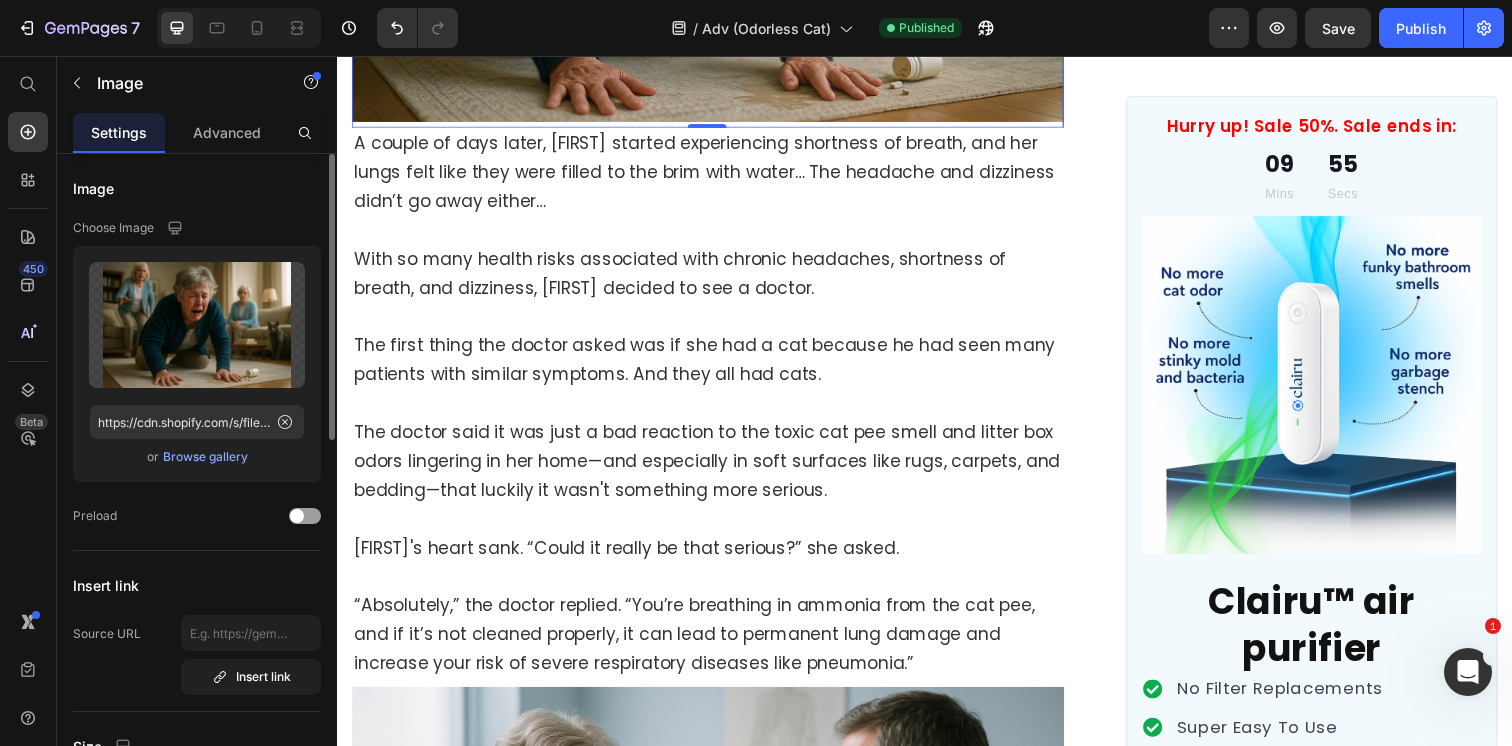 click on "Image Choose Image Upload Image https://cdn.shopify.com/s/files/1/0596/9153/2358/files/gempages_549795869793190961-ca7e017a-daa0-4048-b8b4-7386afd527e7.png  or   Browse gallery  Preload" 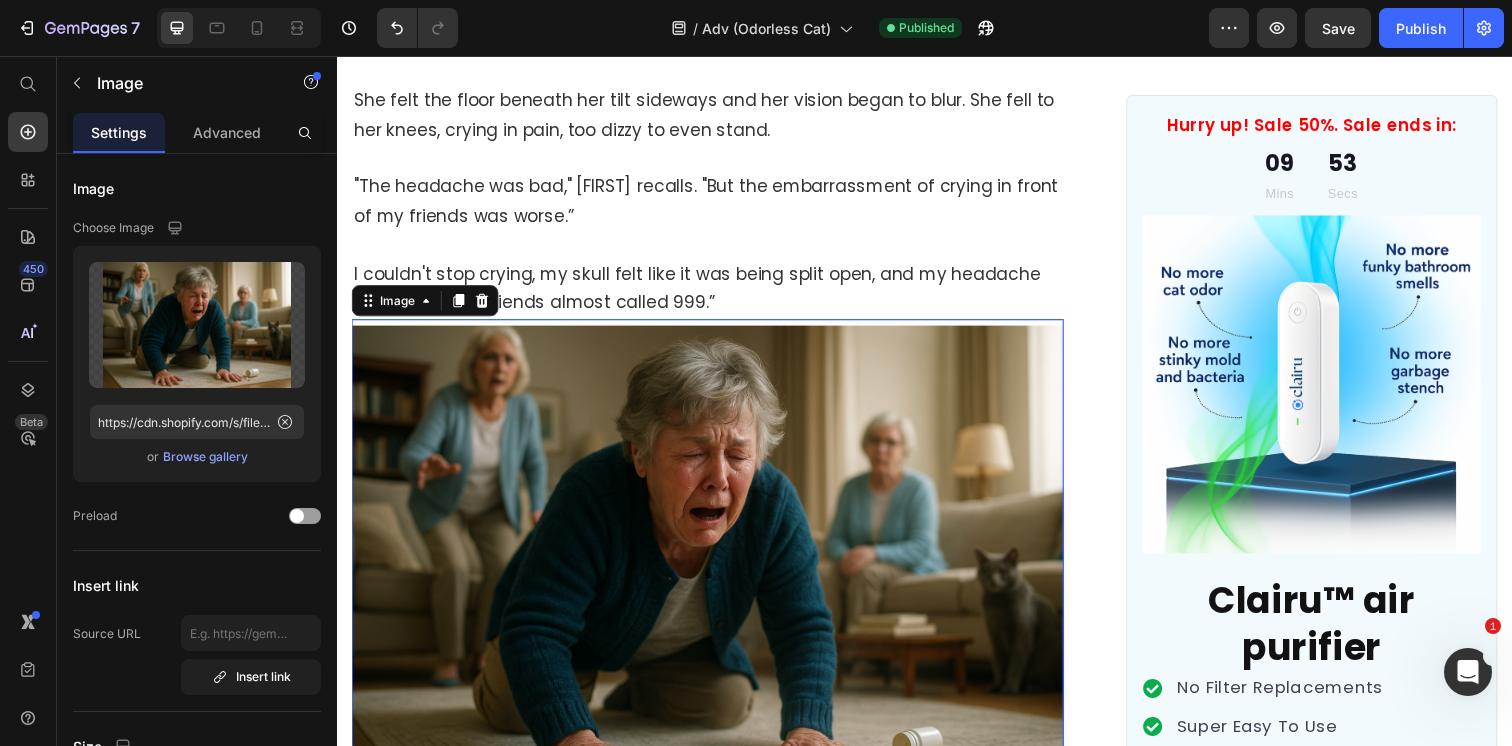 scroll, scrollTop: 1166, scrollLeft: 0, axis: vertical 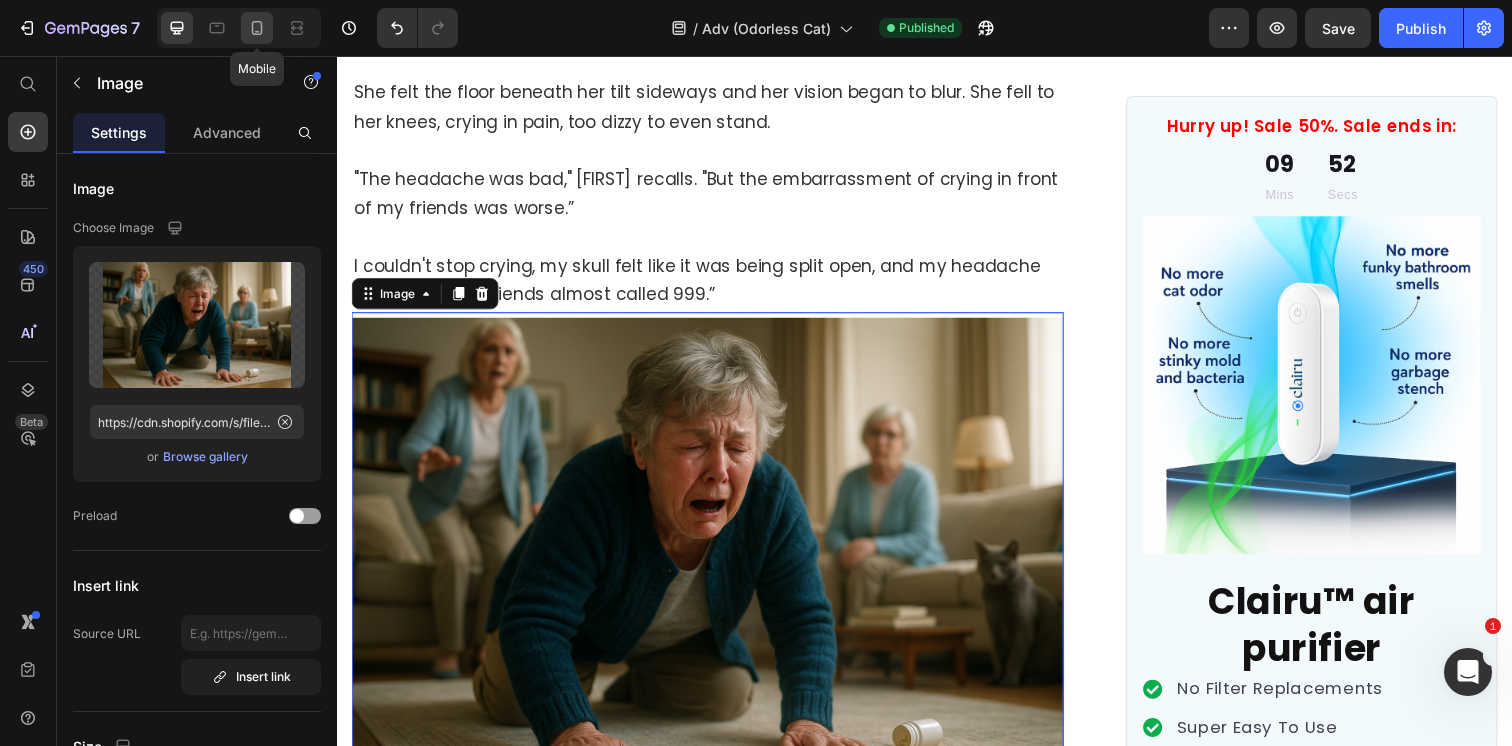 click 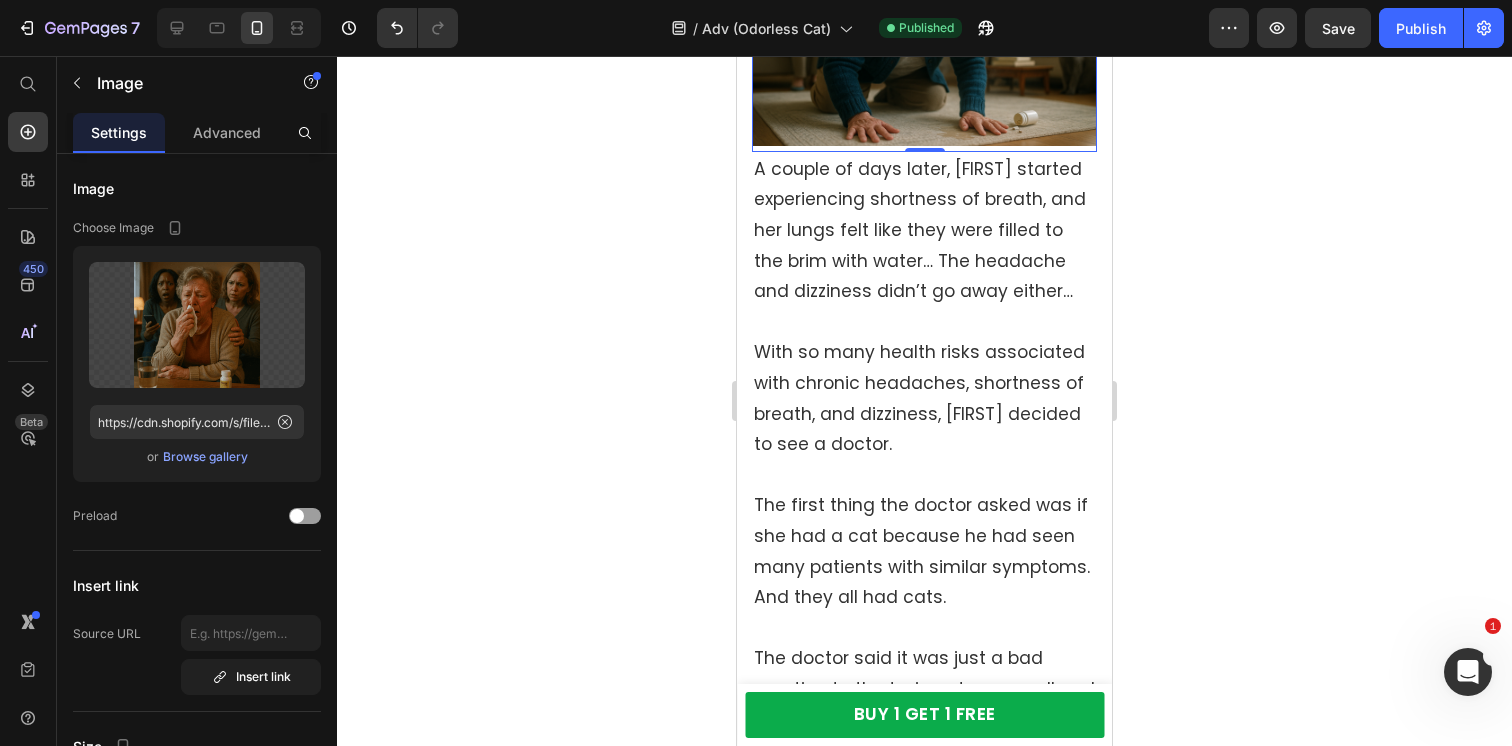 scroll, scrollTop: 1876, scrollLeft: 0, axis: vertical 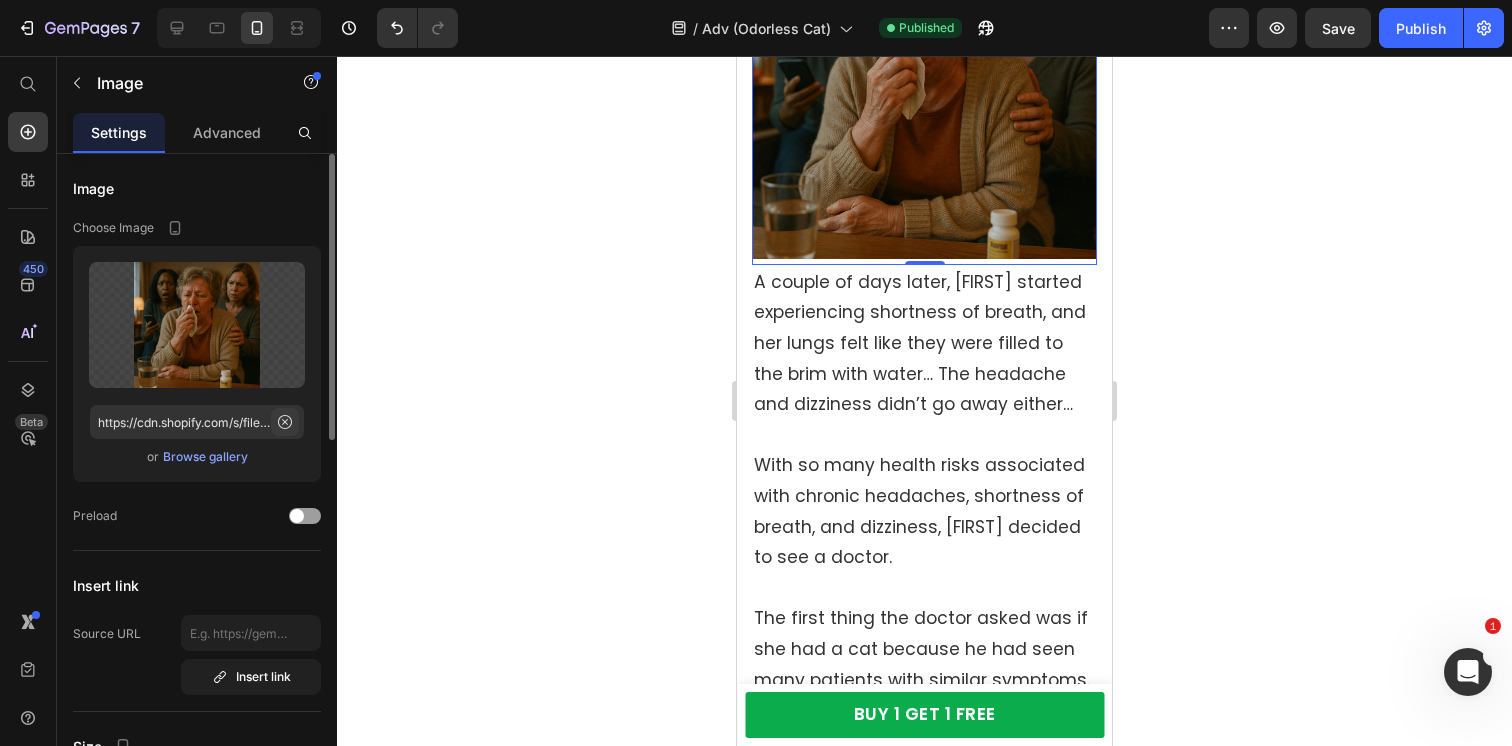 click 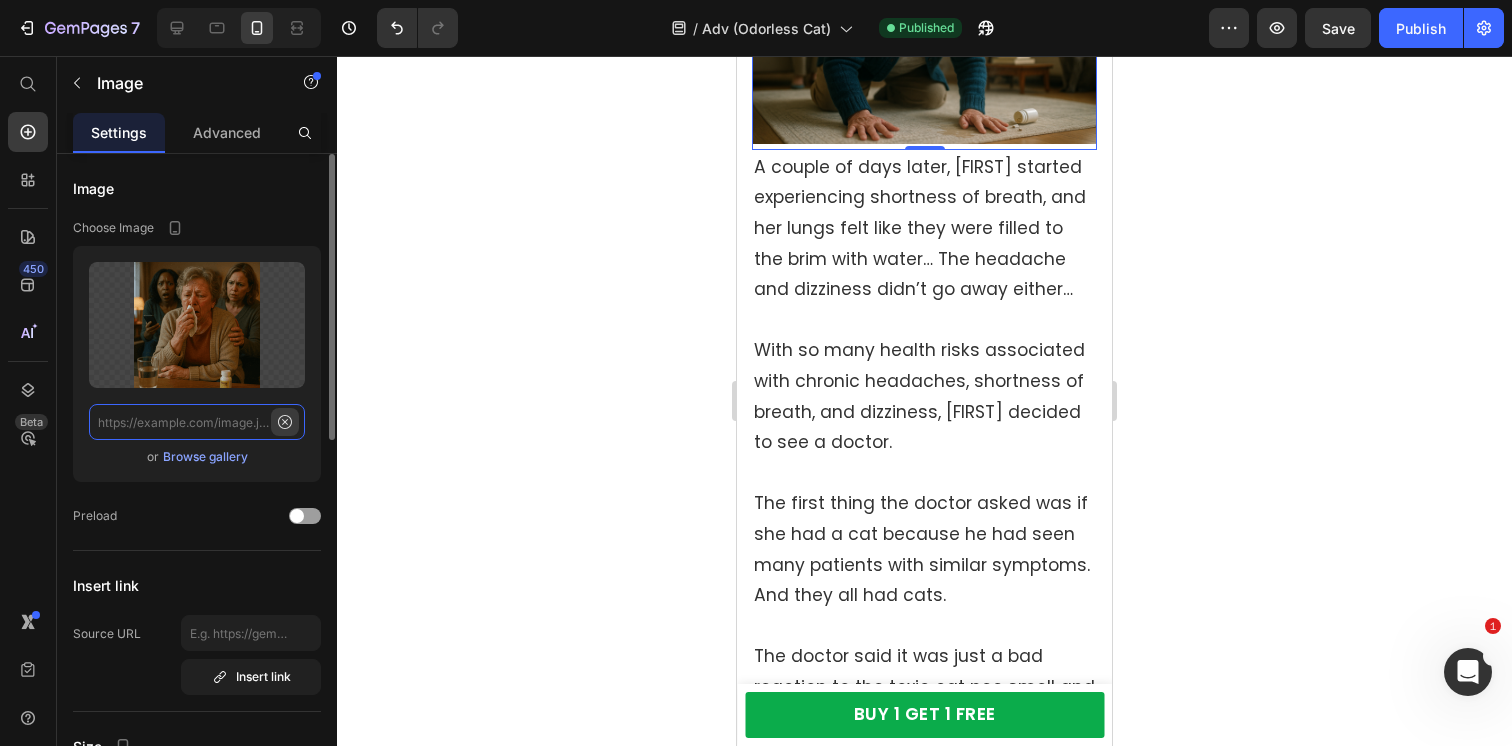 scroll, scrollTop: 0, scrollLeft: 0, axis: both 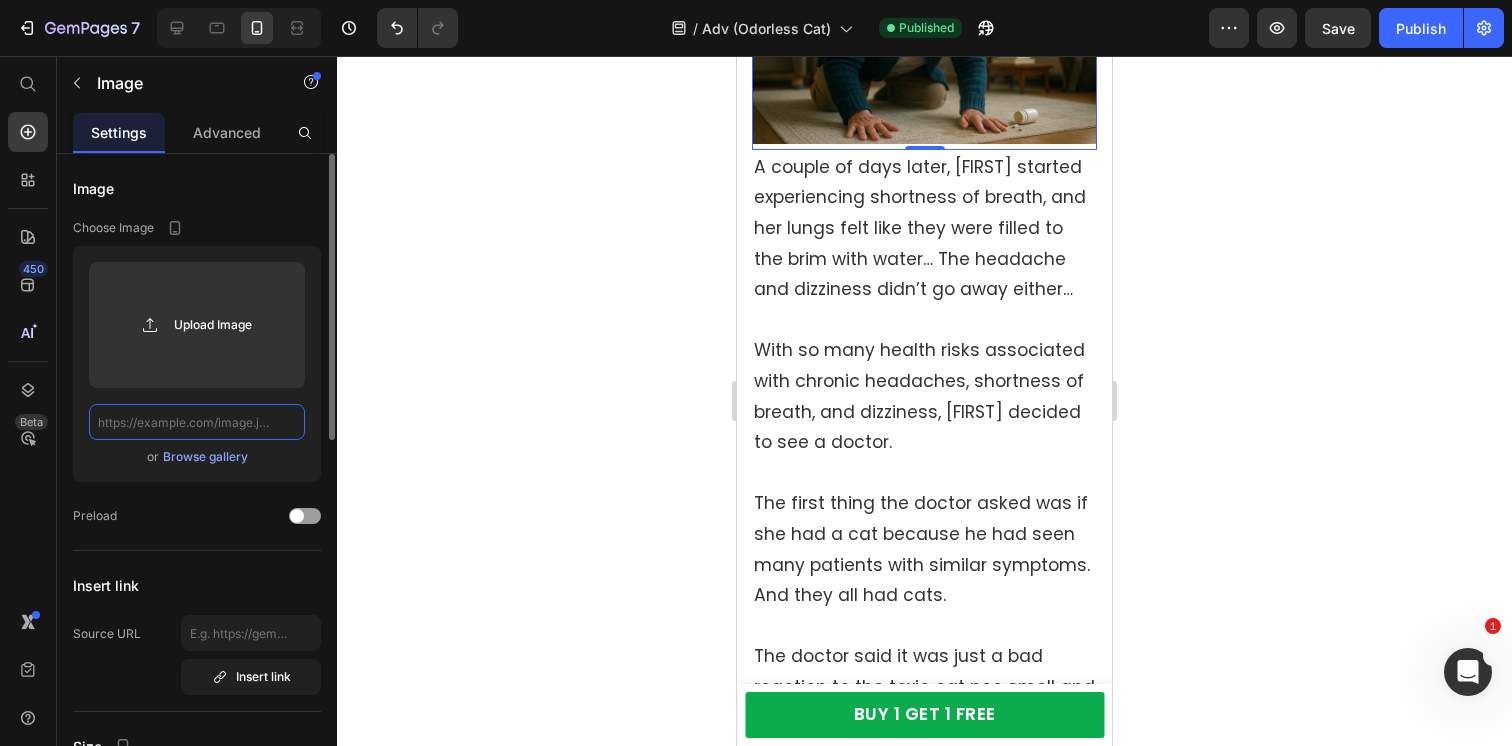paste on "https://cdn.shopify.com/s/files/1/0596/9153/2358/files/gempages_549795869793190961-ca7e017a-daa0-4048-b8b4-7386afd527e7.png" 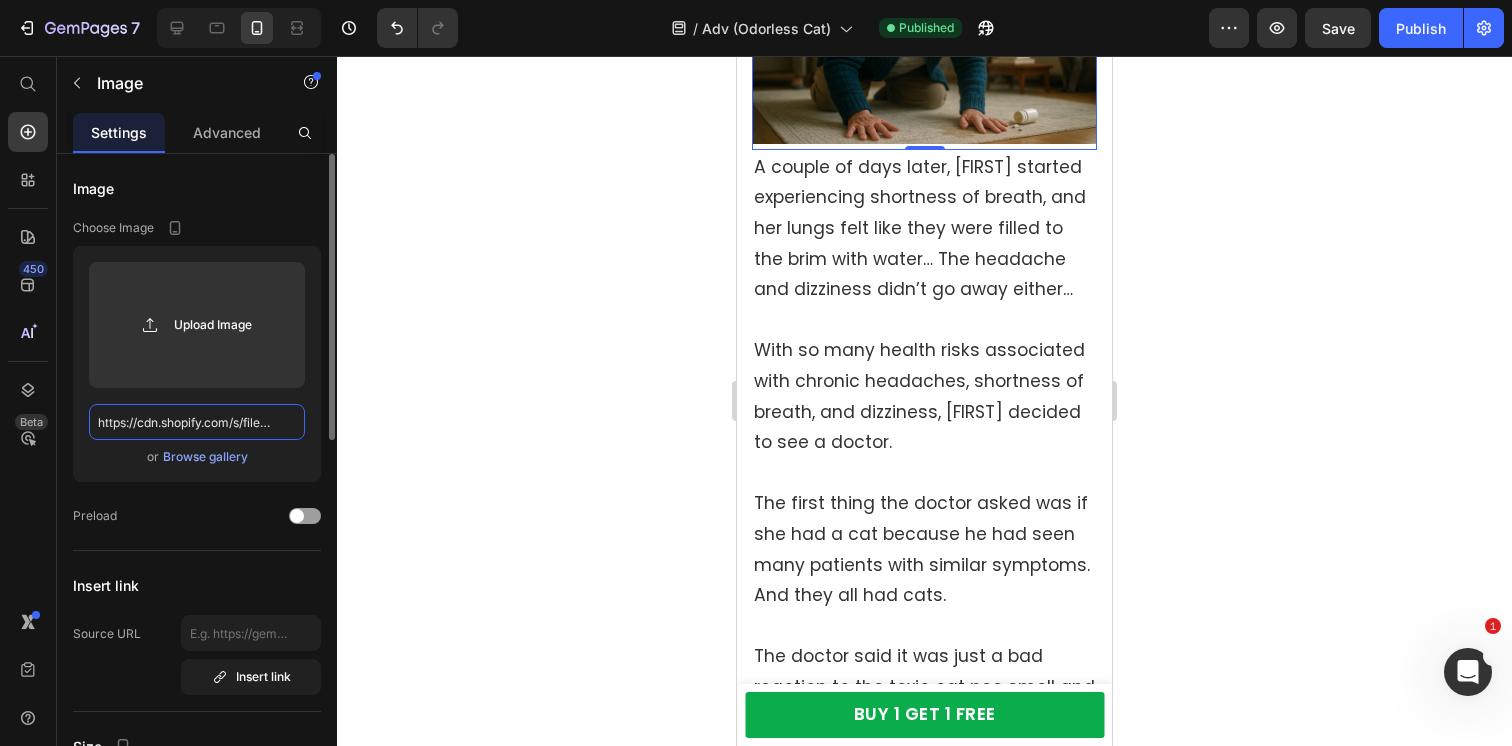 scroll, scrollTop: 0, scrollLeft: 604, axis: horizontal 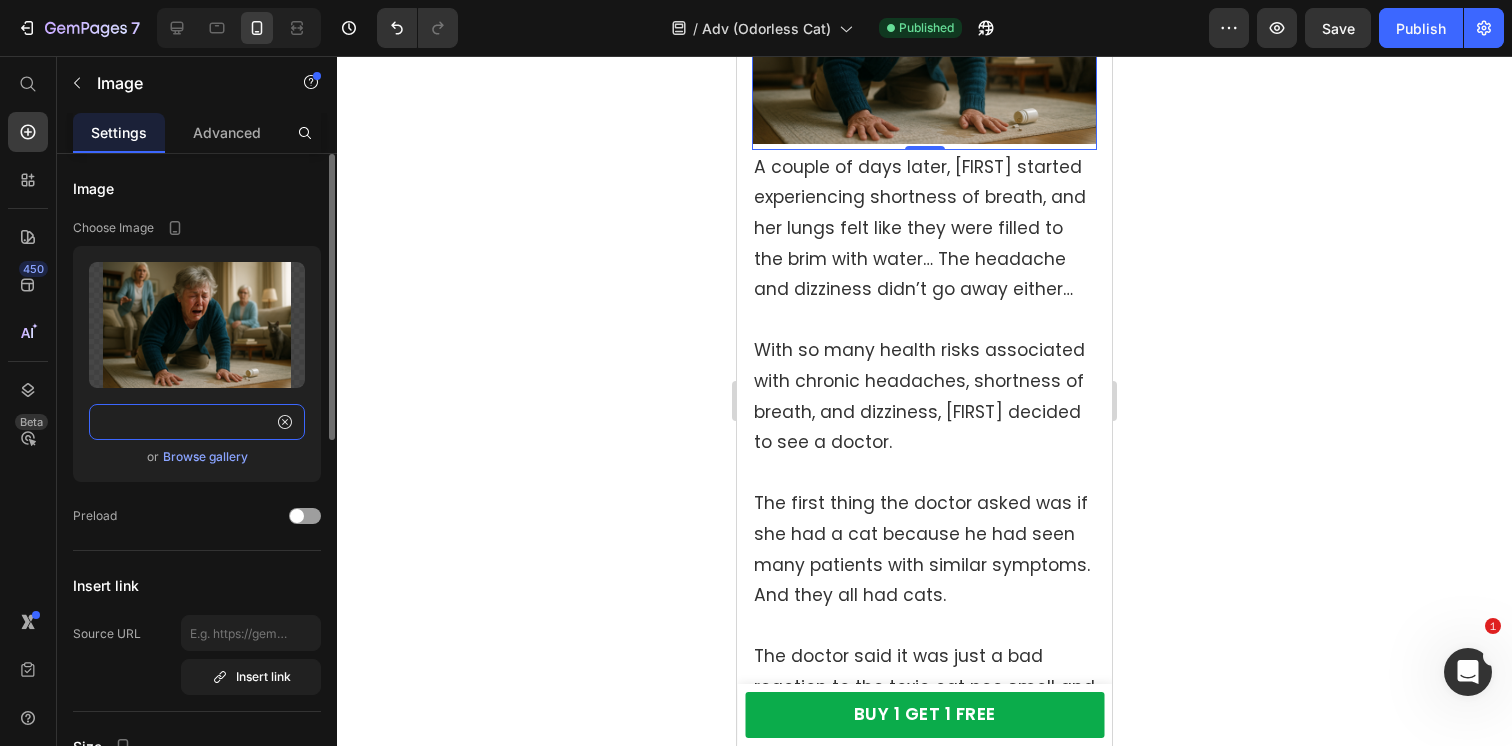 type on "https://cdn.shopify.com/s/files/1/0596/9153/2358/files/gempages_549795869793190961-ca7e017a-daa0-4048-b8b4-7386afd527e7.png" 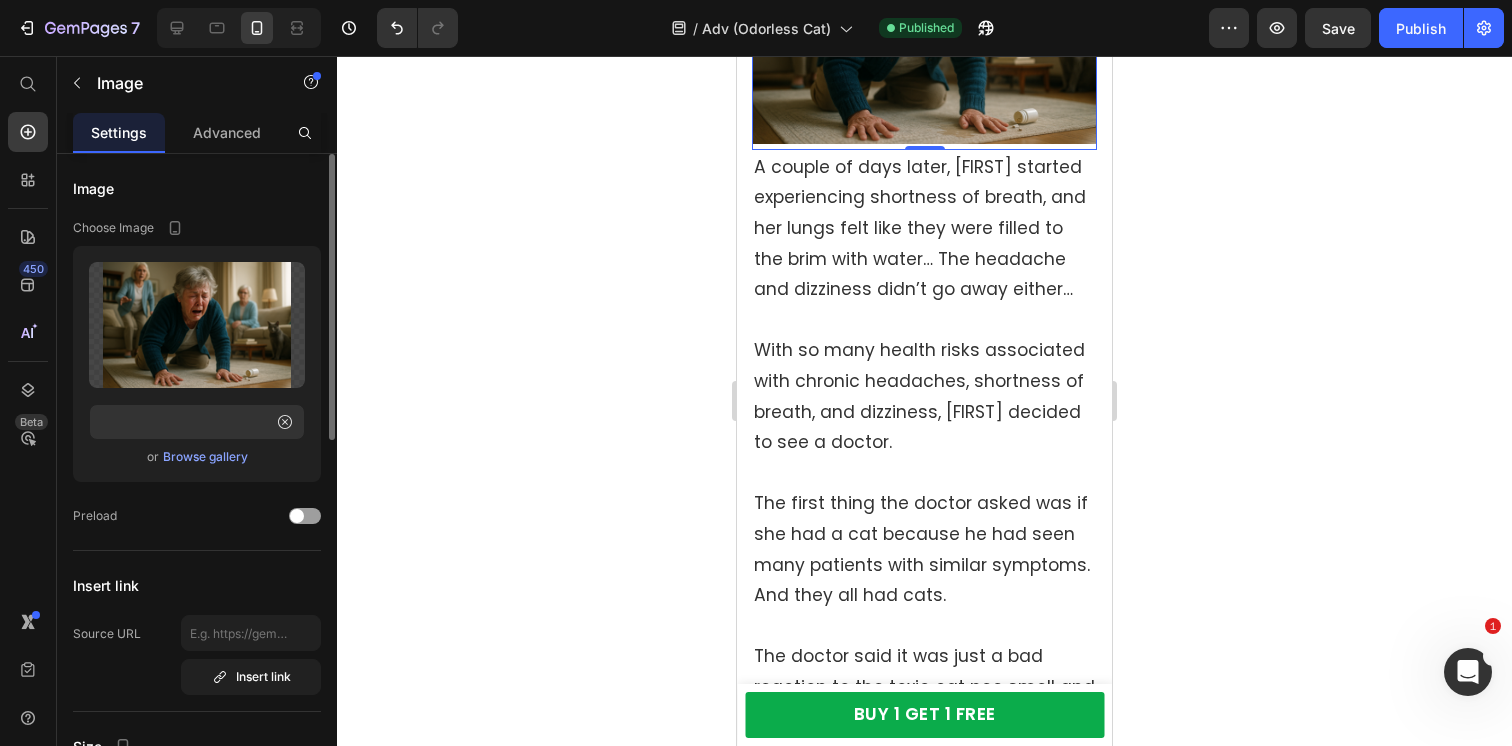 click on "Image Choose Image Upload Image https://cdn.shopify.com/s/files/1/0596/9153/2358/files/gempages_549795869793190961-ca7e017a-daa0-4048-b8b4-7386afd527e7.png  or   Browse gallery  Preload" 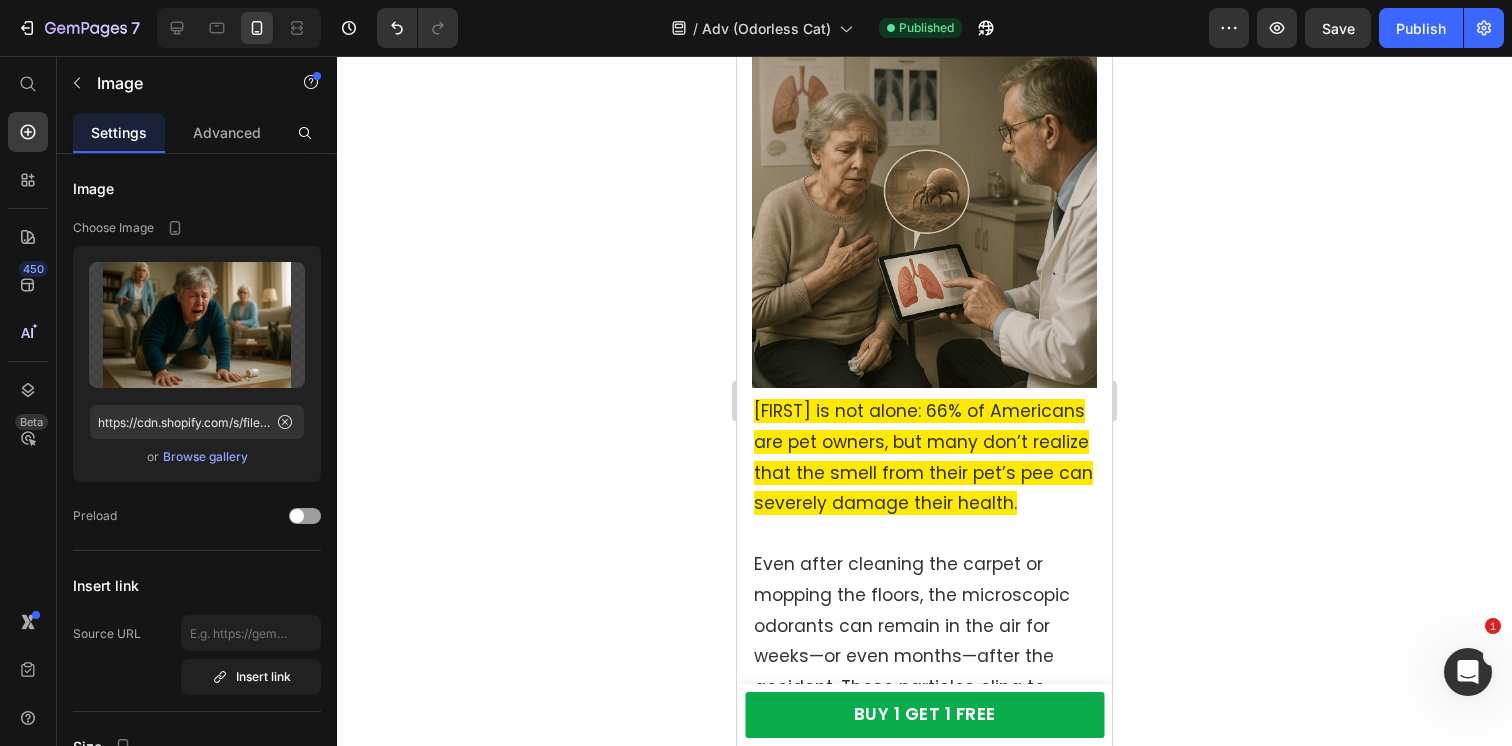 scroll, scrollTop: 3033, scrollLeft: 0, axis: vertical 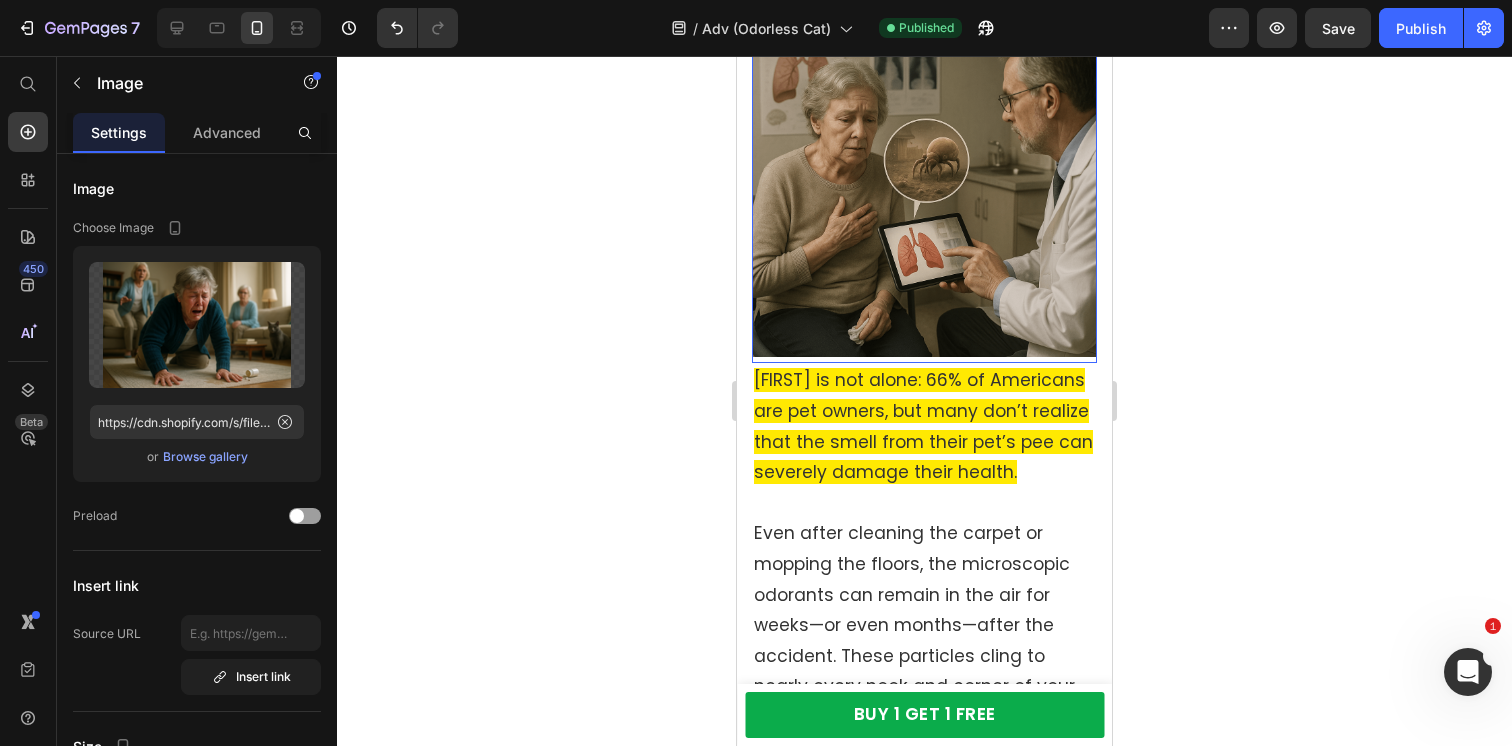 click at bounding box center [924, 184] 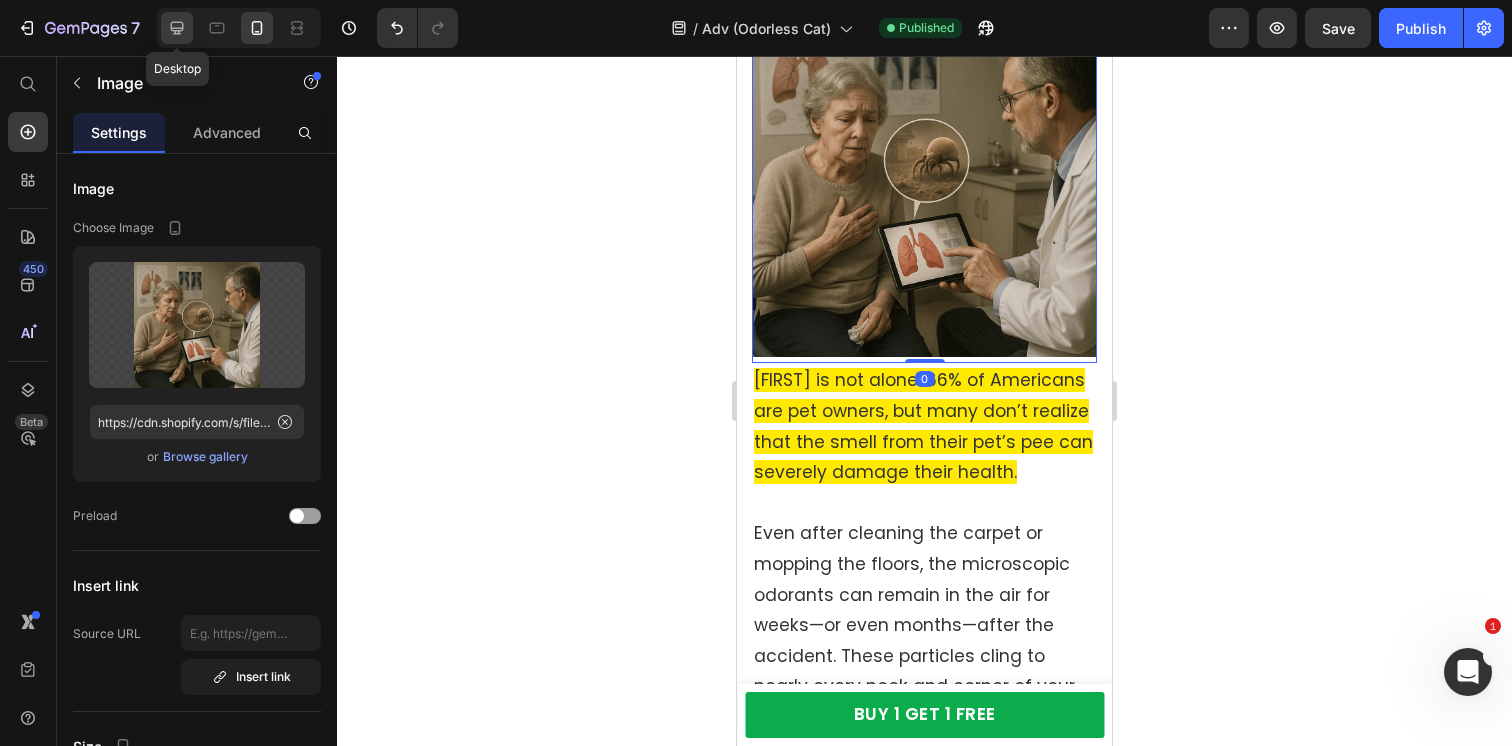 click 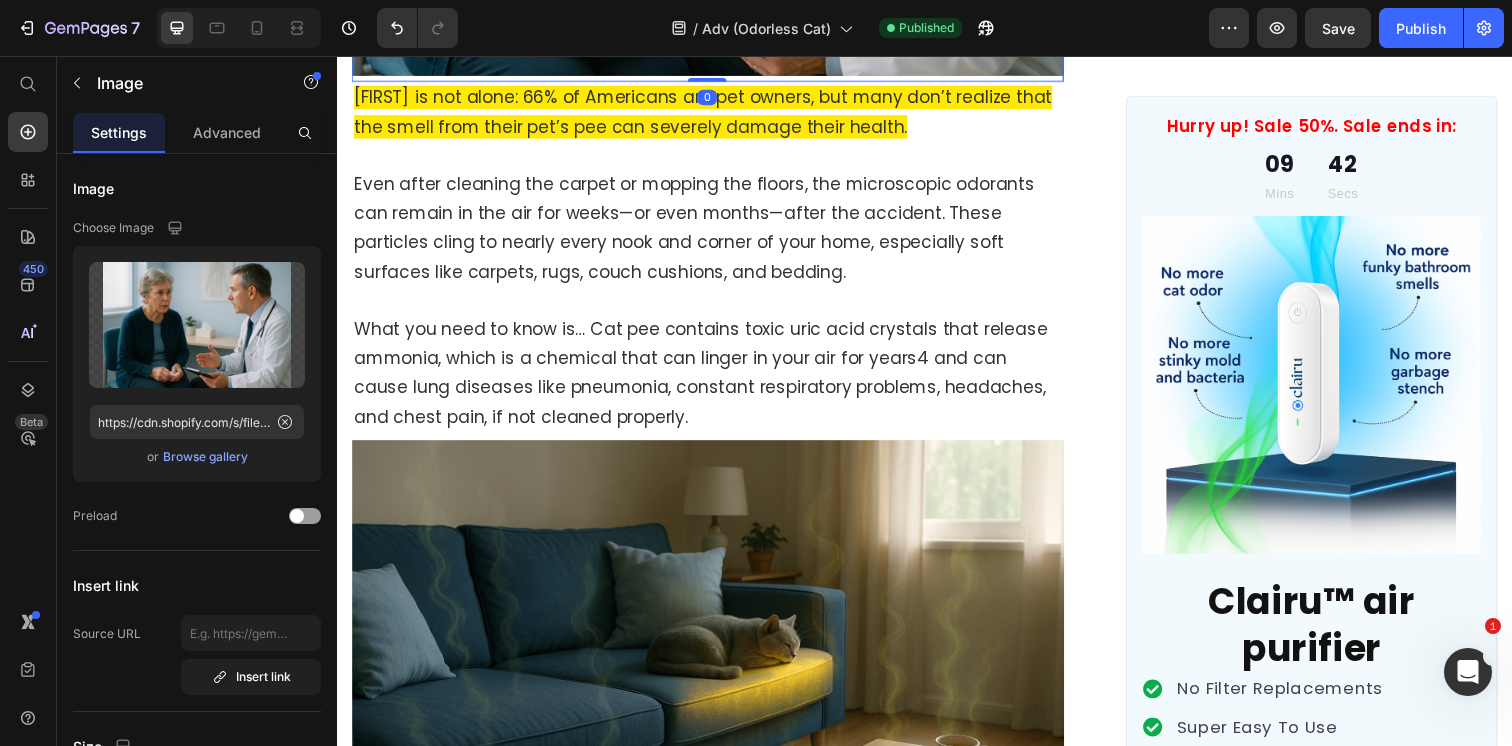 scroll, scrollTop: 2899, scrollLeft: 0, axis: vertical 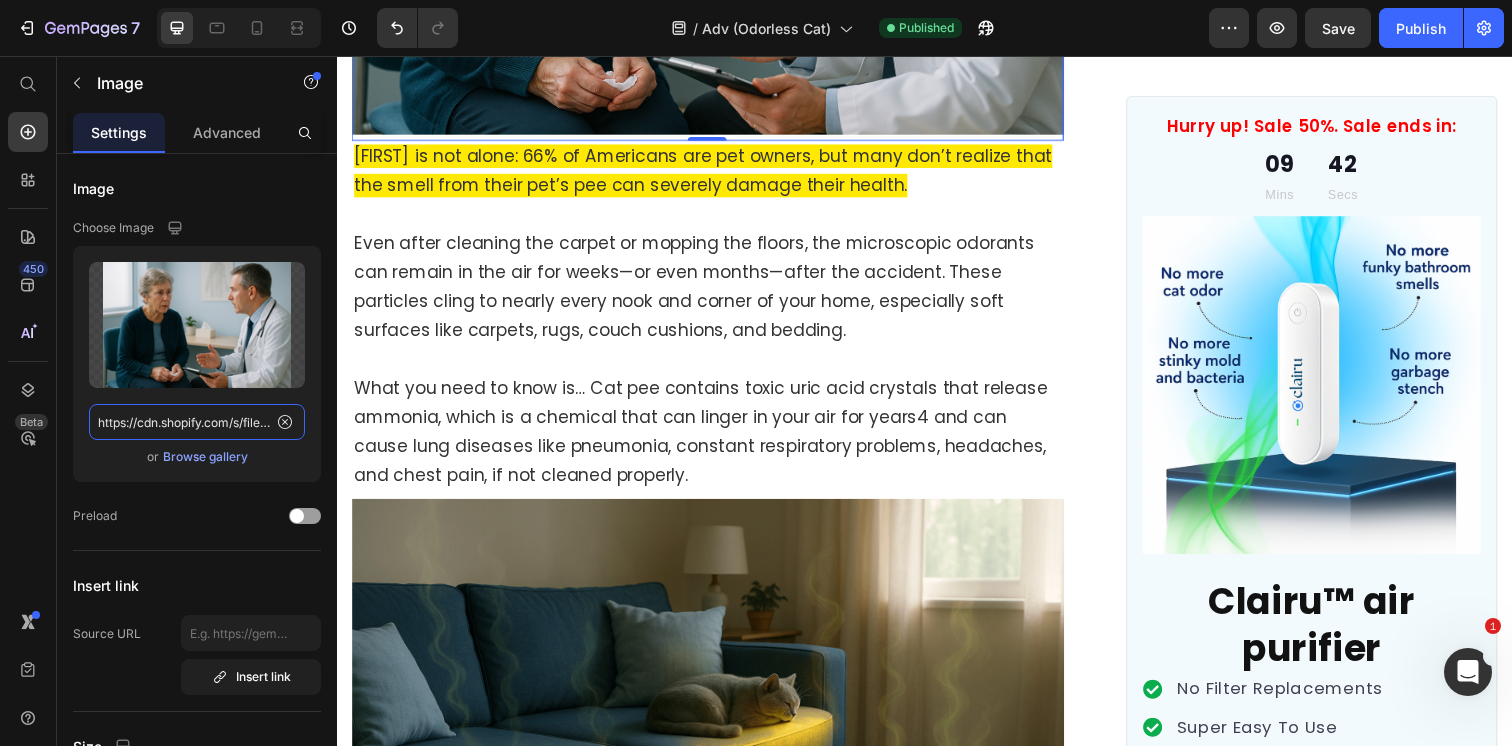 click on "https://cdn.shopify.com/s/files/1/0596/9153/2358/files/gempages_549795869793190961-c2a74def-5c6c-4888-9a05-71ccdeec7278.png" 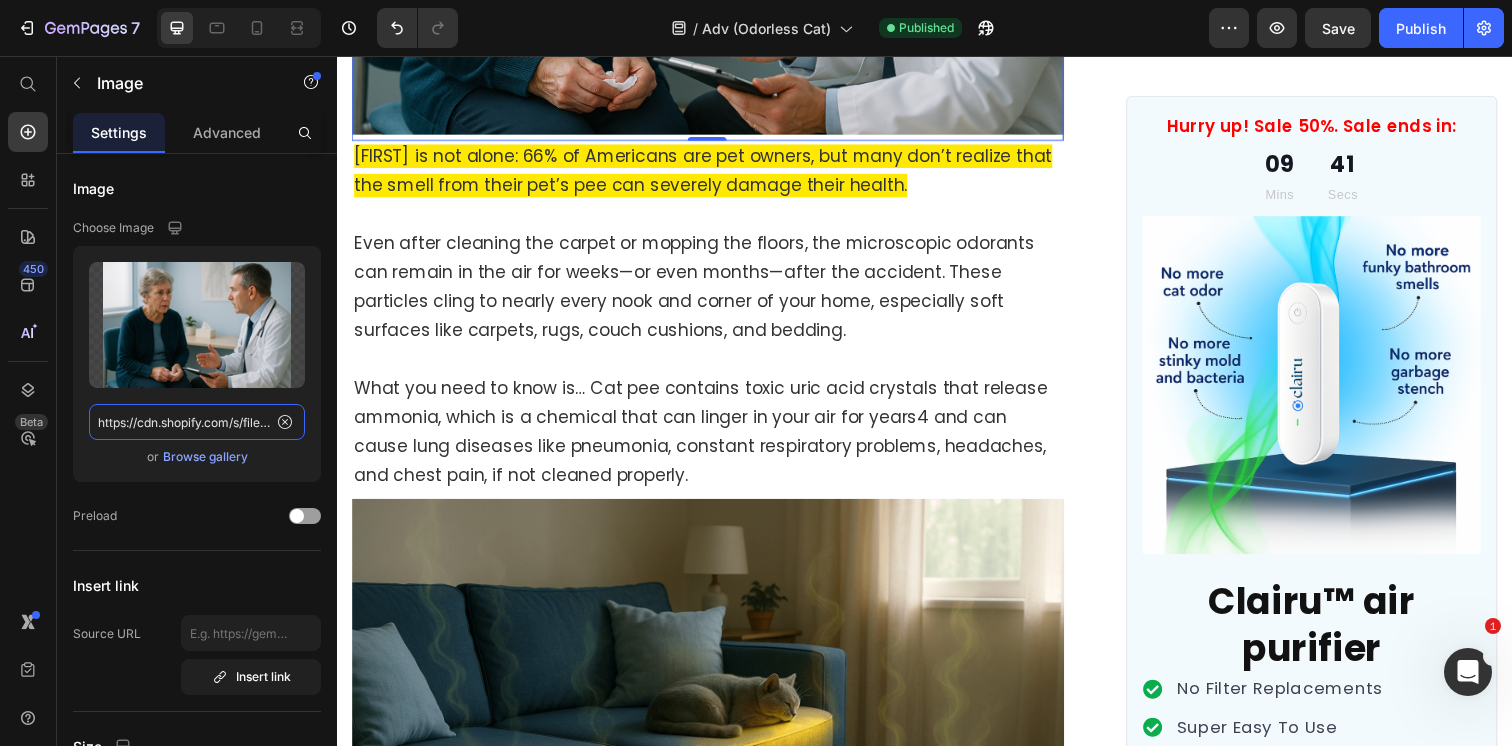 click on "https://cdn.shopify.com/s/files/1/0596/9153/2358/files/gempages_549795869793190961-c2a74def-5c6c-4888-9a05-71ccdeec7278.png" 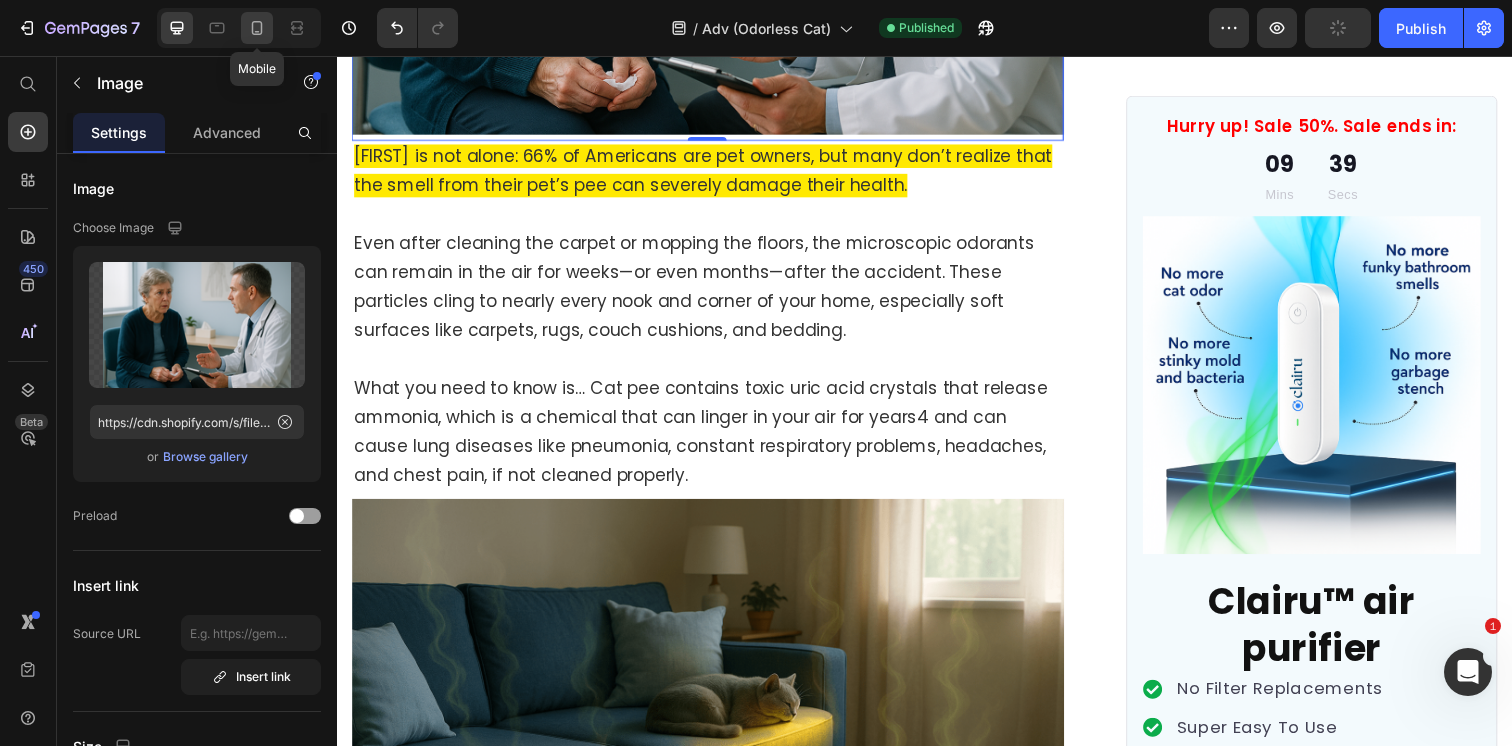 click 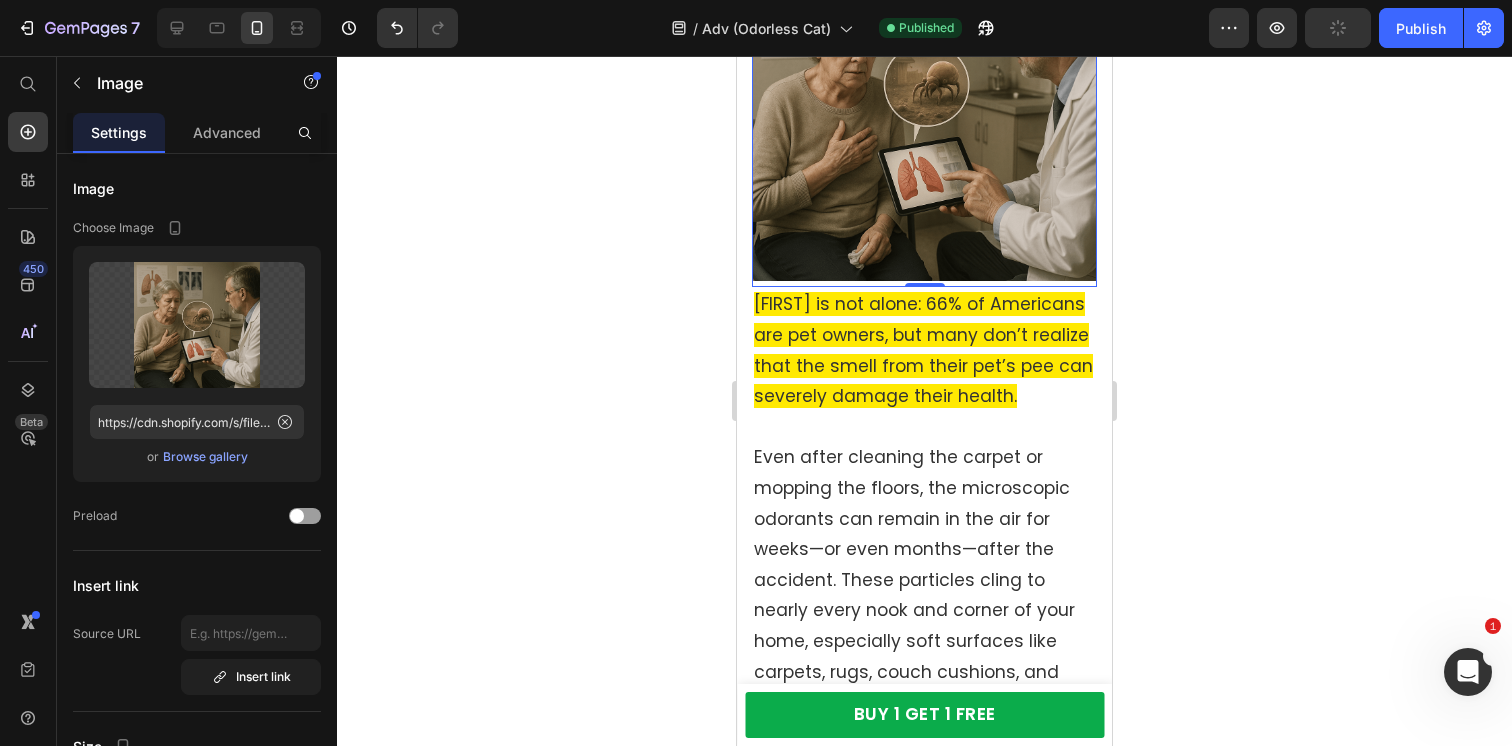 scroll, scrollTop: 3132, scrollLeft: 0, axis: vertical 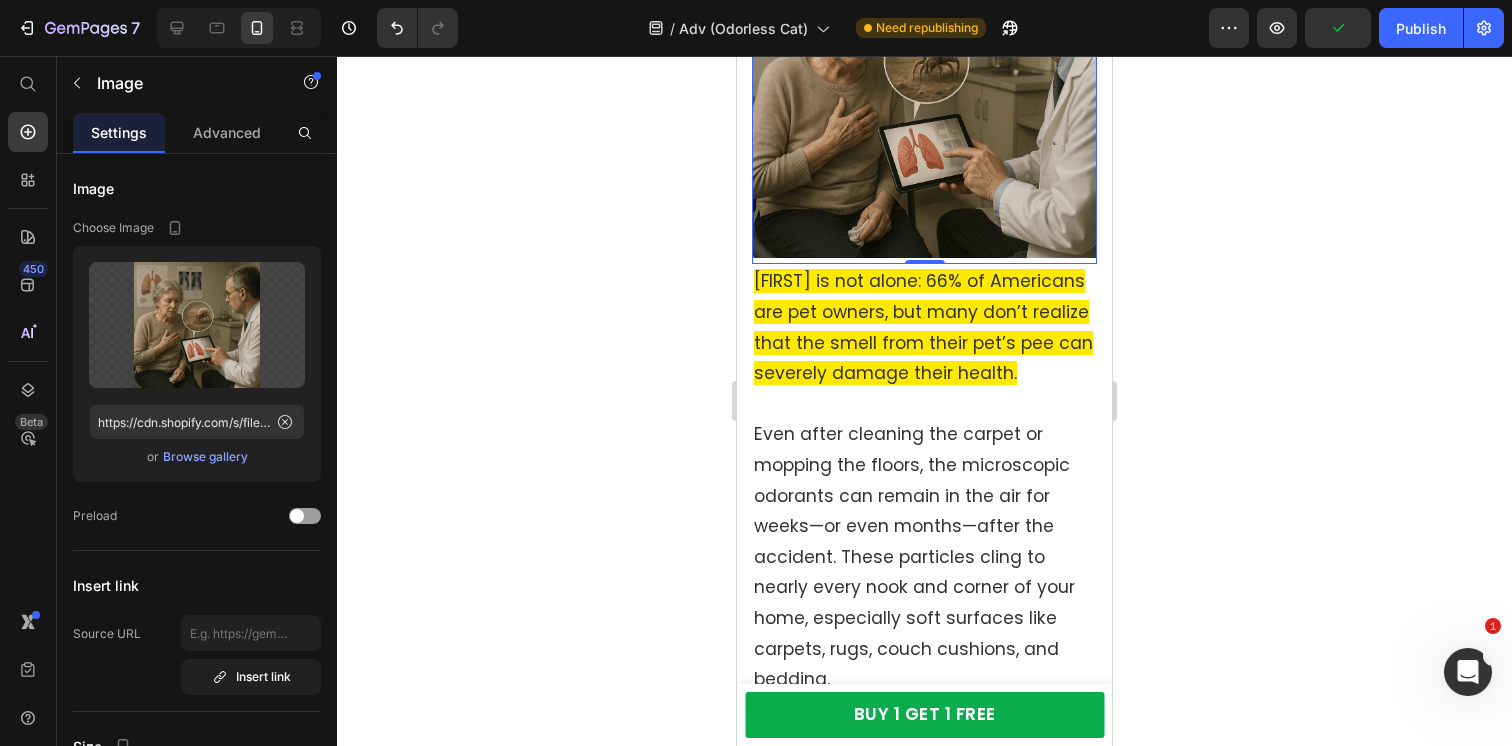 click at bounding box center (924, 85) 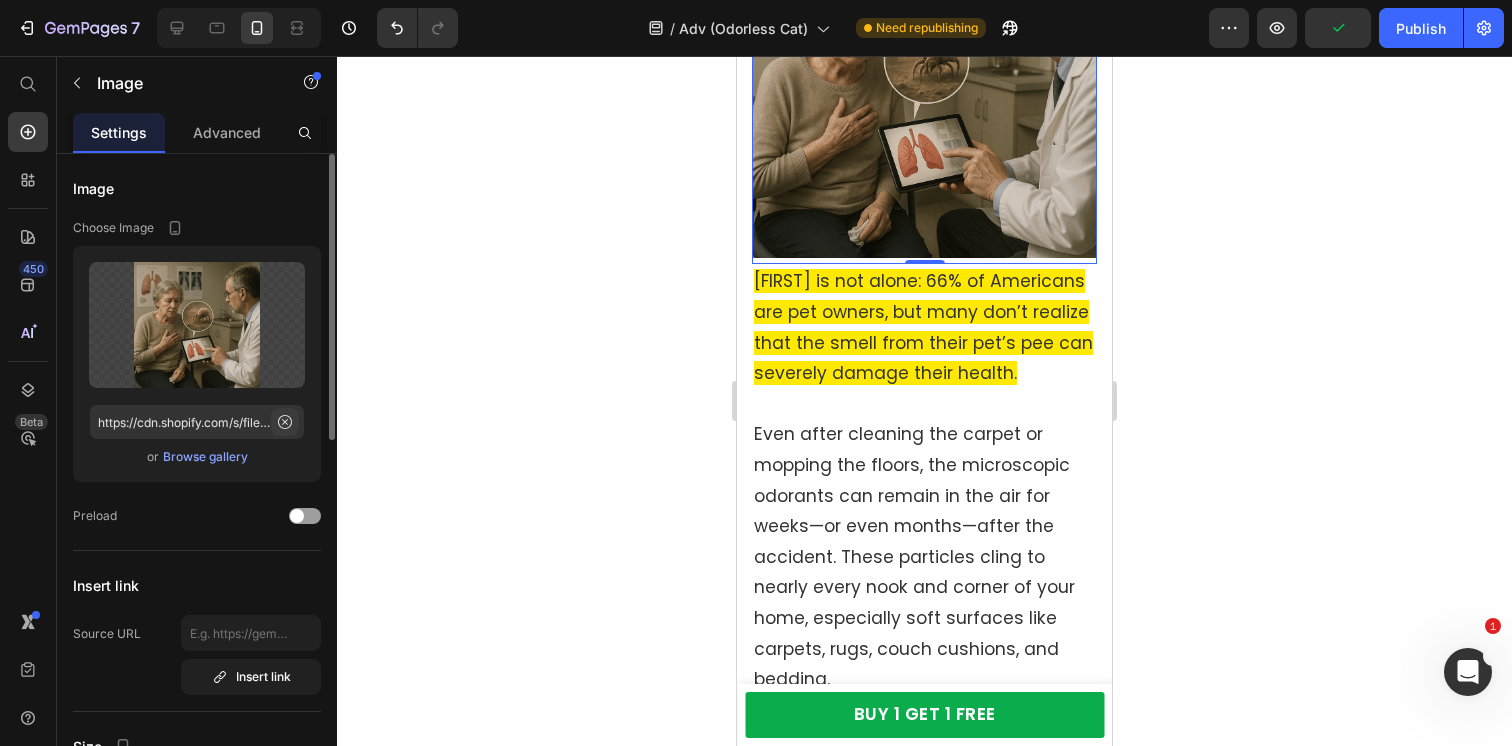 click 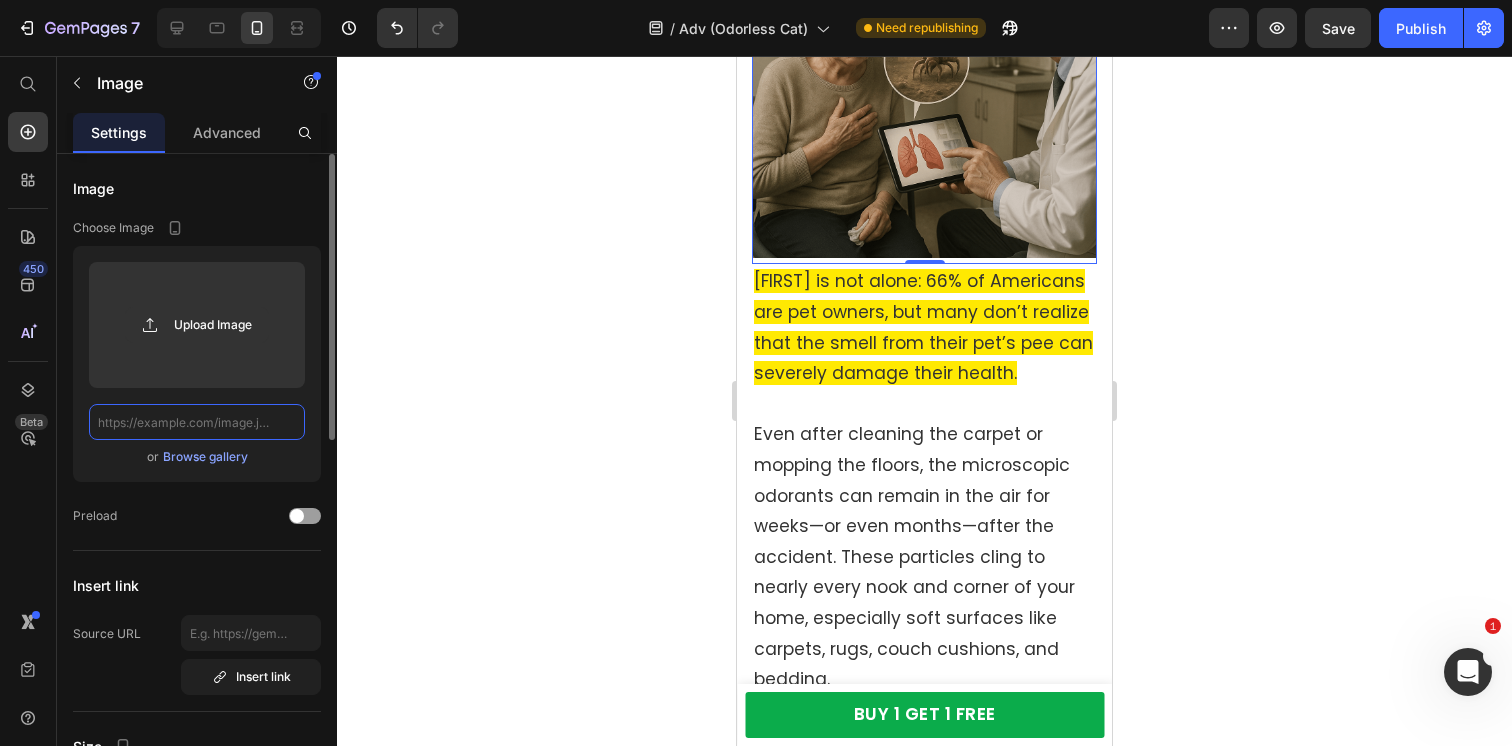 scroll, scrollTop: 0, scrollLeft: 0, axis: both 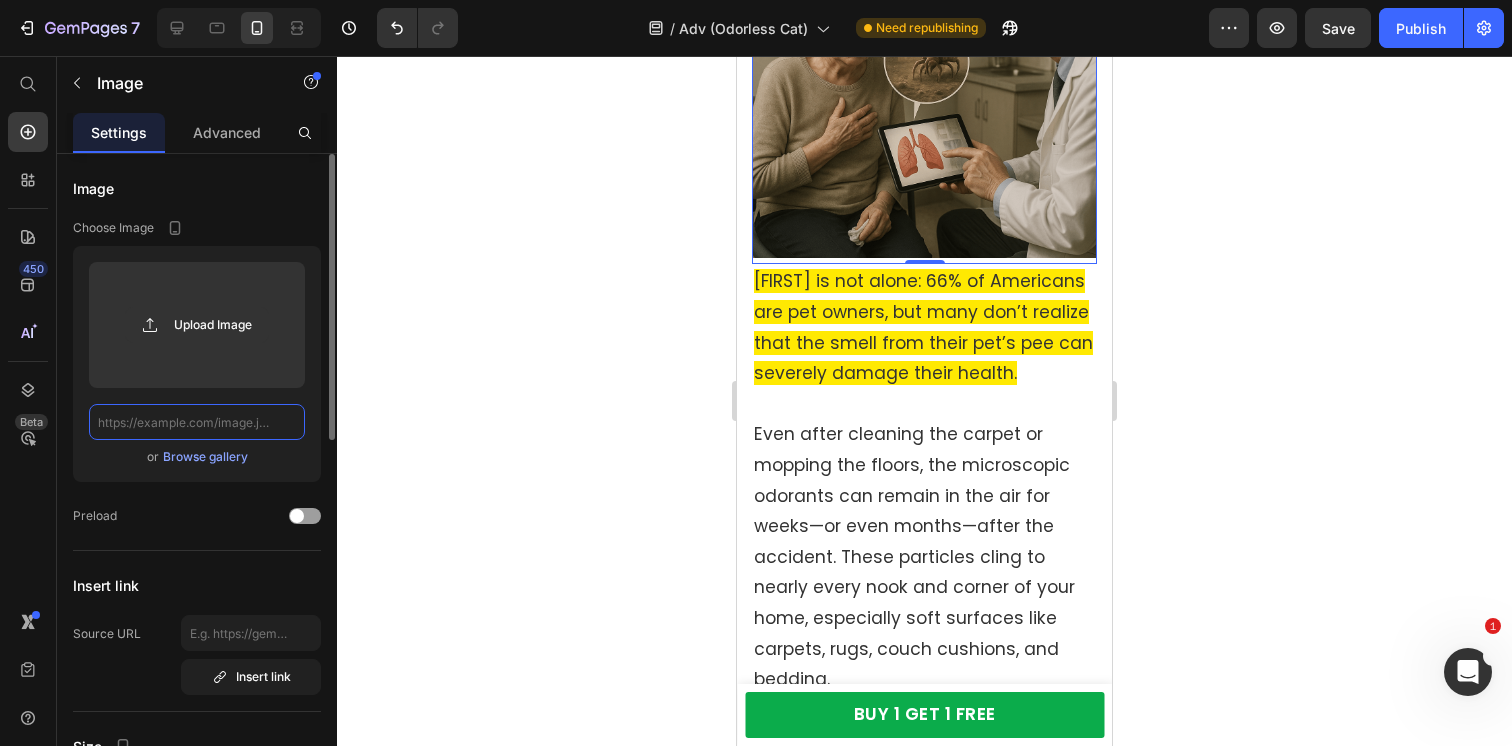 paste on "https://cdn.shopify.com/s/files/1/0596/9153/2358/files/gempages_549795869793190961-c2a74def-5c6c-4888-9a05-71ccdeec7278.png" 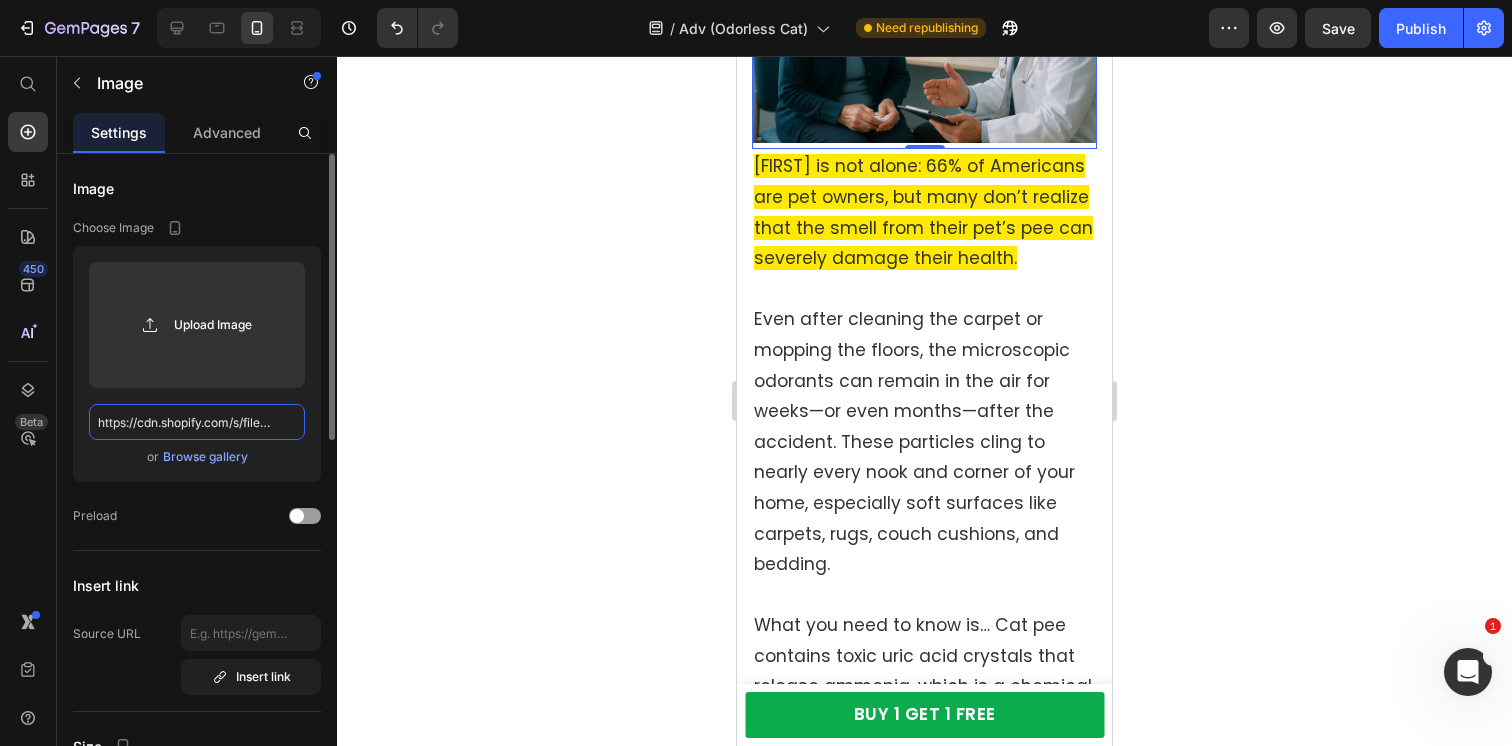 scroll, scrollTop: 0, scrollLeft: 605, axis: horizontal 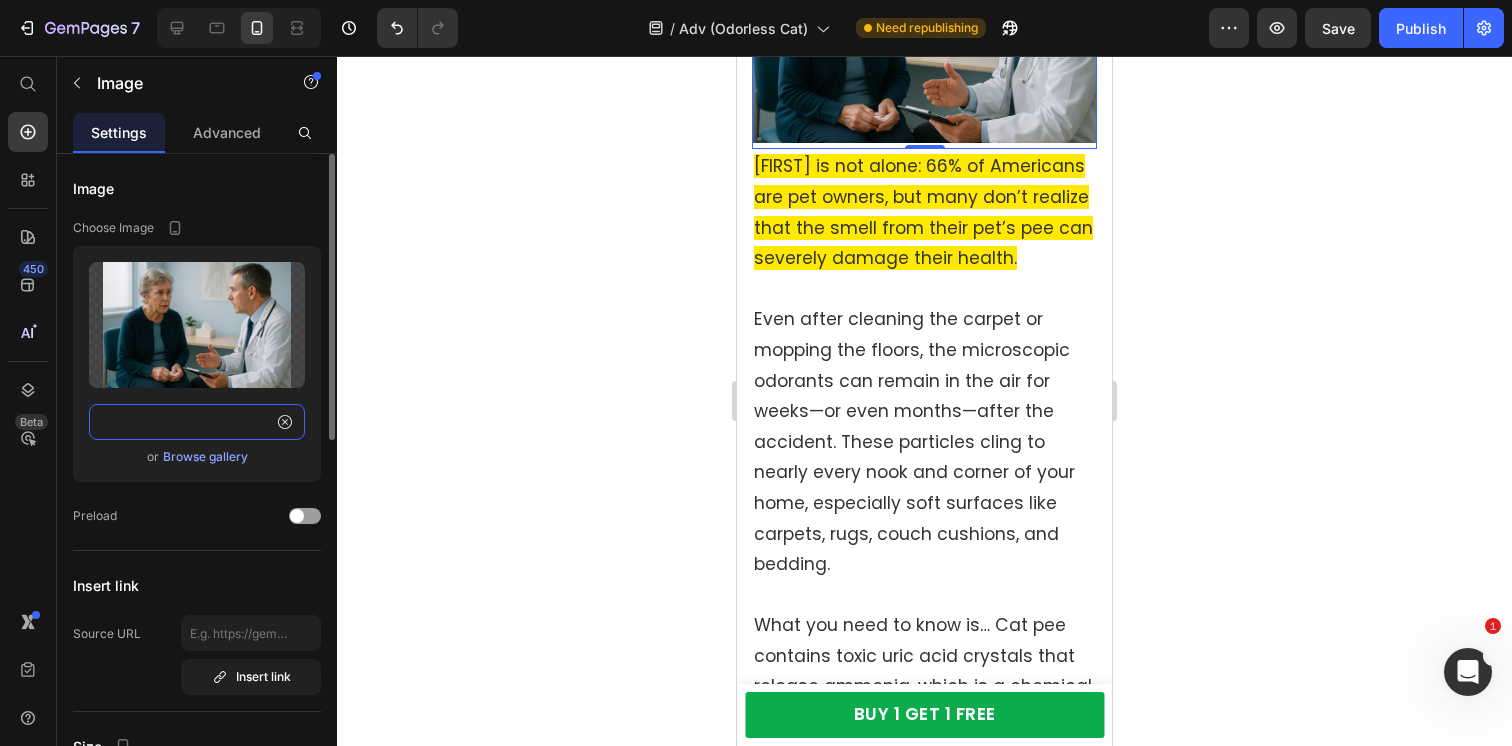 type on "https://cdn.shopify.com/s/files/1/0596/9153/2358/files/gempages_549795869793190961-c2a74def-5c6c-4888-9a05-71ccdeec7278.png" 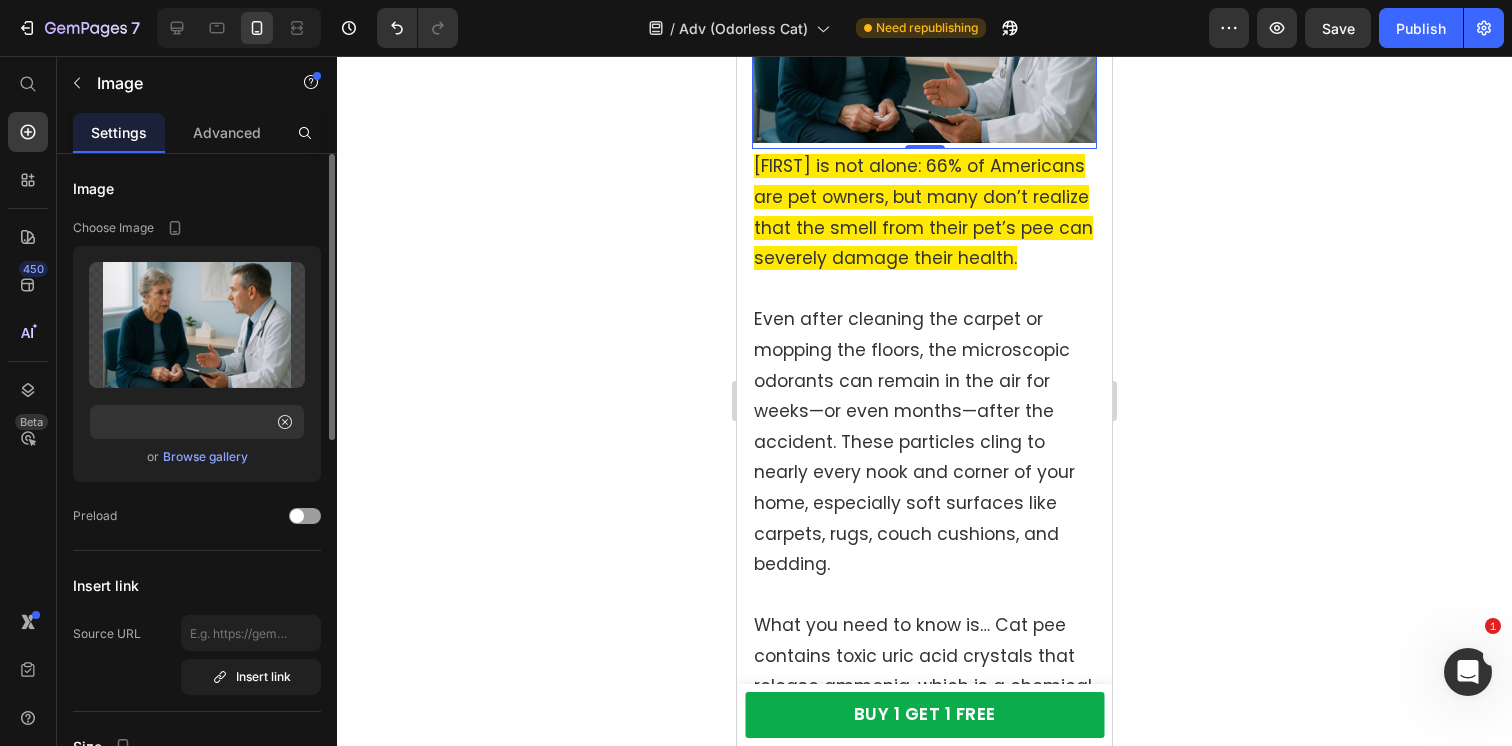 scroll, scrollTop: 0, scrollLeft: 0, axis: both 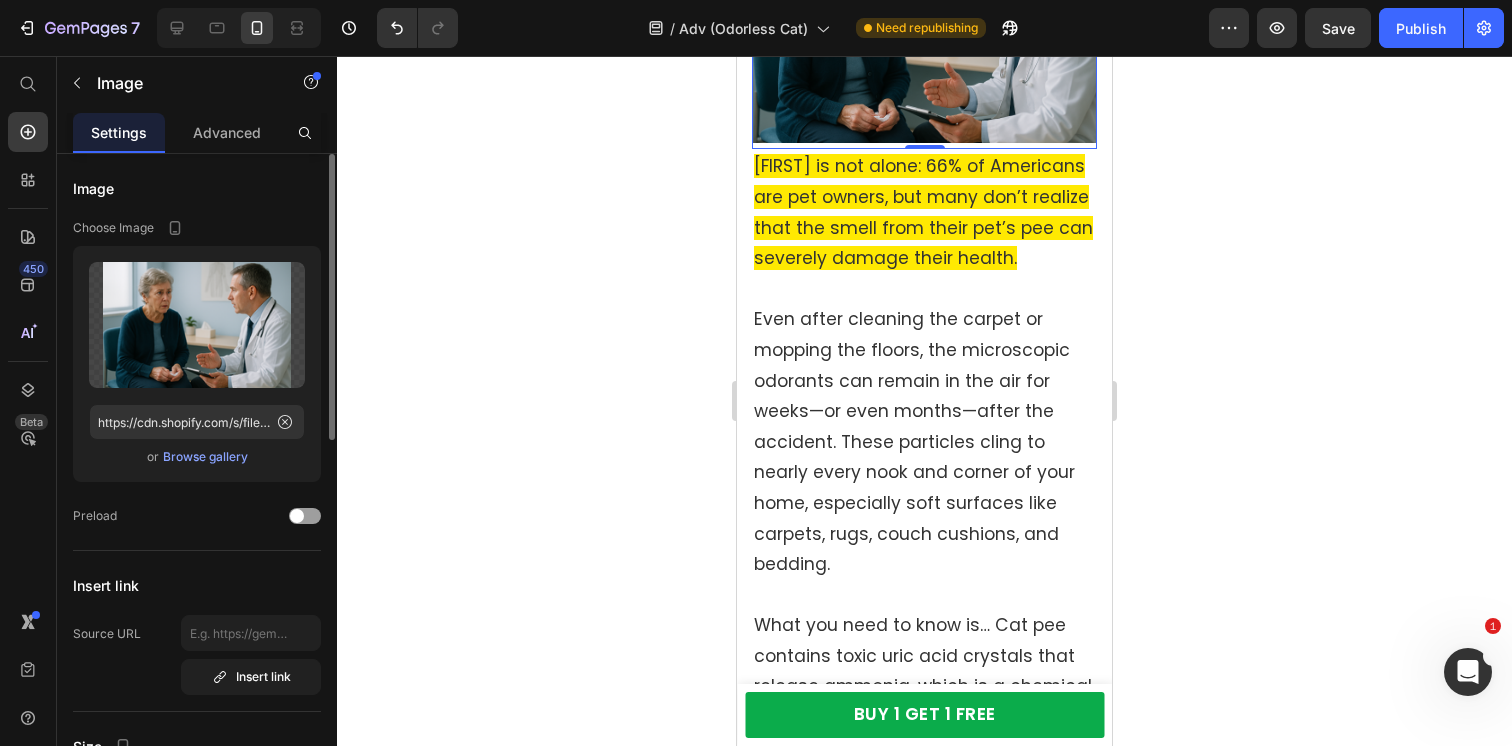 click on "Image Choose Image Upload Image https://cdn.shopify.com/s/files/1/0596/9153/2358/files/gempages_549795869793190961-c2a74def-5c6c-4888-9a05-71ccdeec7278.png  or   Browse gallery  Preload" 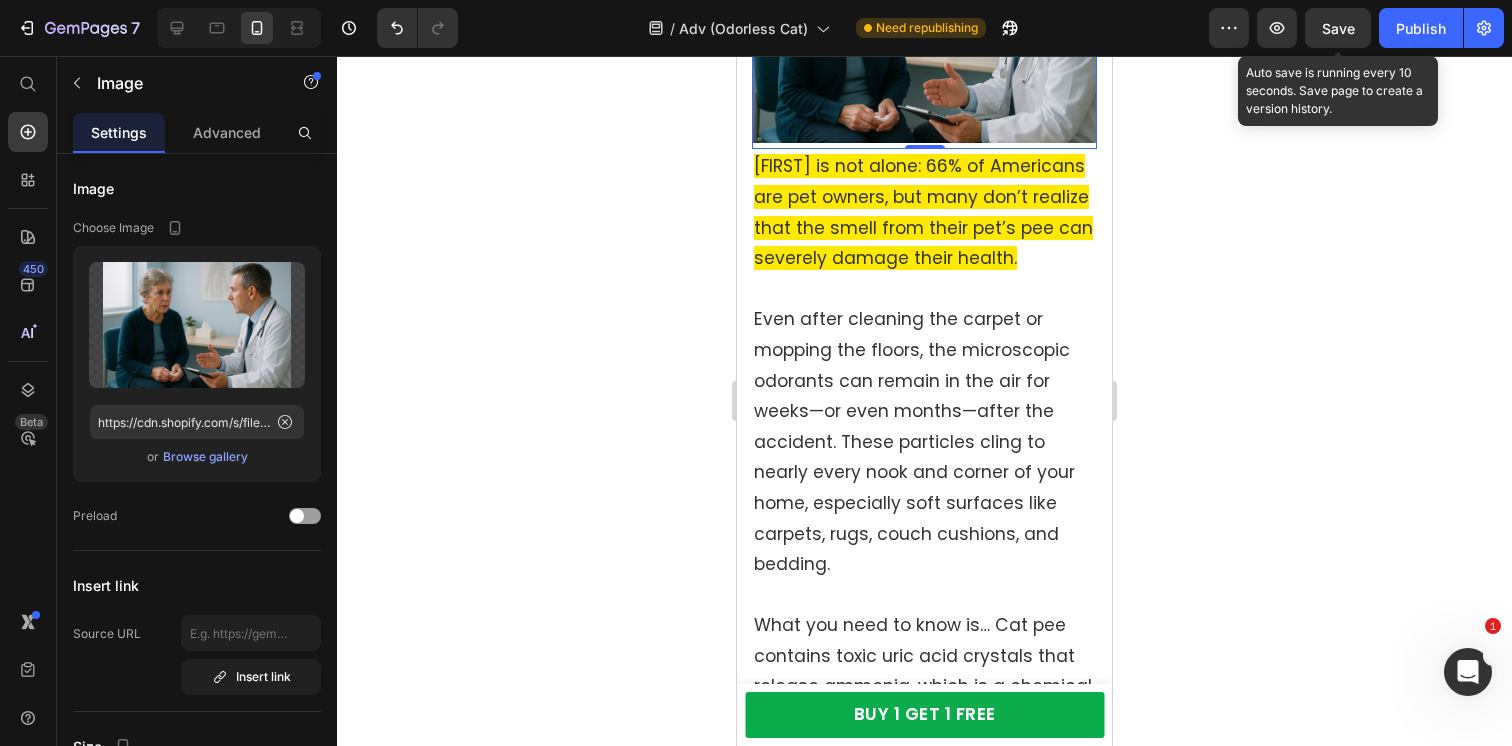 click on "Save" at bounding box center [1338, 28] 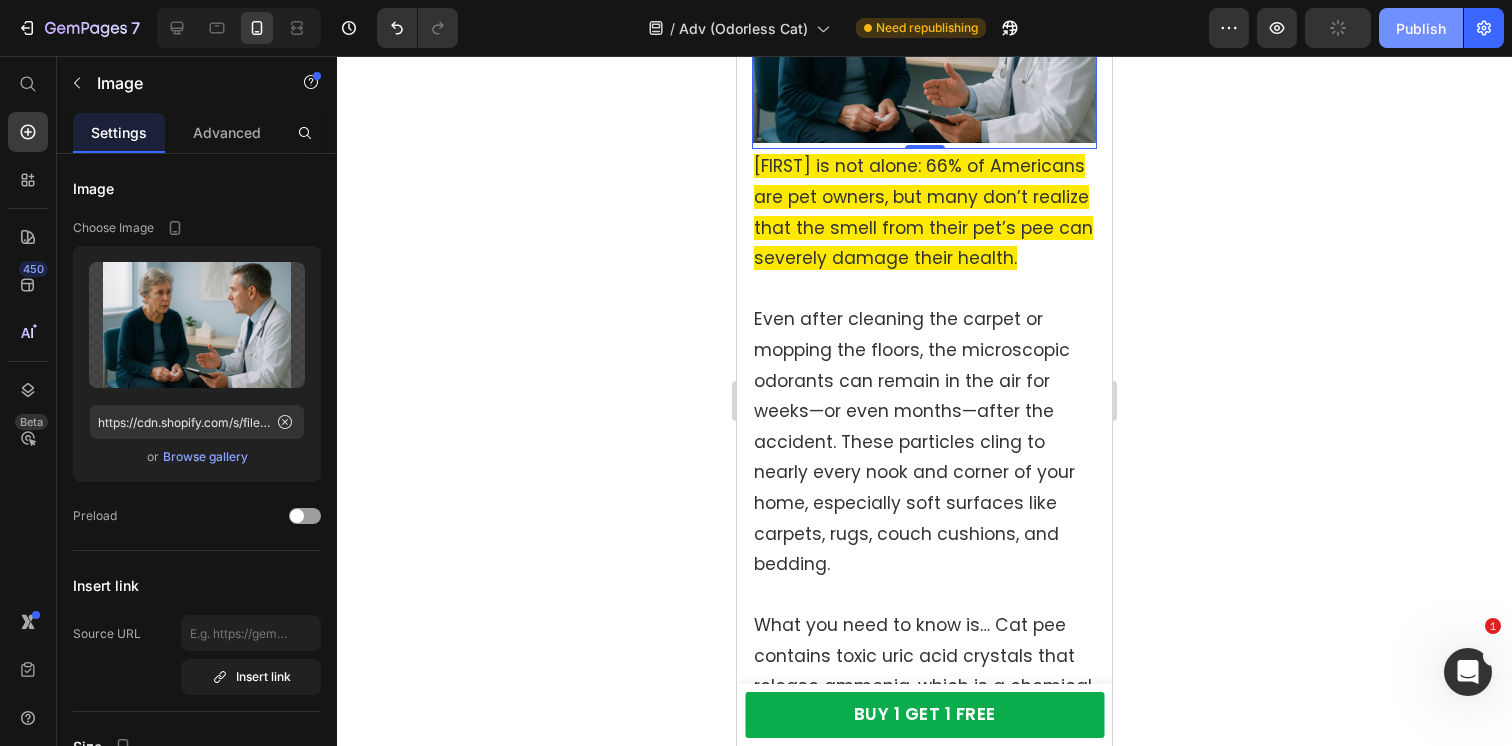 click on "Publish" at bounding box center [1421, 28] 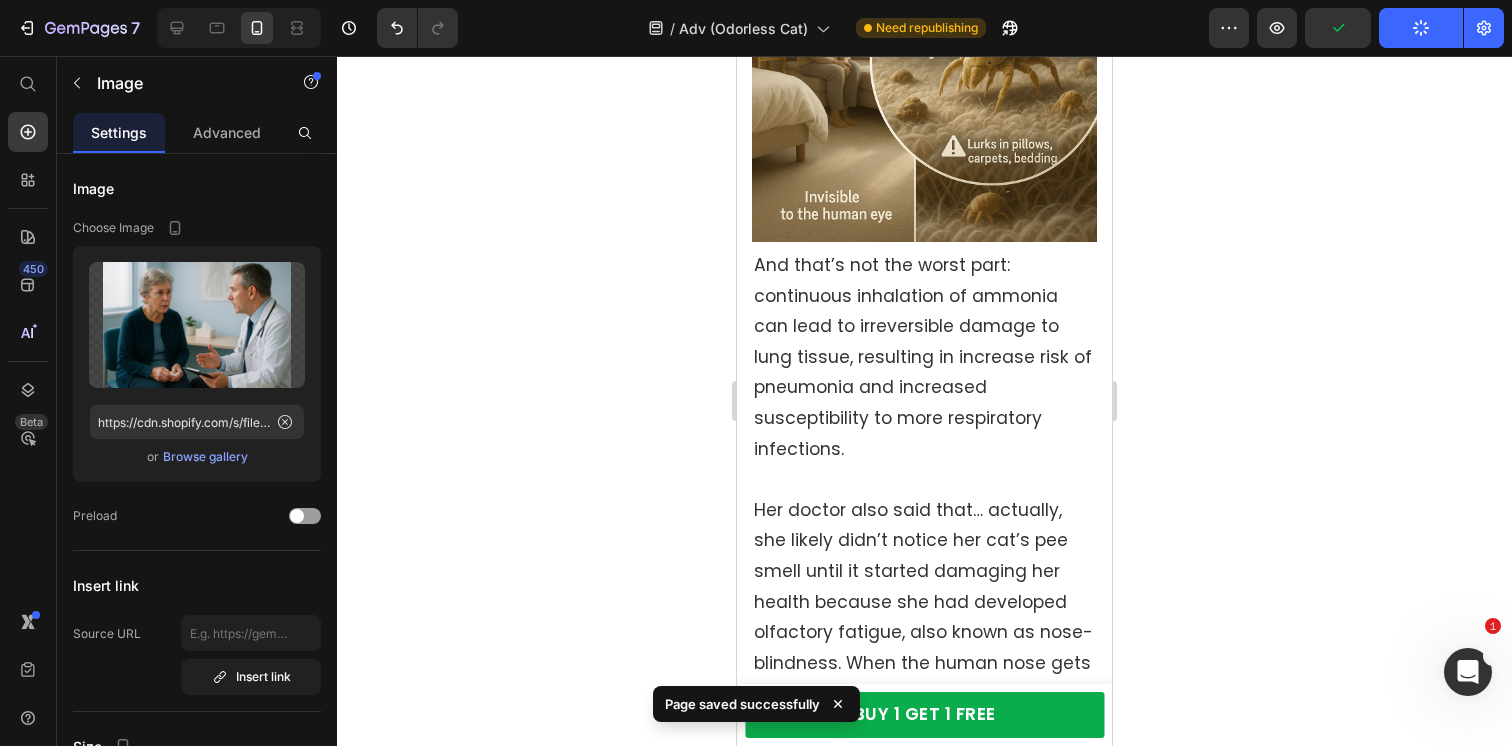 scroll, scrollTop: 4106, scrollLeft: 0, axis: vertical 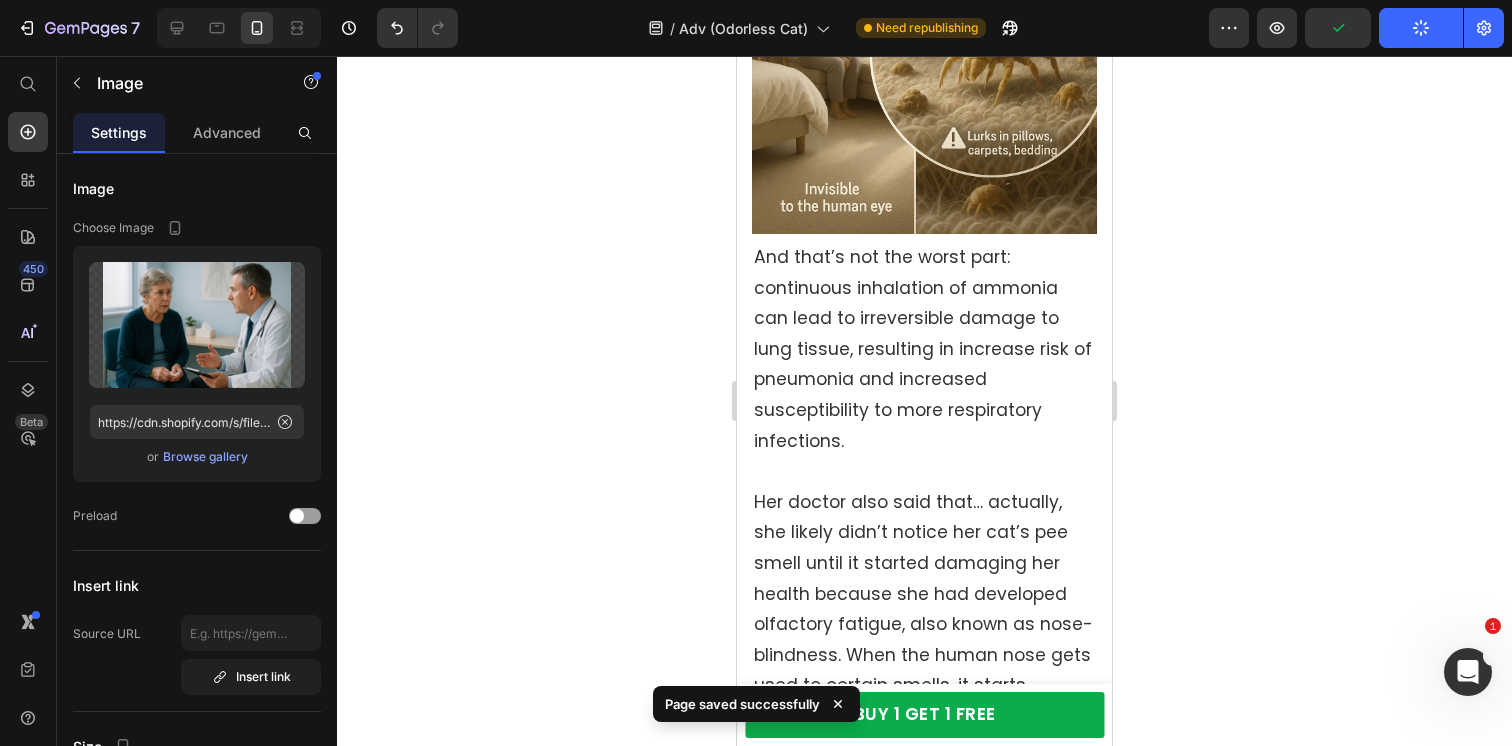 click at bounding box center [924, 61] 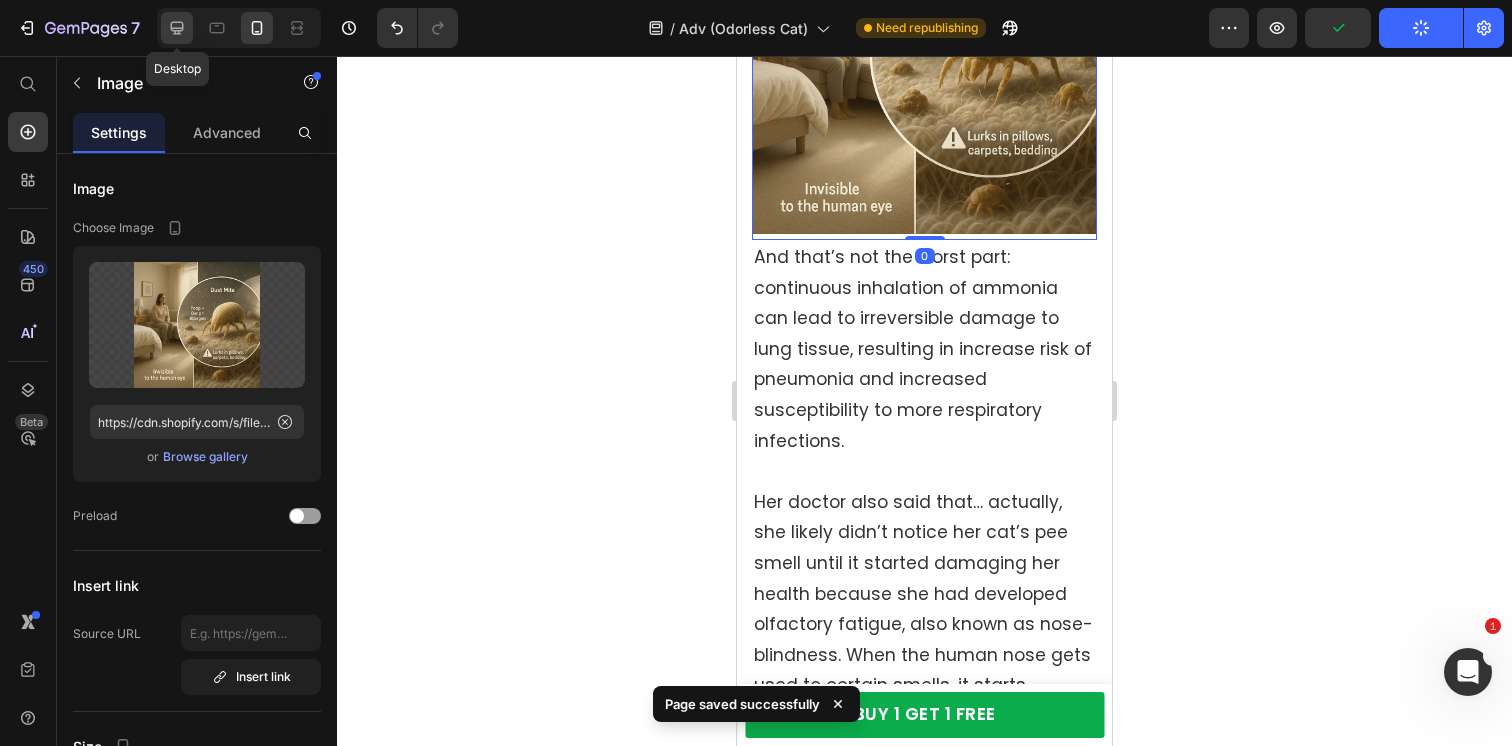 click 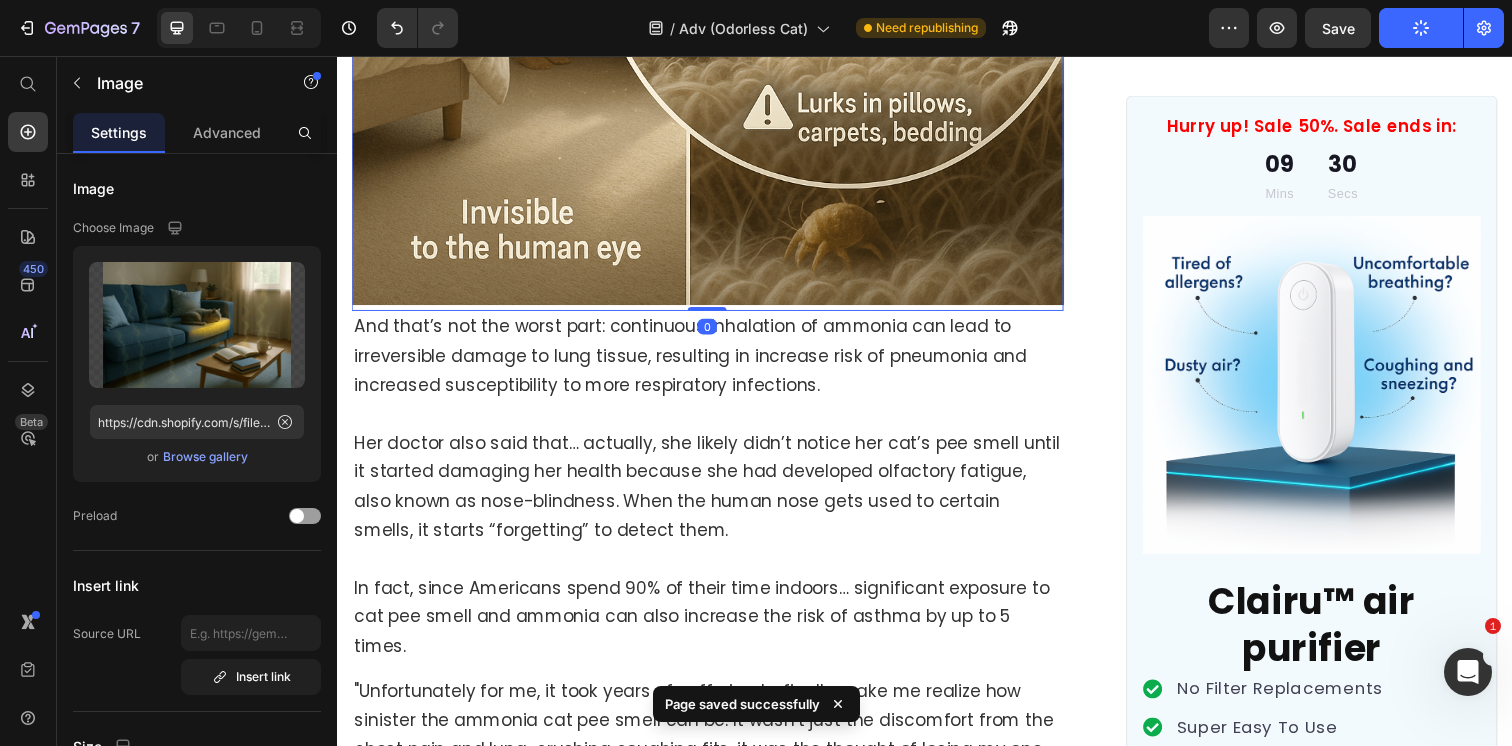 scroll, scrollTop: 3745, scrollLeft: 0, axis: vertical 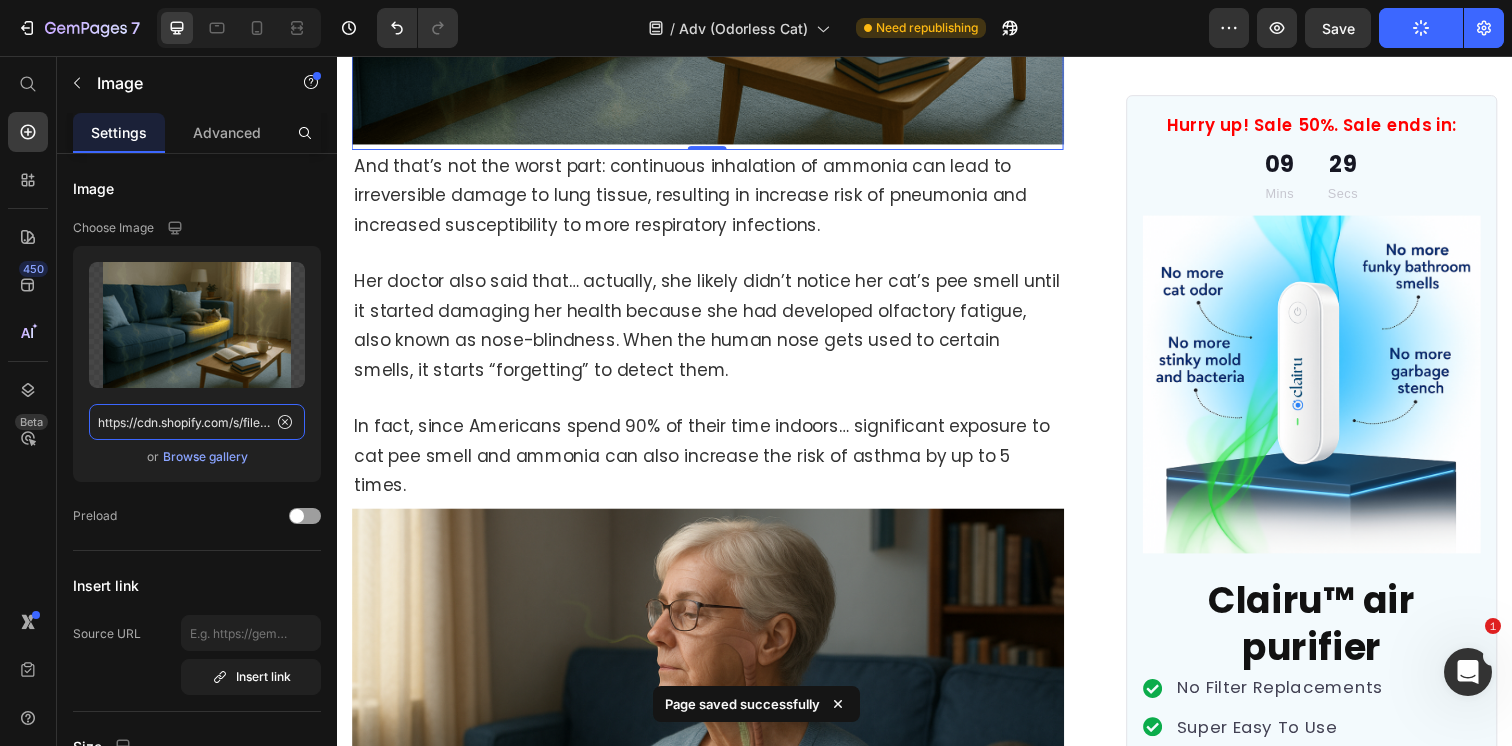 click on "https://cdn.shopify.com/s/files/1/0596/9153/2358/files/gempages_549795869793190961-29a3ae2a-fd83-48fe-aedf-395017b485bf.png" 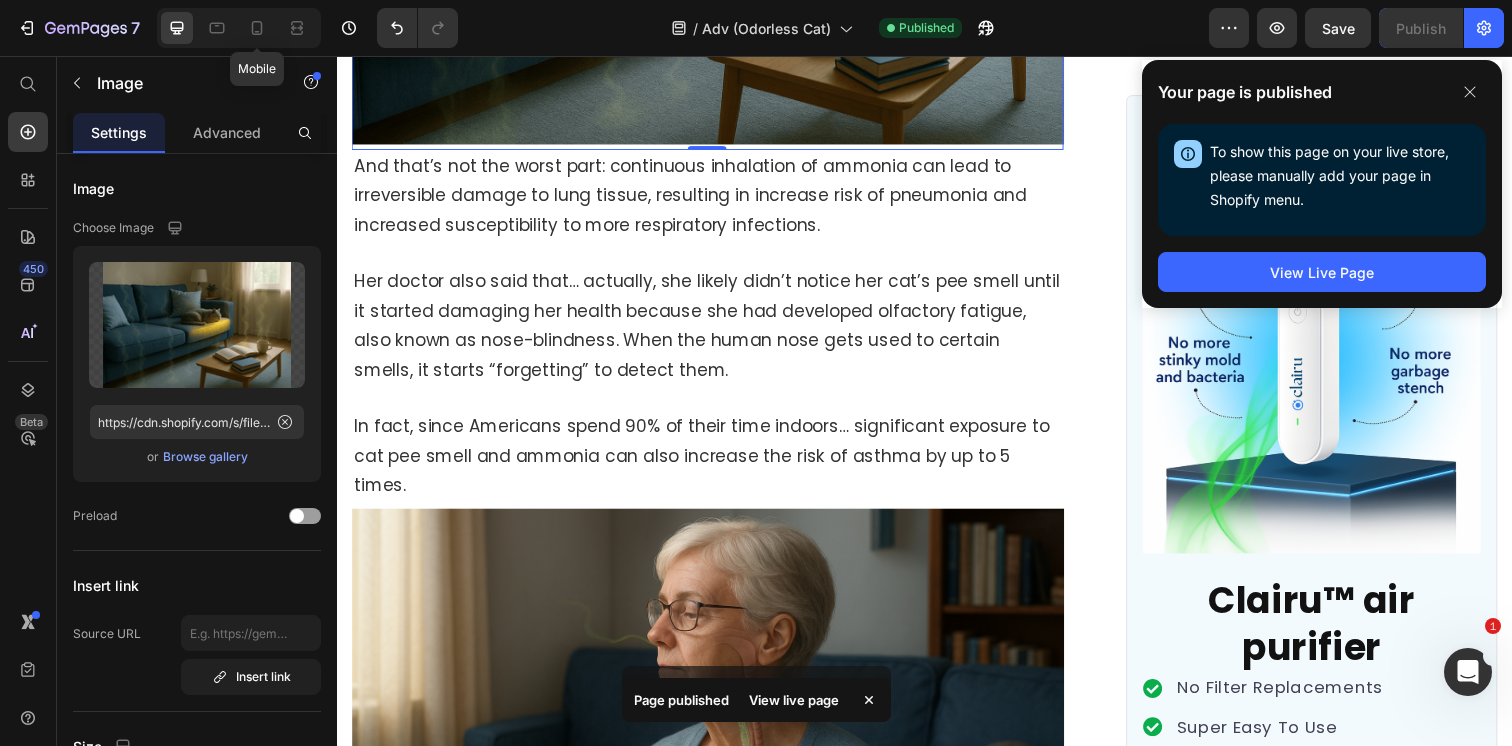 click on "7 Mobile Version history / Adv (Odorless Cat) Published Preview Save Publish" 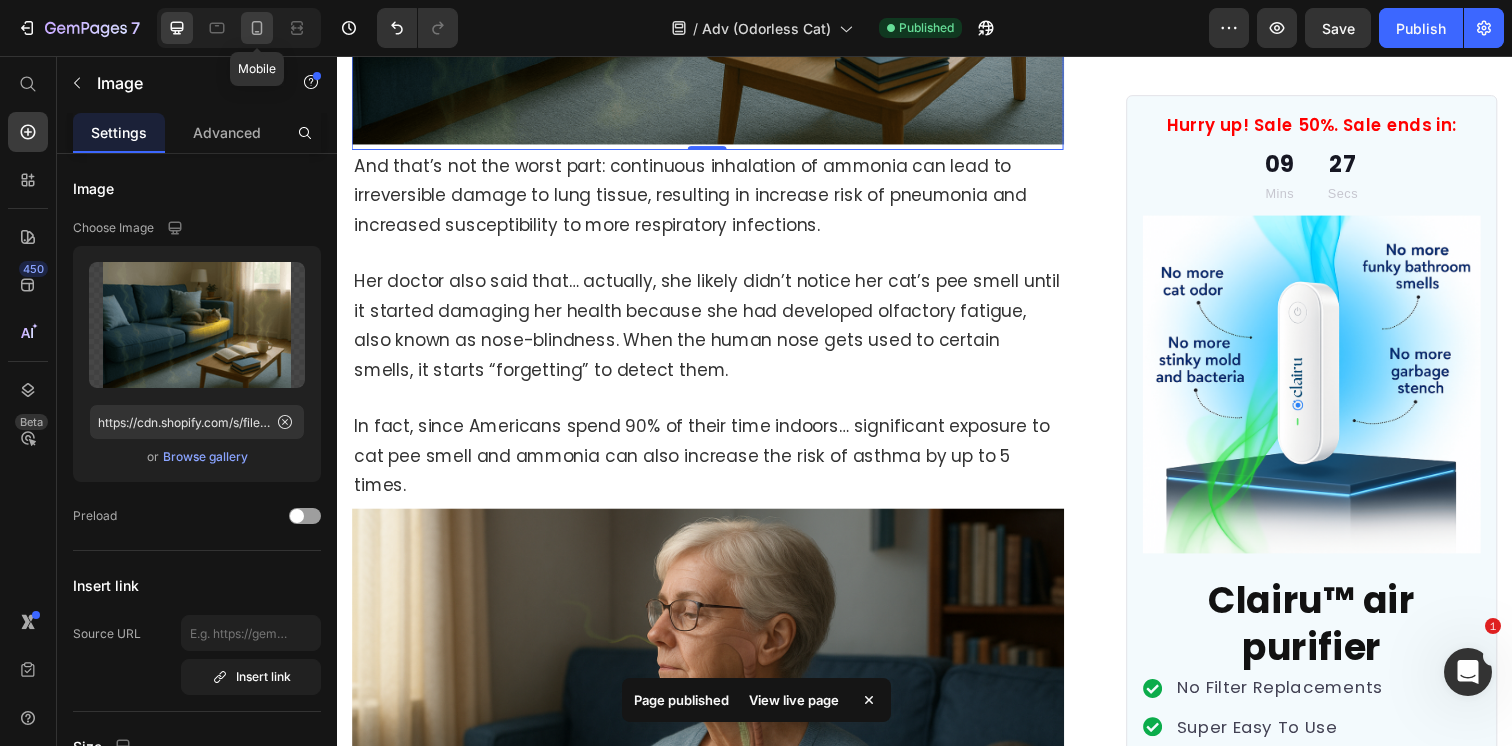 click 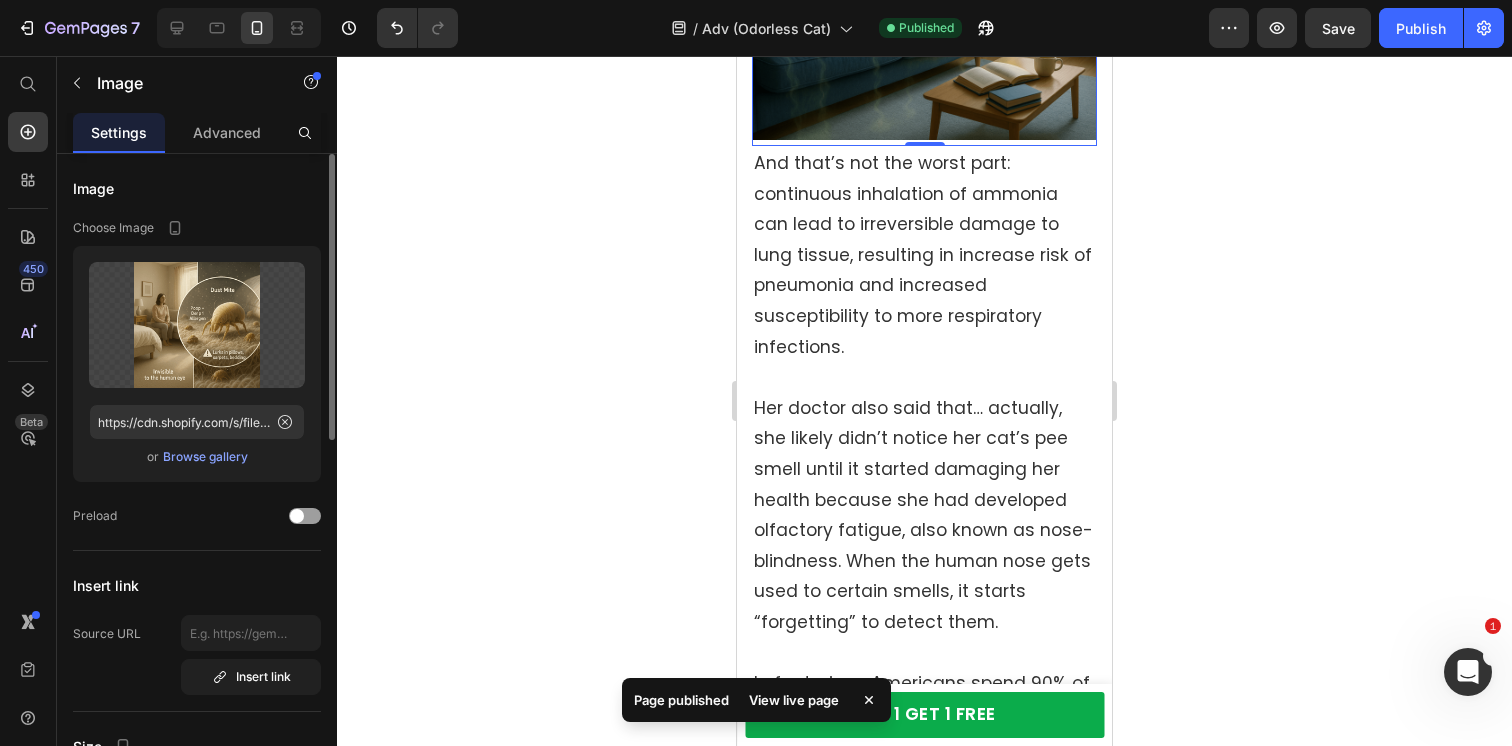 scroll, scrollTop: 4082, scrollLeft: 0, axis: vertical 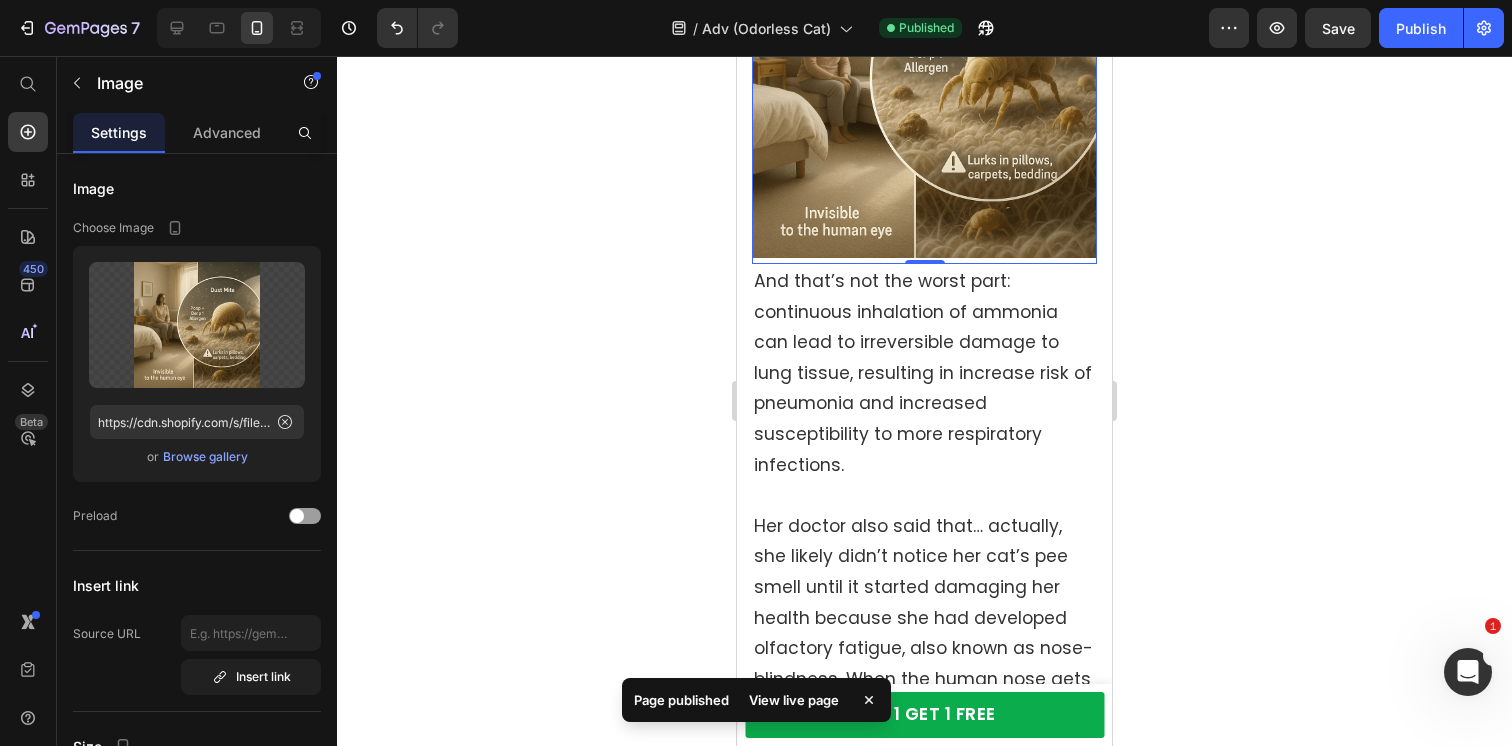 click at bounding box center (924, 85) 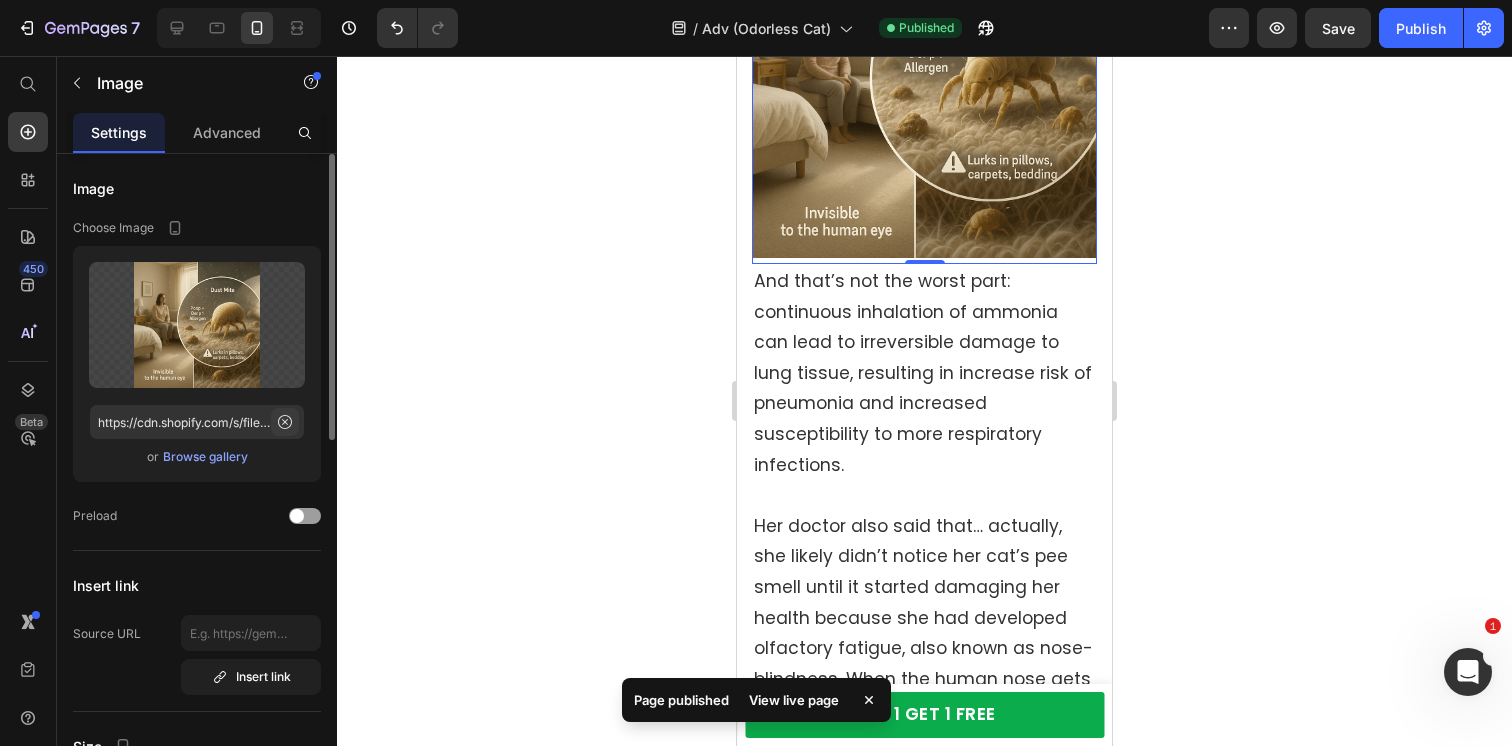 click 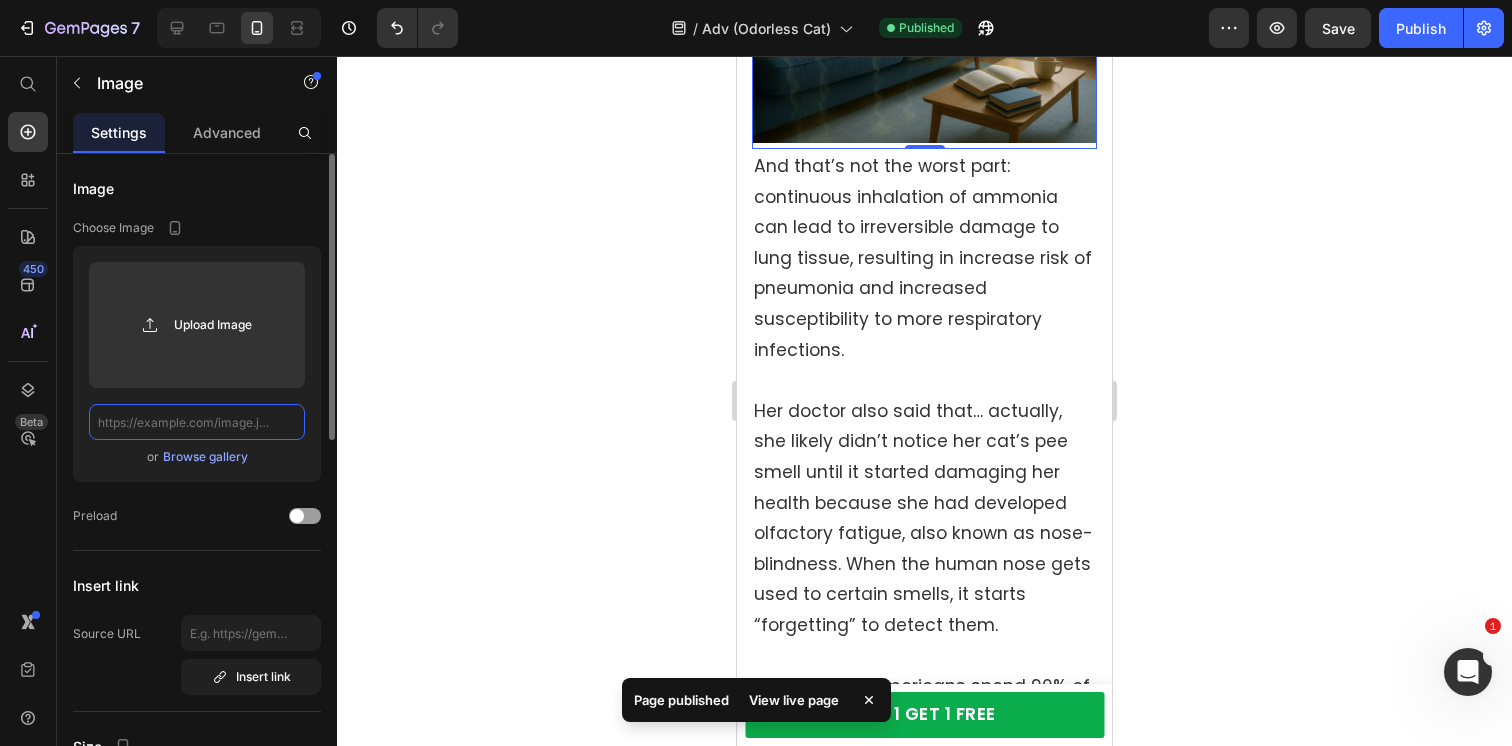 scroll, scrollTop: 0, scrollLeft: 0, axis: both 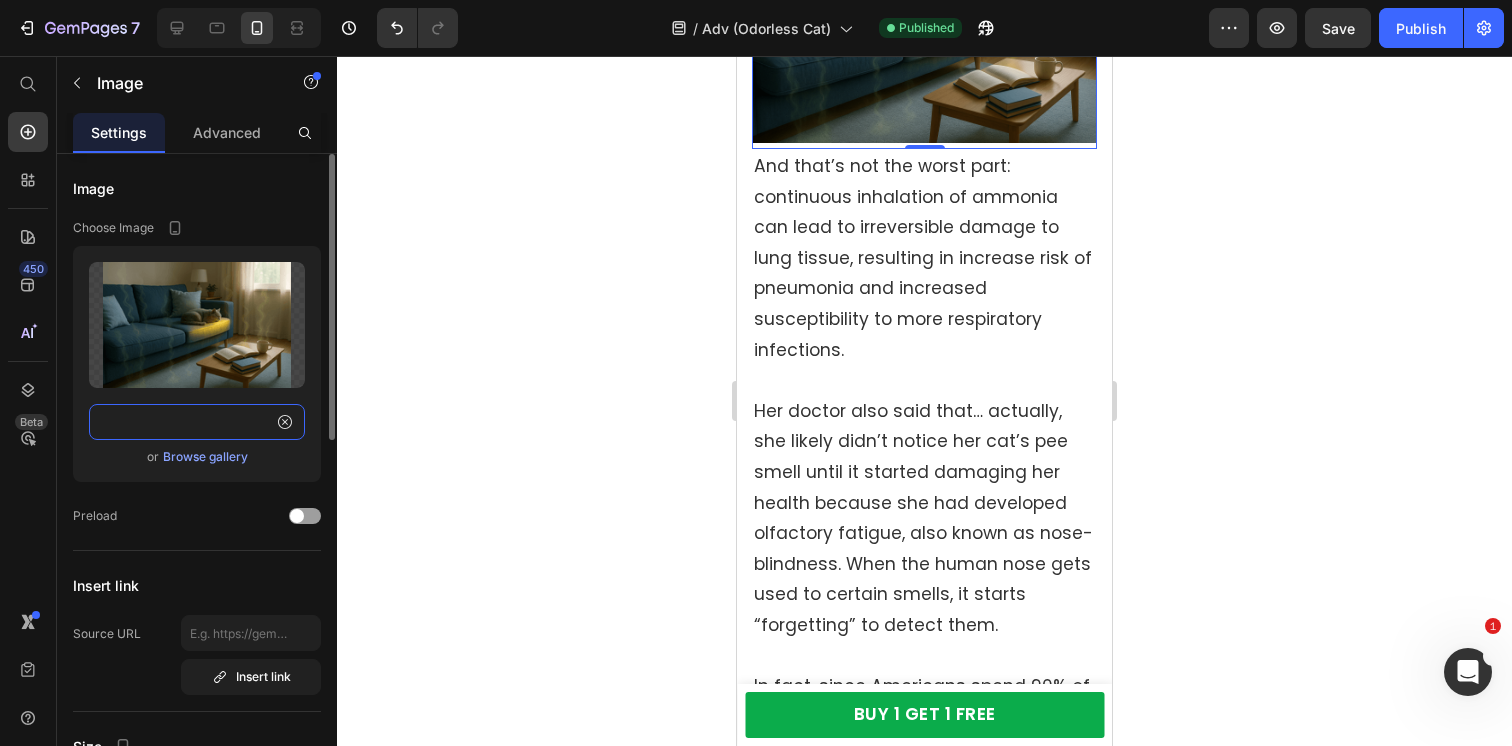 type on "https://cdn.shopify.com/s/files/1/0596/9153/2358/files/gempages_549795869793190961-29a3ae2a-fd83-48fe-aedf-395017b485bf.png" 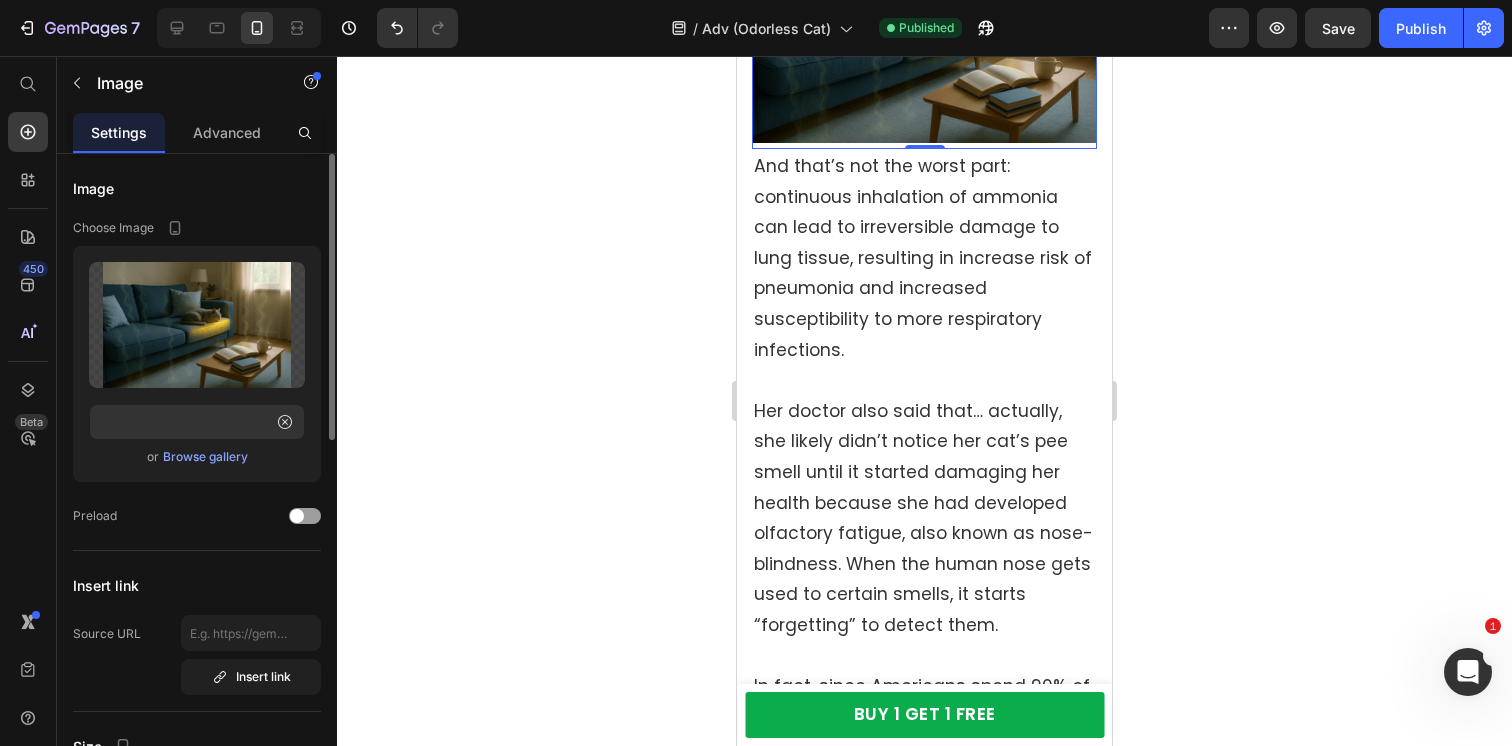 scroll, scrollTop: 0, scrollLeft: 0, axis: both 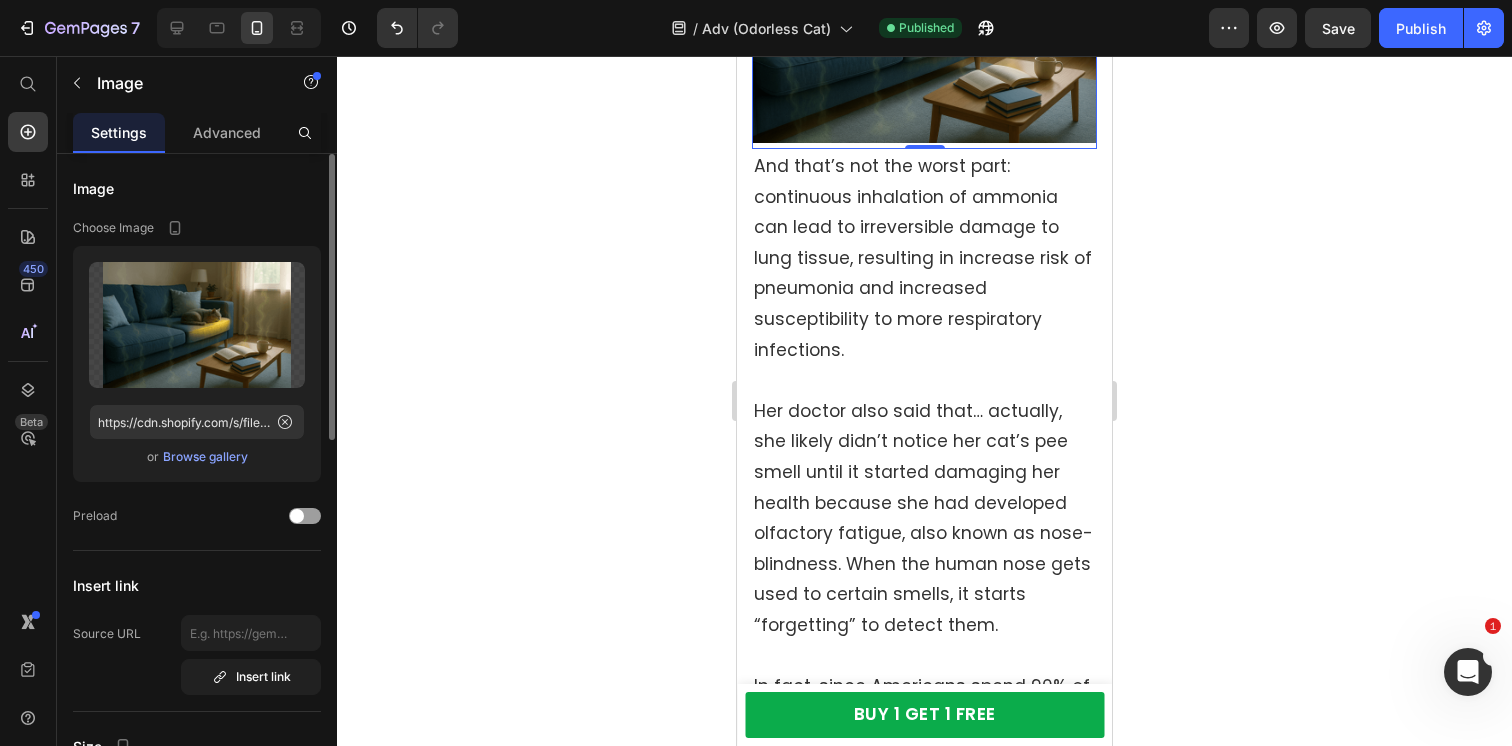 click on "Image Choose Image Upload Image https://cdn.shopify.com/s/files/1/0596/9153/2358/files/gempages_549795869793190961-29a3ae2a-fd83-48fe-aedf-395017b485bf.png  or   Browse gallery  Preload" 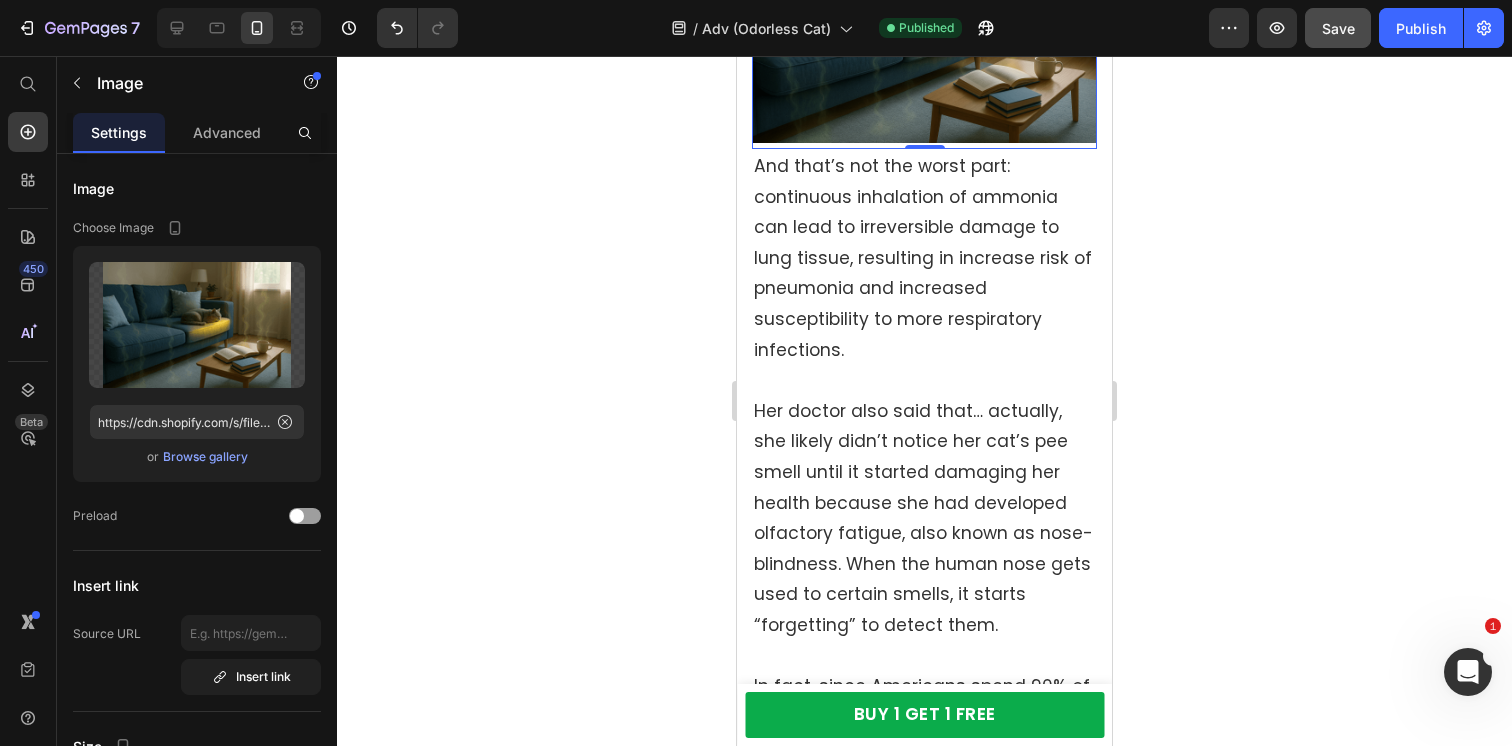 click on "Save" 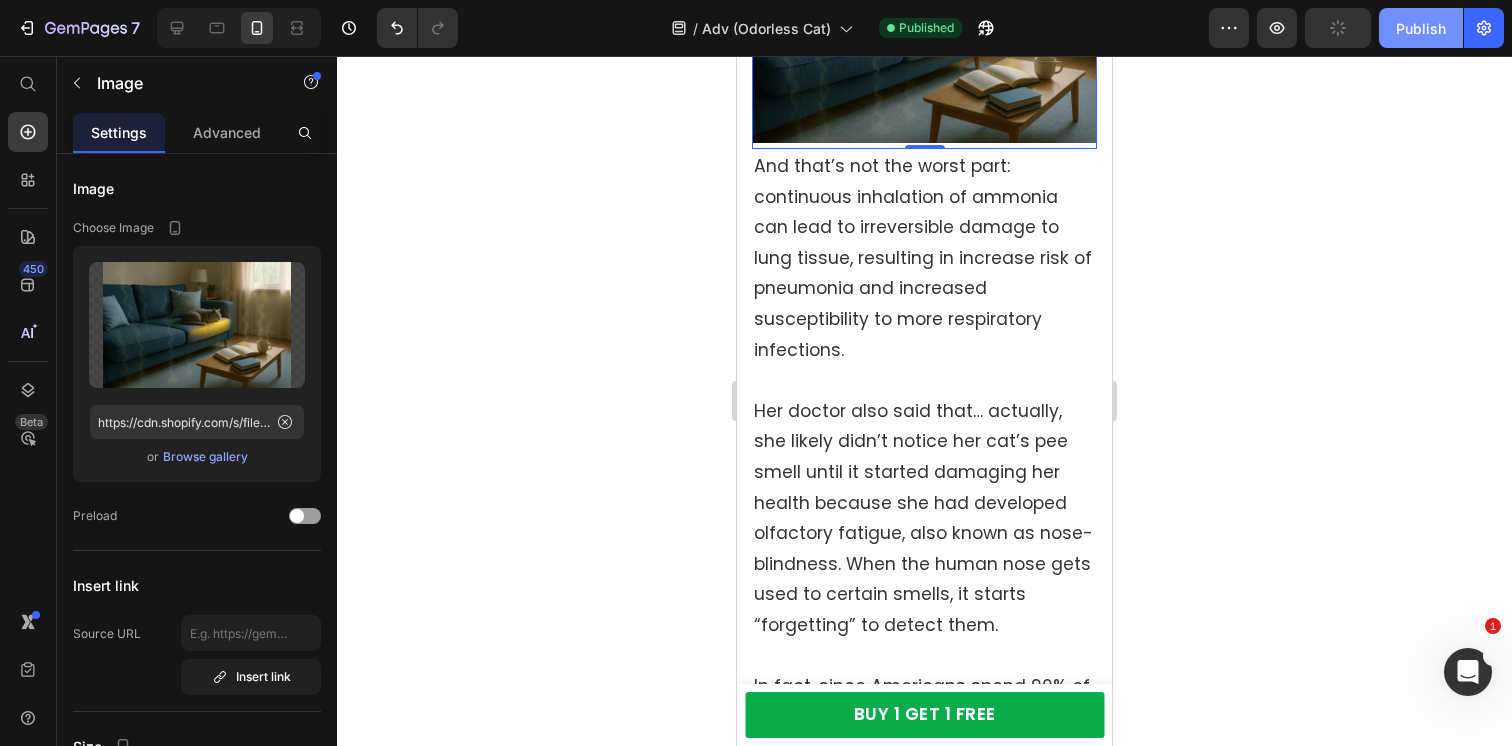 click on "Publish" at bounding box center (1421, 28) 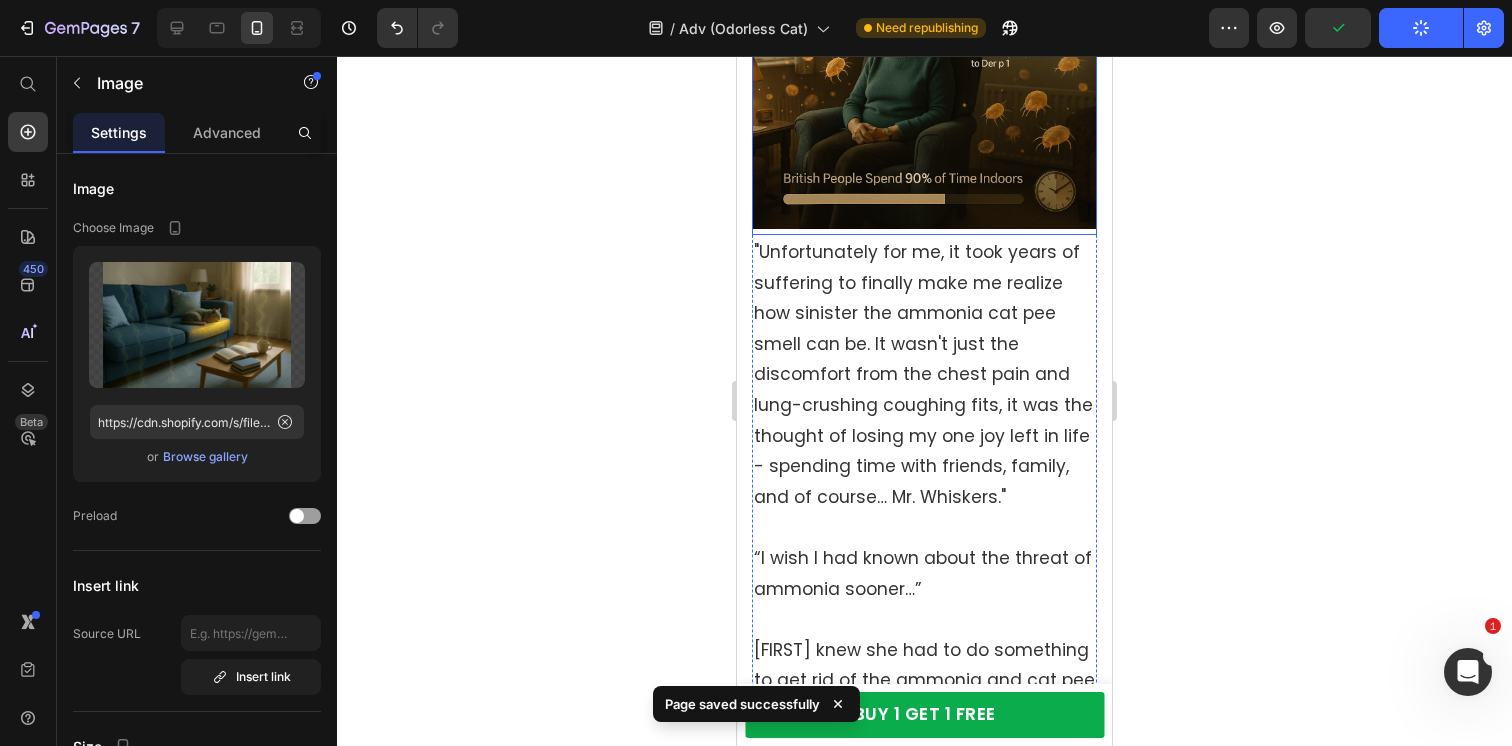 scroll, scrollTop: 5028, scrollLeft: 0, axis: vertical 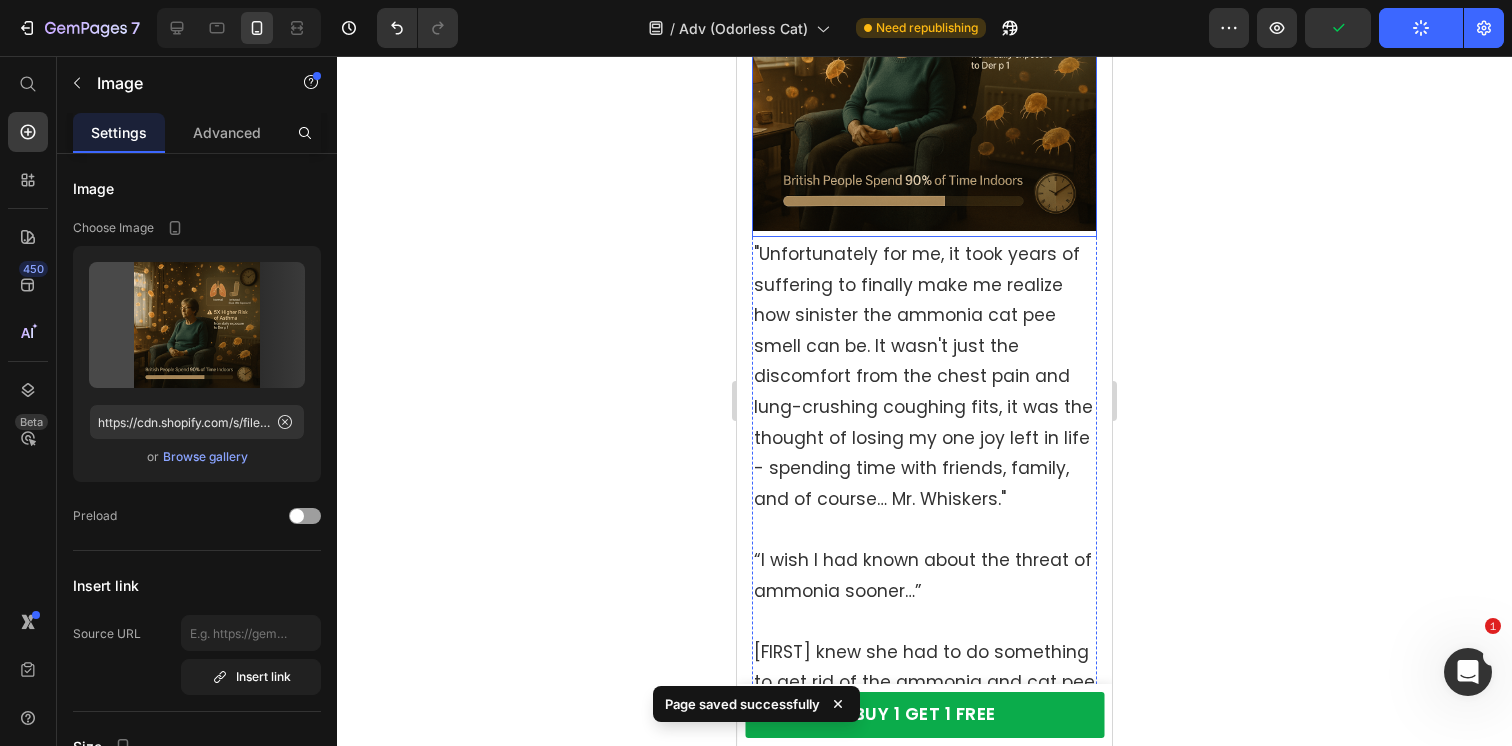 click at bounding box center [924, 58] 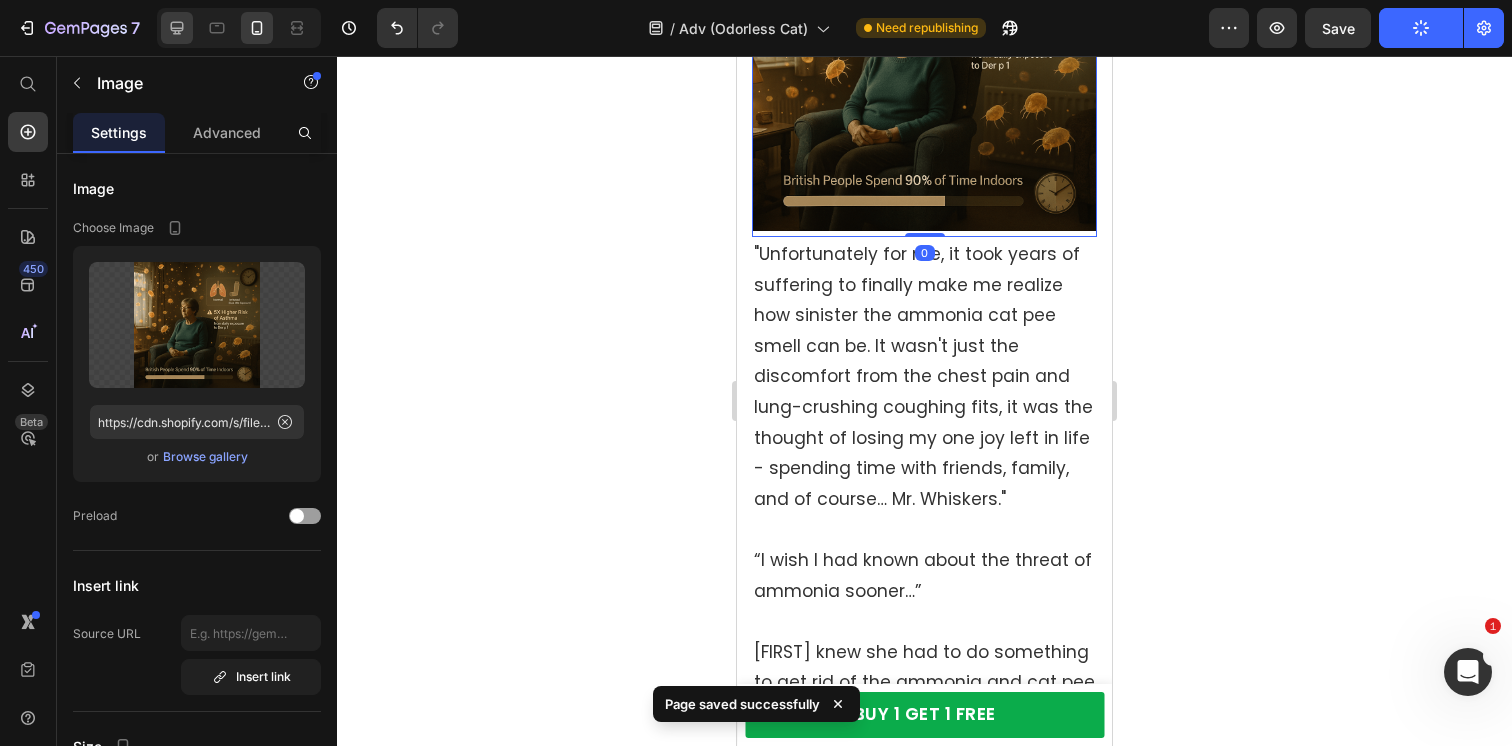 click 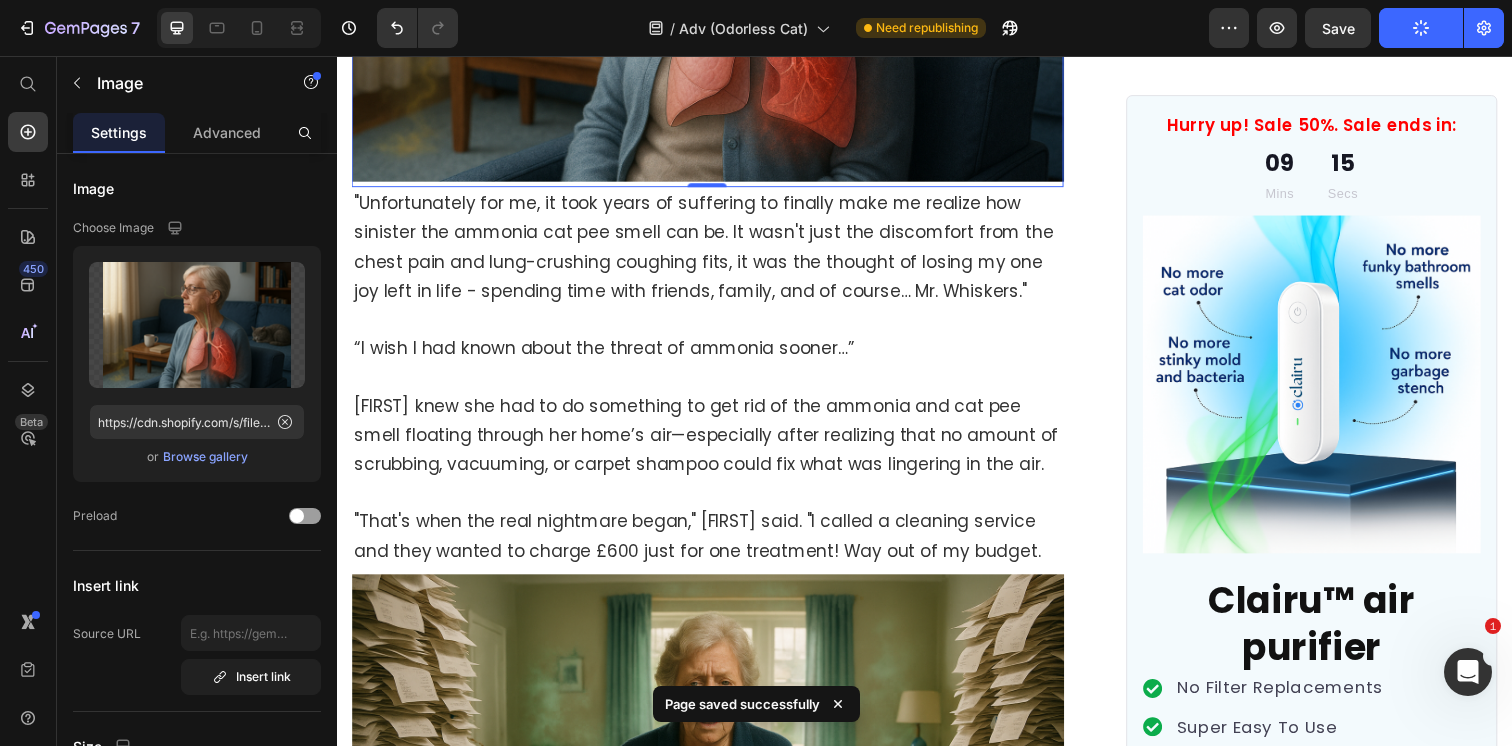 scroll, scrollTop: 4562, scrollLeft: 0, axis: vertical 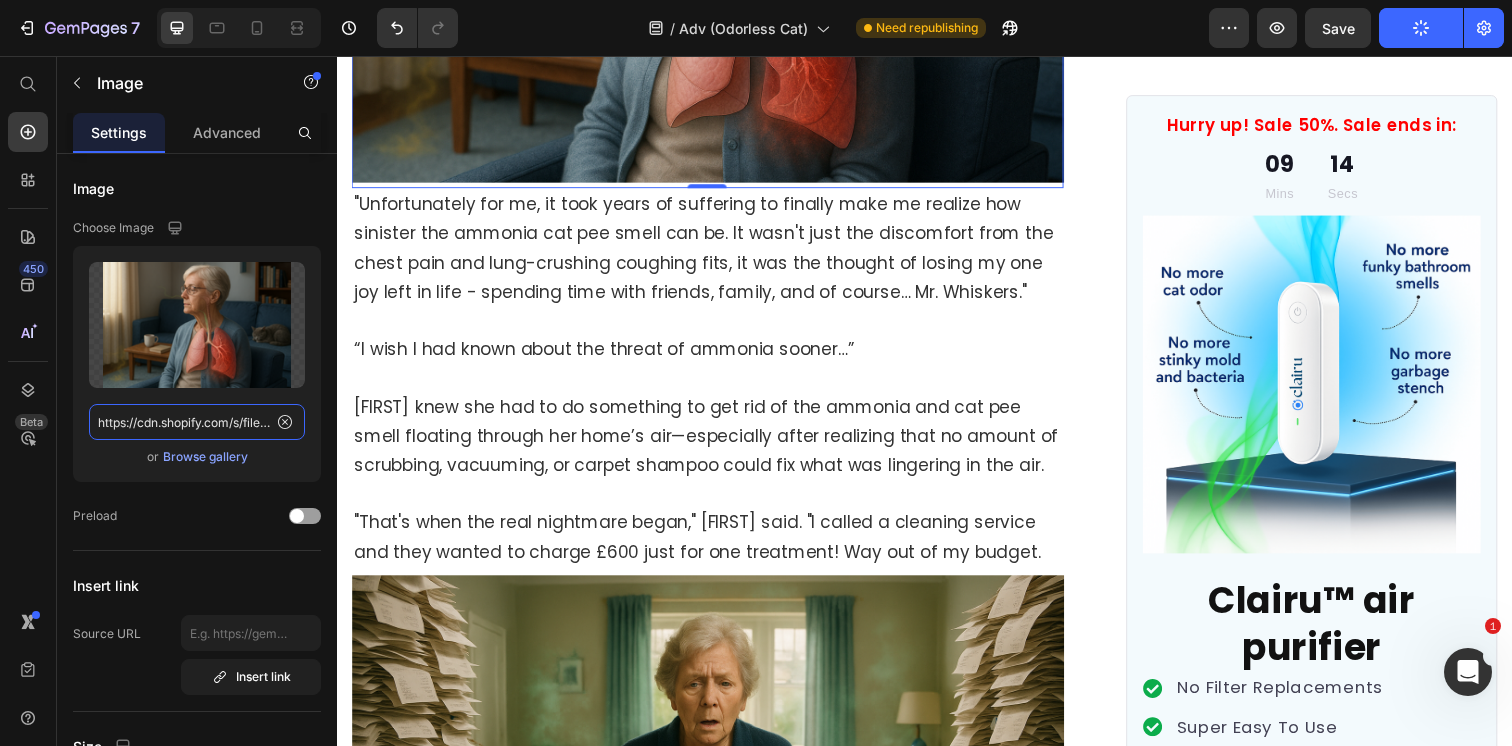 click on "https://cdn.shopify.com/s/files/1/0596/9153/2358/files/gempages_549795869793190961-4bf5c876-4882-4956-aaaf-19ab1e81e9b5.png" 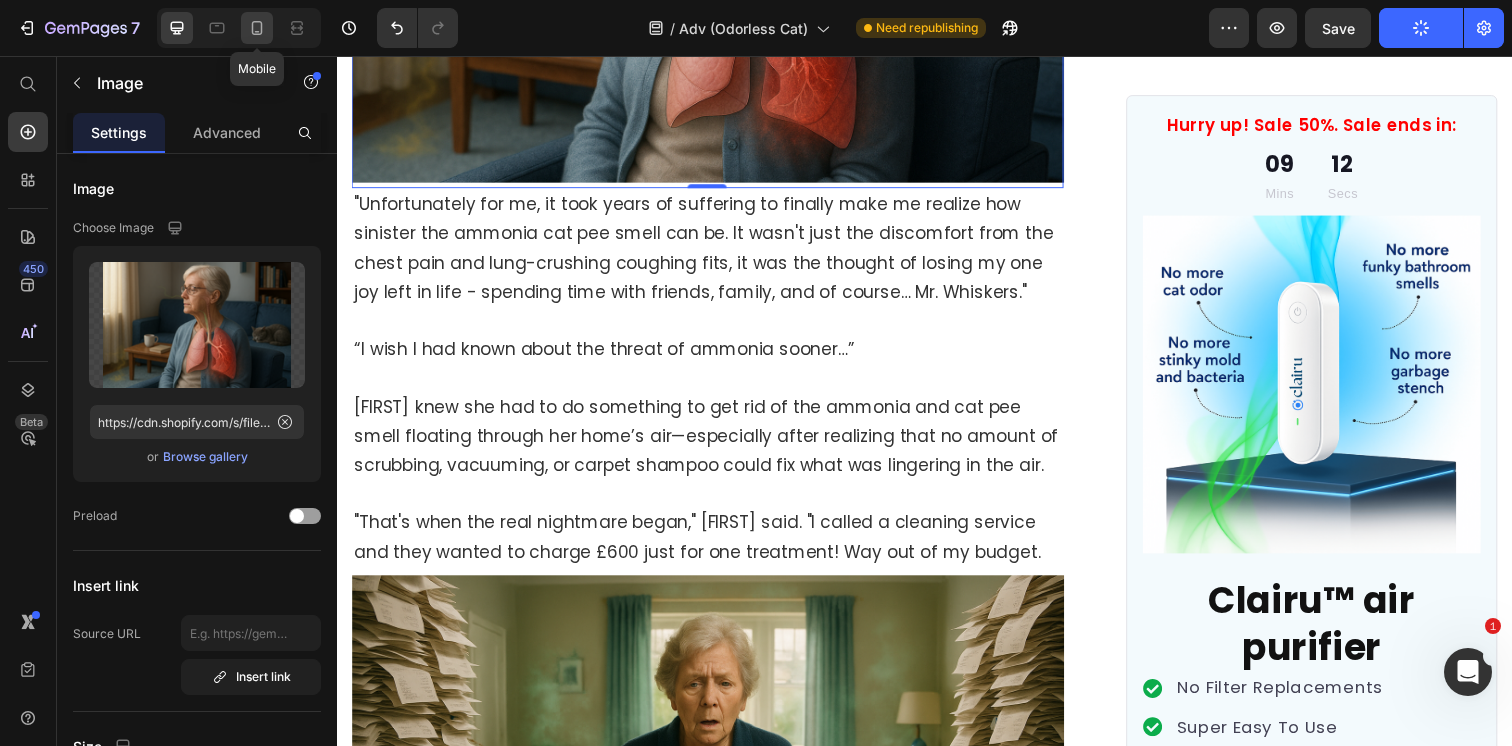 click 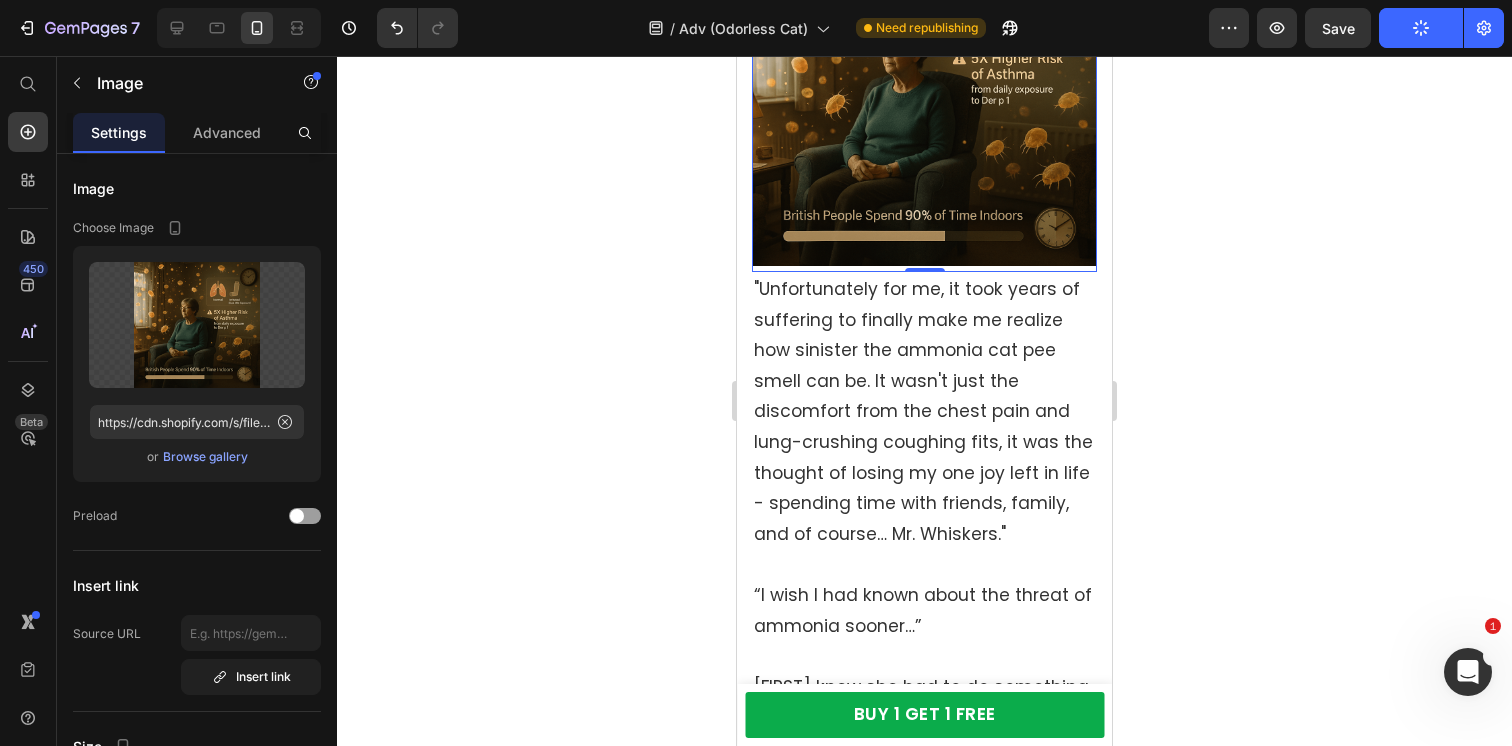 scroll, scrollTop: 5001, scrollLeft: 0, axis: vertical 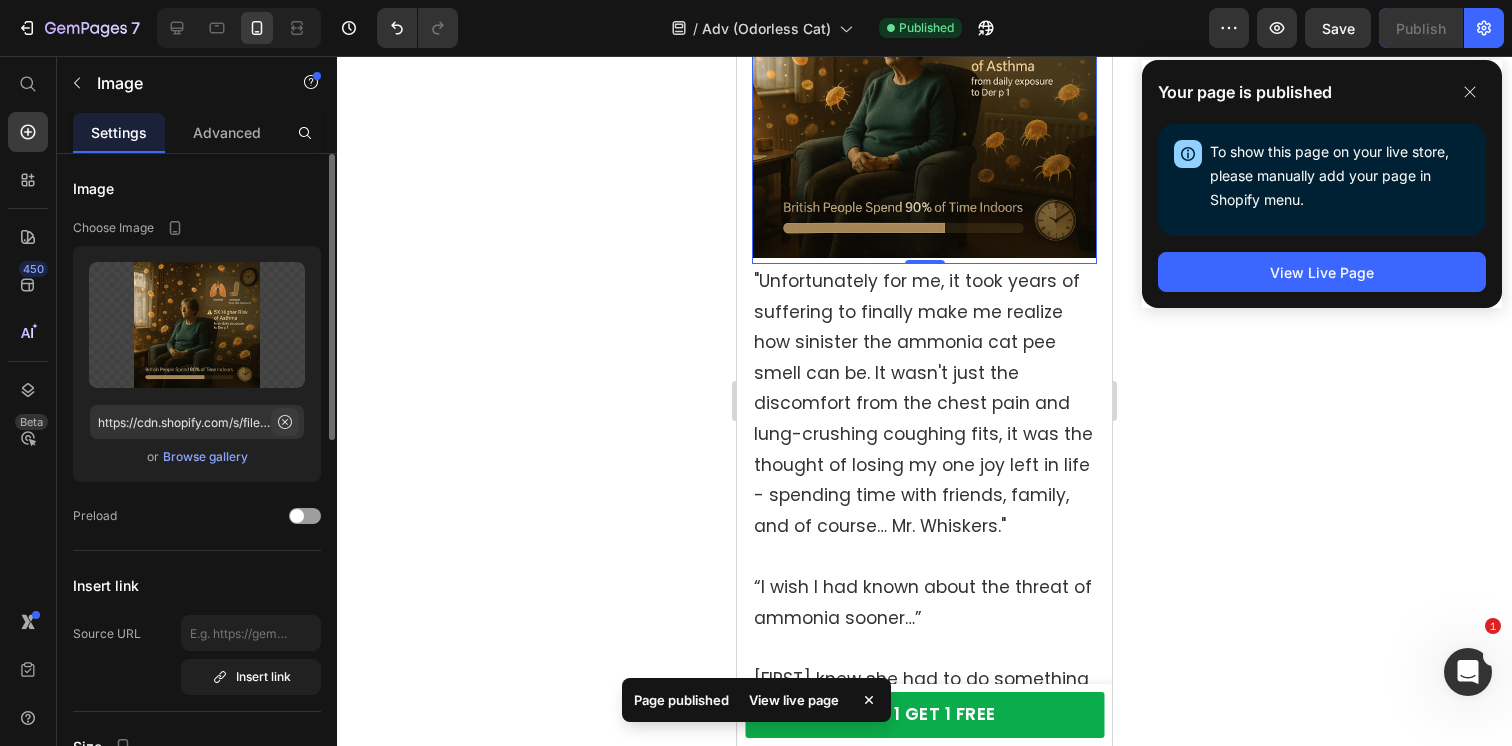 click 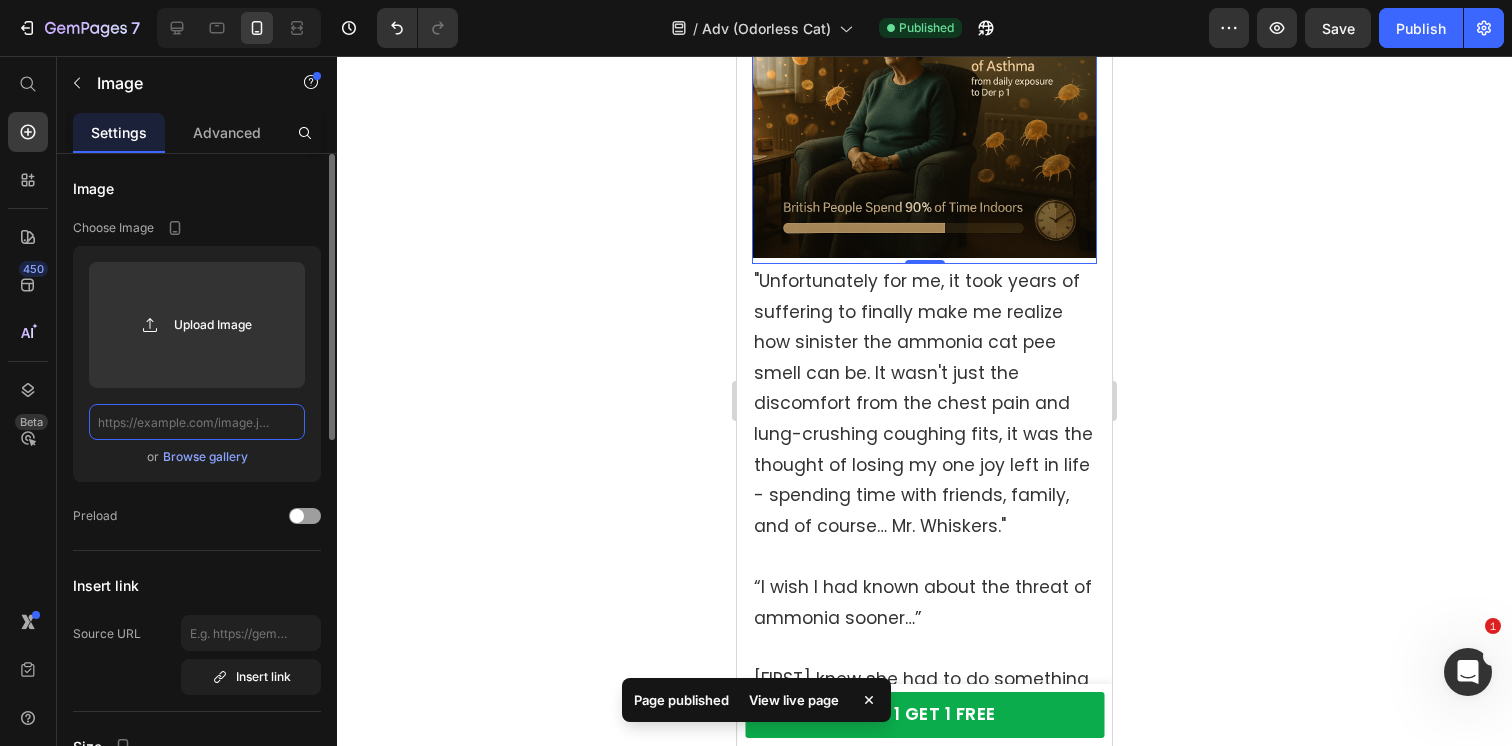scroll, scrollTop: 0, scrollLeft: 0, axis: both 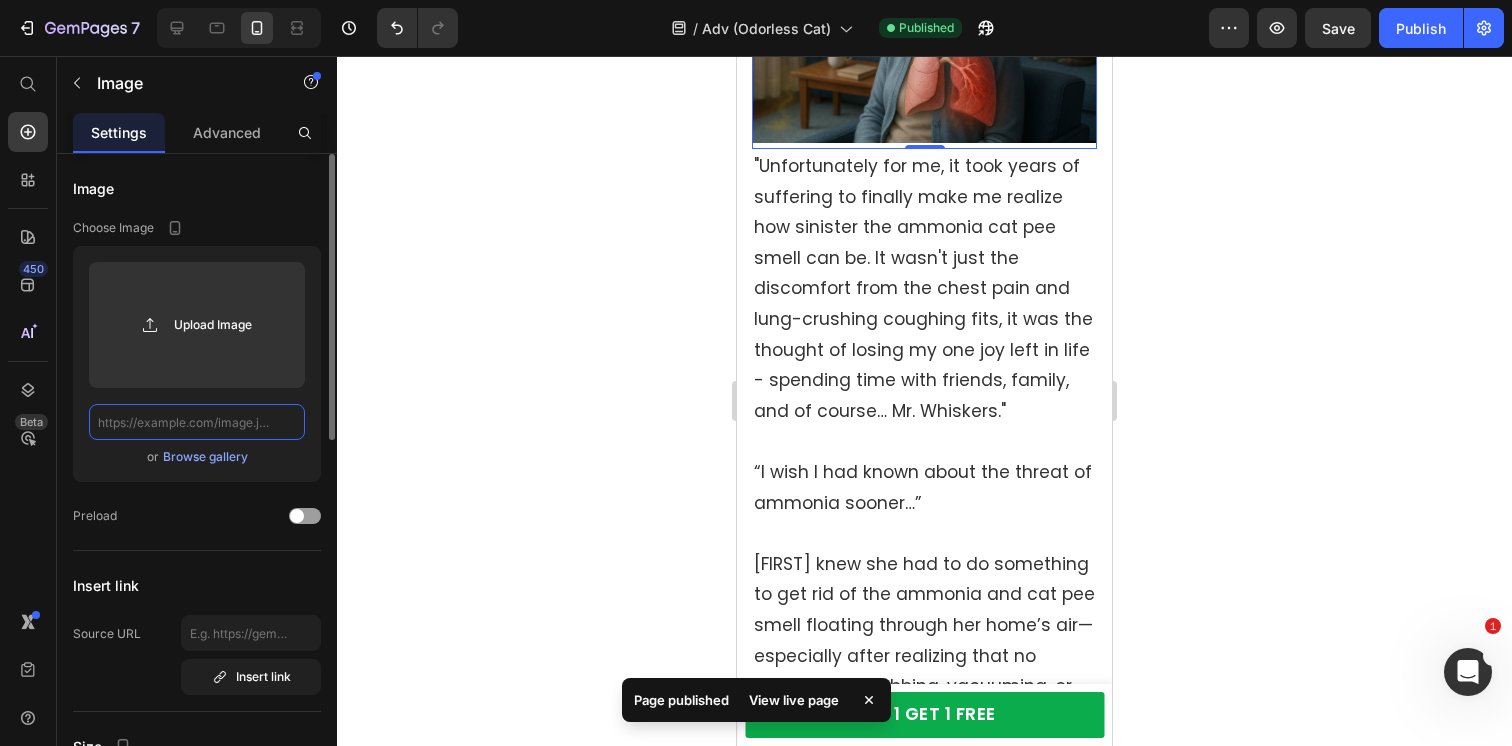 paste on "https://cdn.shopify.com/s/files/1/0596/9153/2358/files/gempages_549795869793190961-4bf5c876-4882-4956-aaaf-19ab1e81e9b5.png" 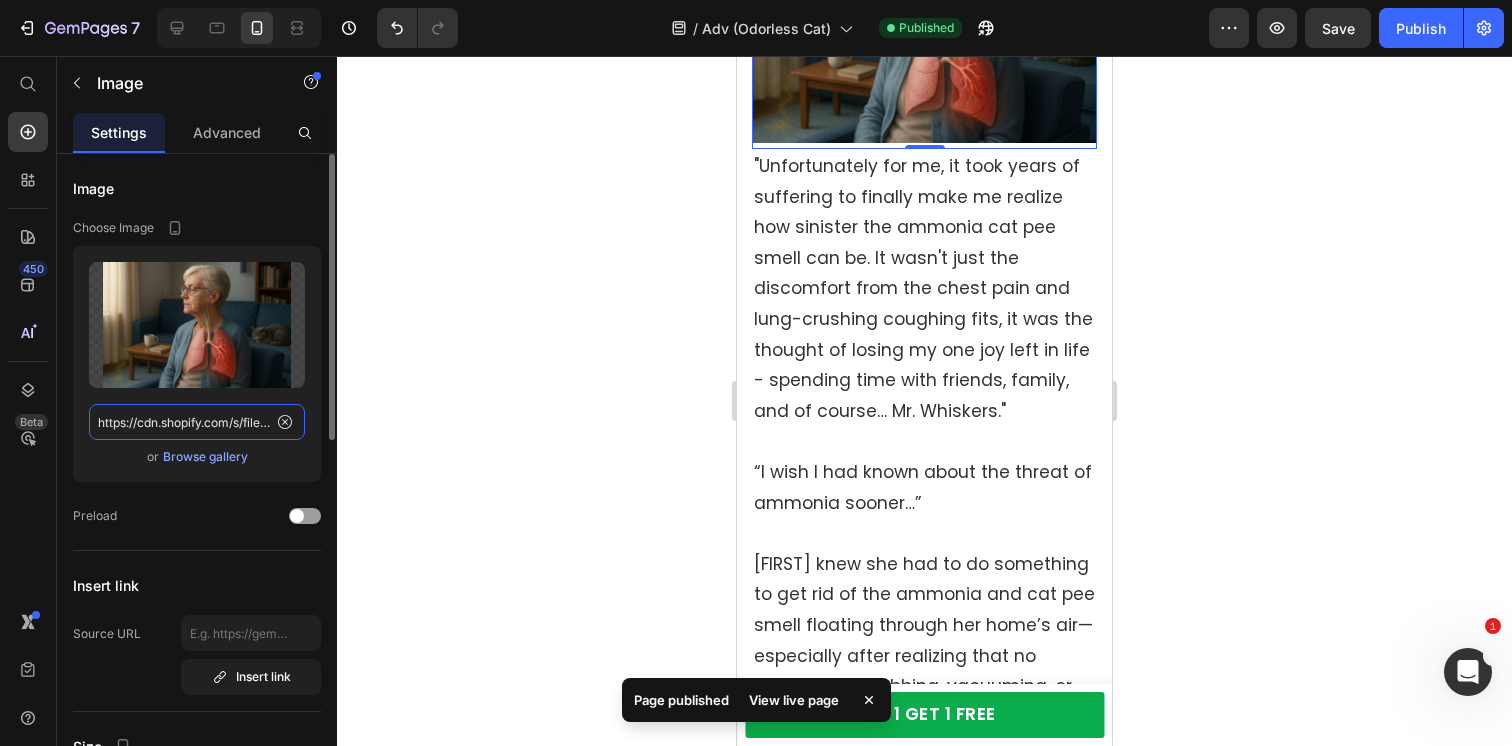scroll, scrollTop: 0, scrollLeft: 601, axis: horizontal 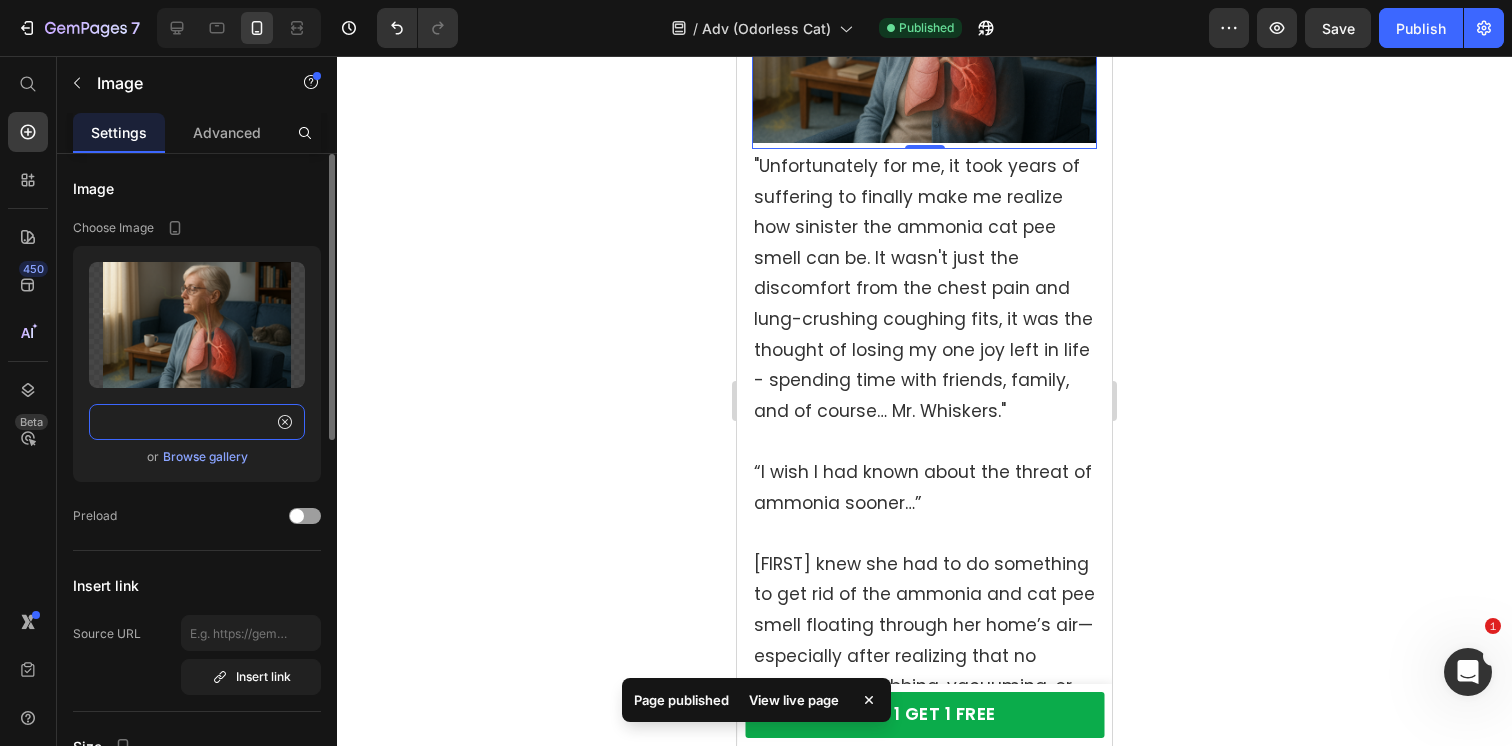 type on "https://cdn.shopify.com/s/files/1/0596/9153/2358/files/gempages_549795869793190961-4bf5c876-4882-4956-aaaf-19ab1e81e9b5.png" 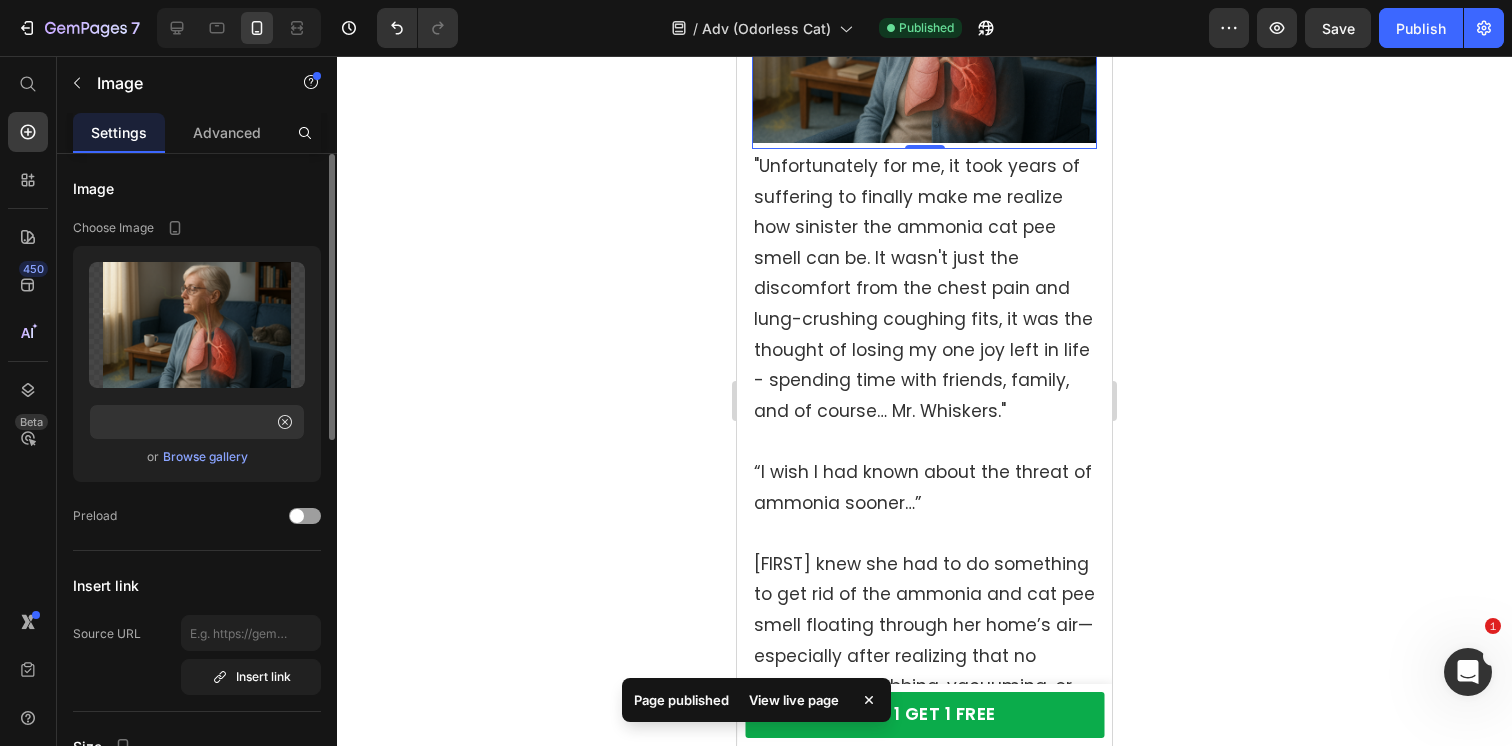 click on "Image Choose Image Upload Image https://cdn.shopify.com/s/files/1/0596/9153/2358/files/gempages_549795869793190961-4bf5c876-4882-4956-aaaf-19ab1e81e9b5.png  or   Browse gallery  Preload" 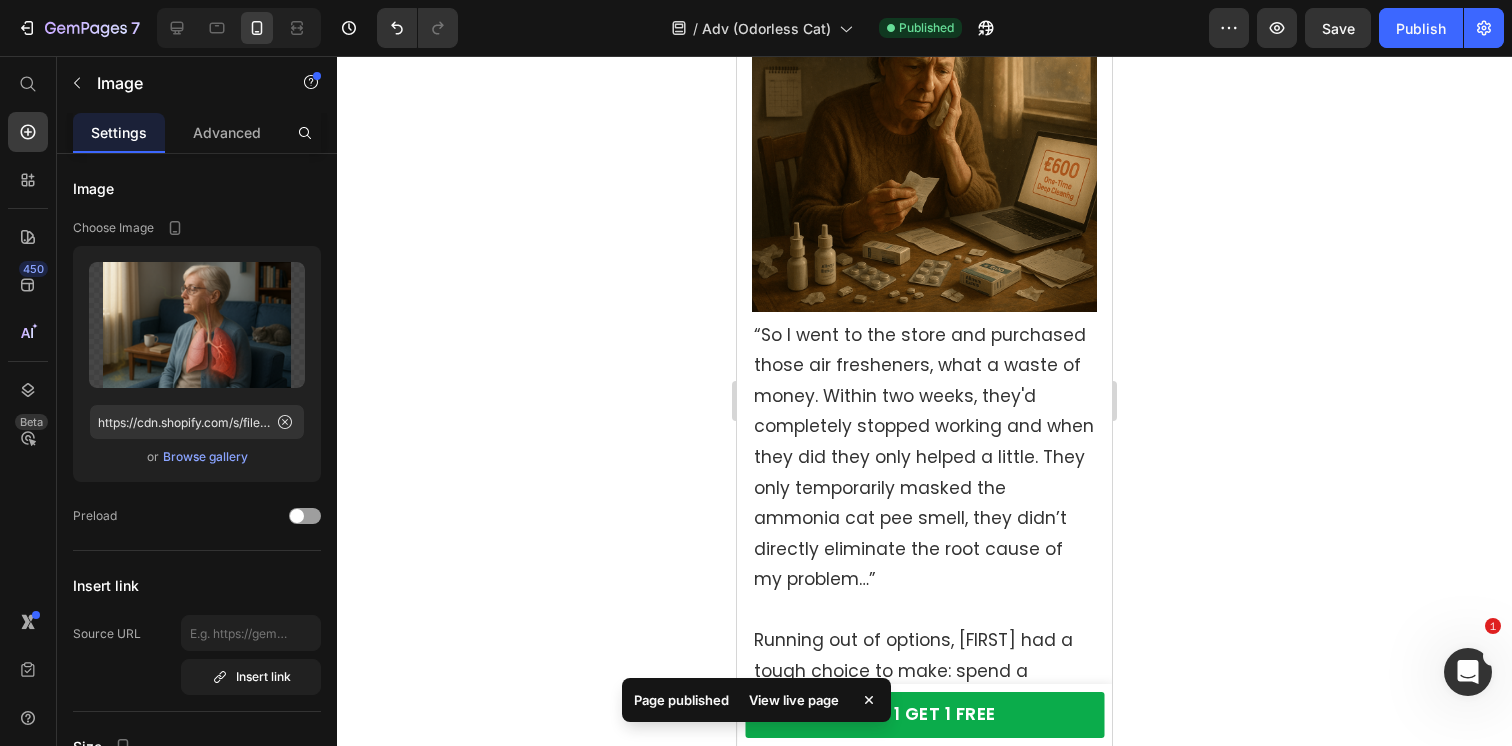 scroll, scrollTop: 5993, scrollLeft: 0, axis: vertical 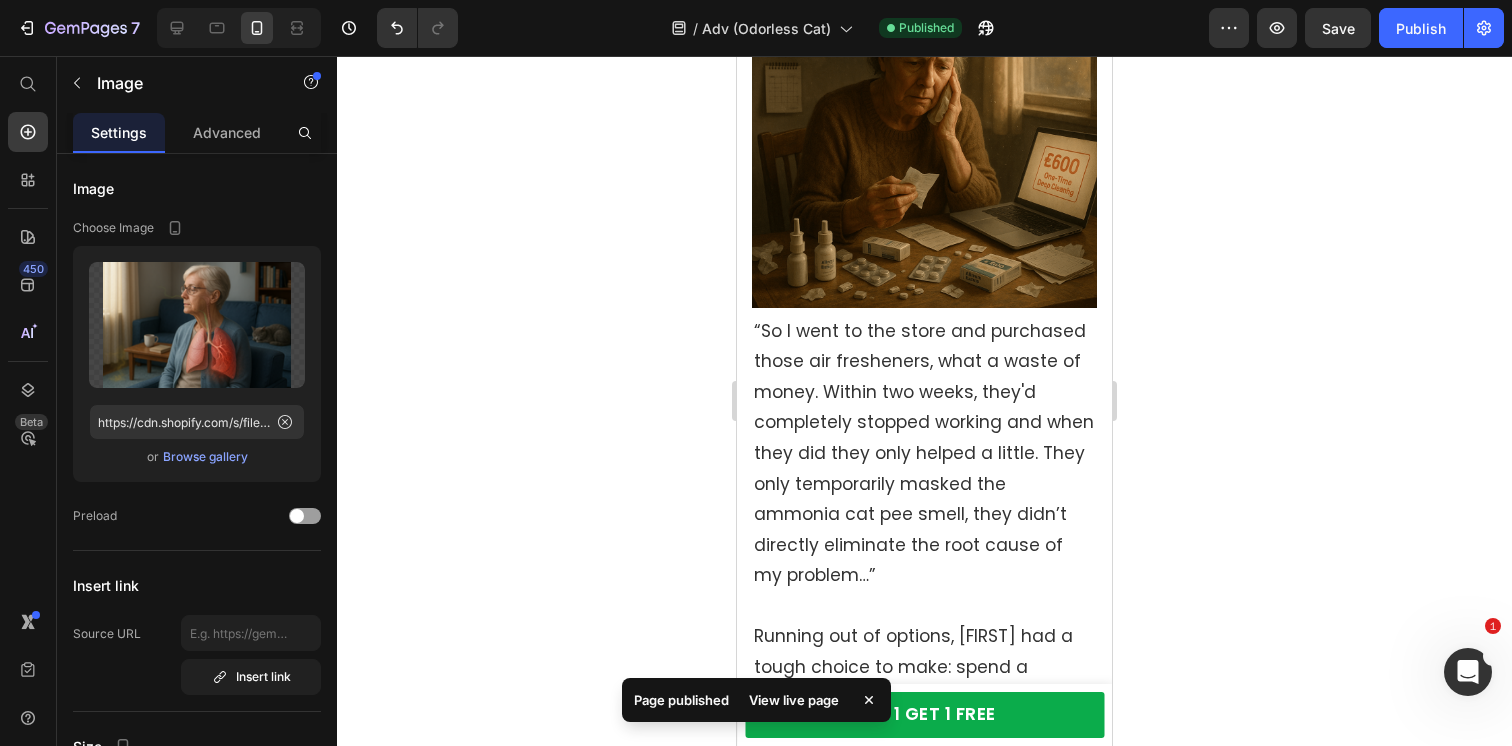 click at bounding box center [924, 135] 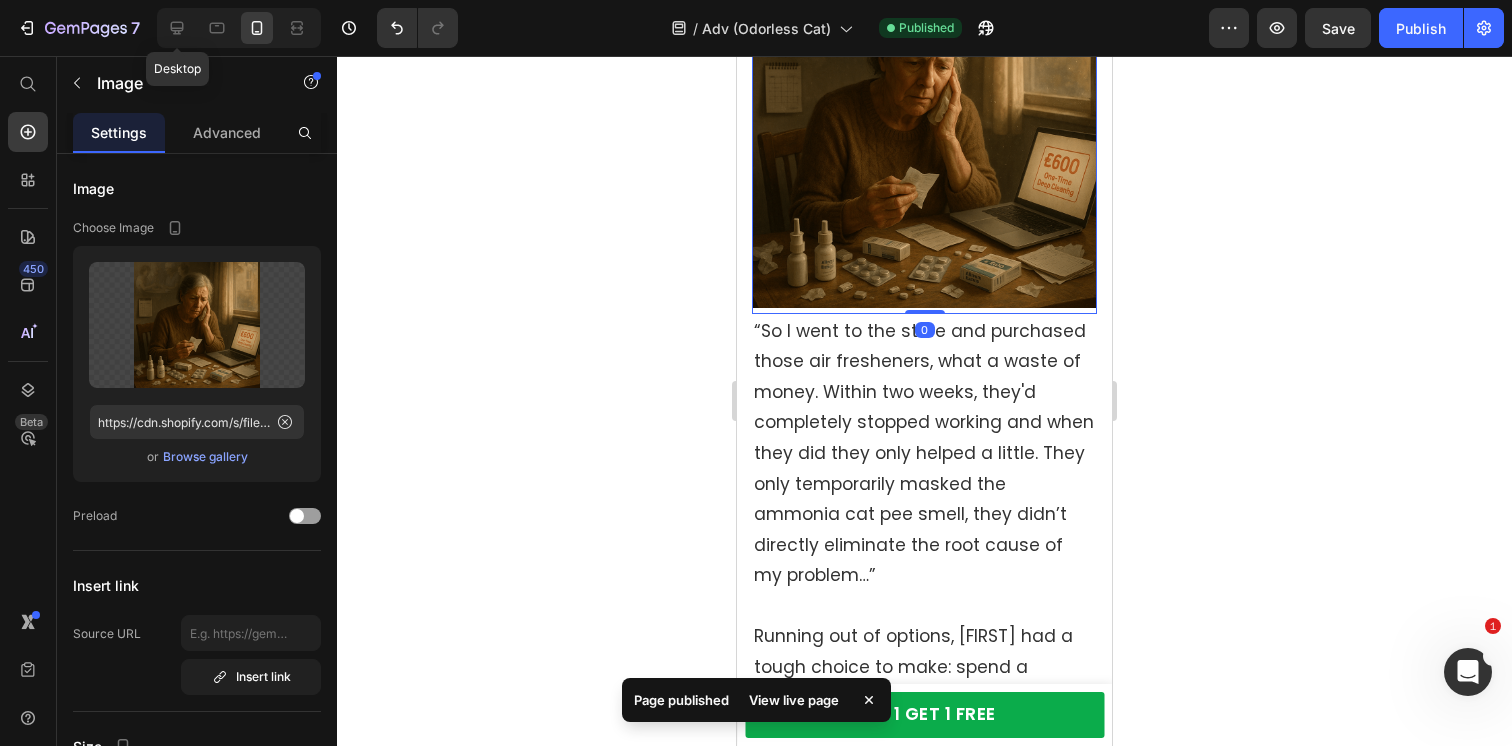 click on "Desktop" at bounding box center [239, 28] 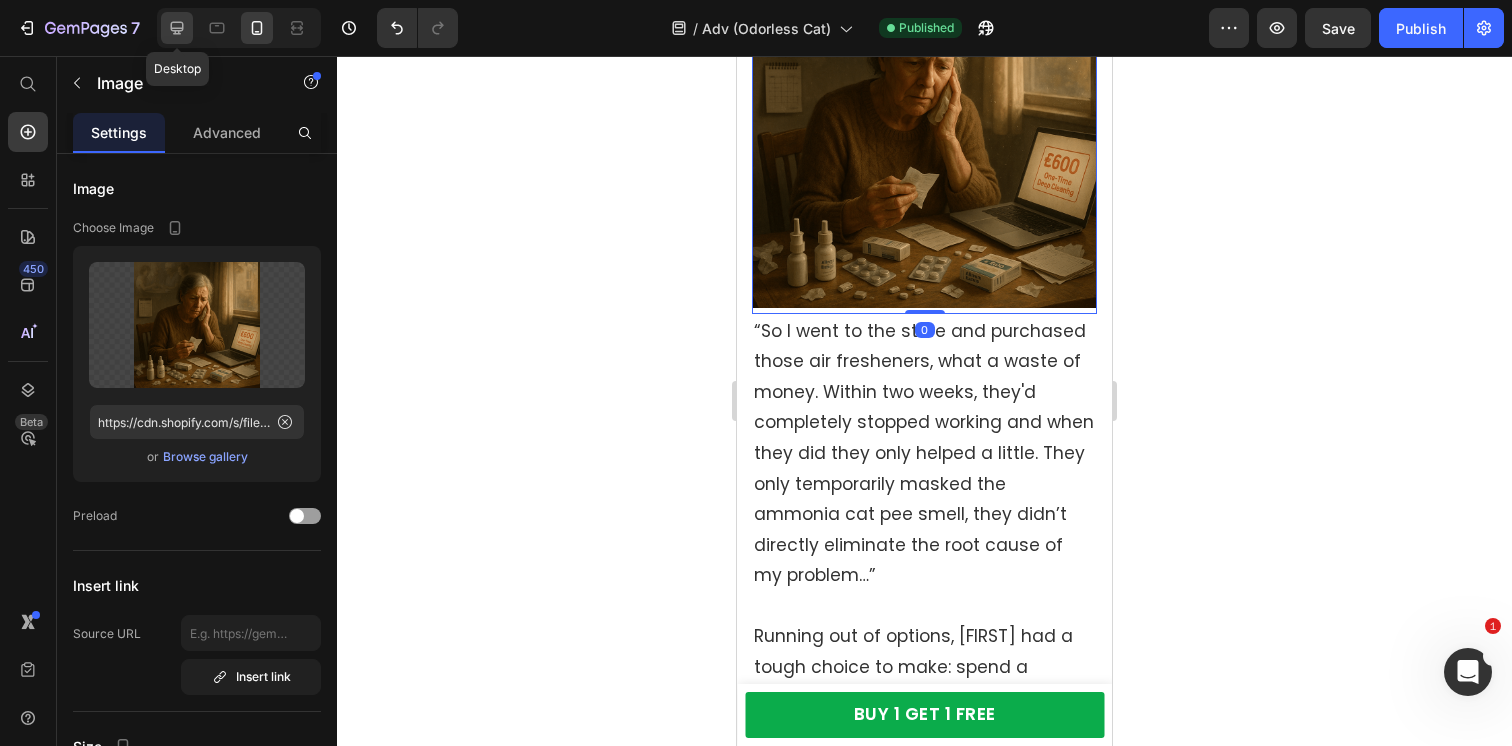 click 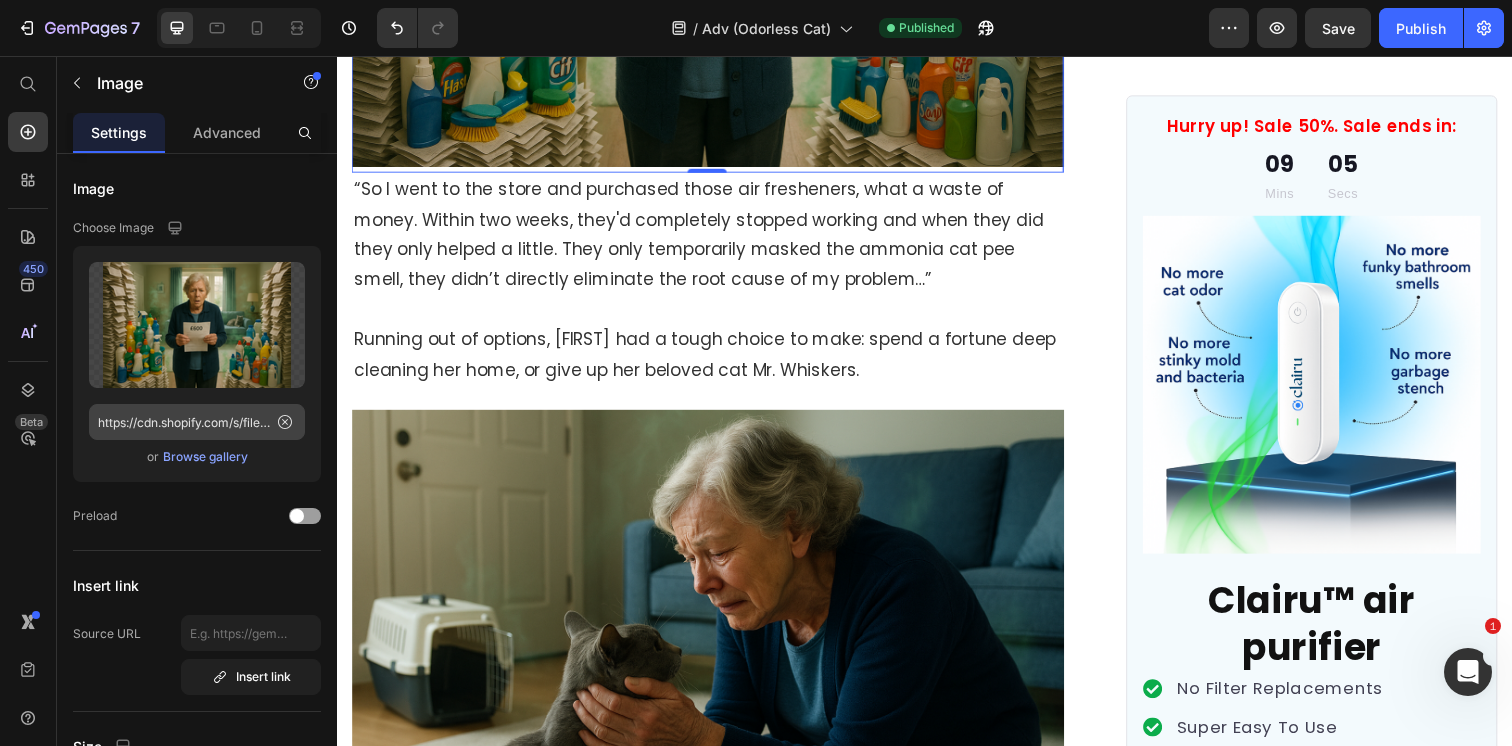 scroll, scrollTop: 5437, scrollLeft: 0, axis: vertical 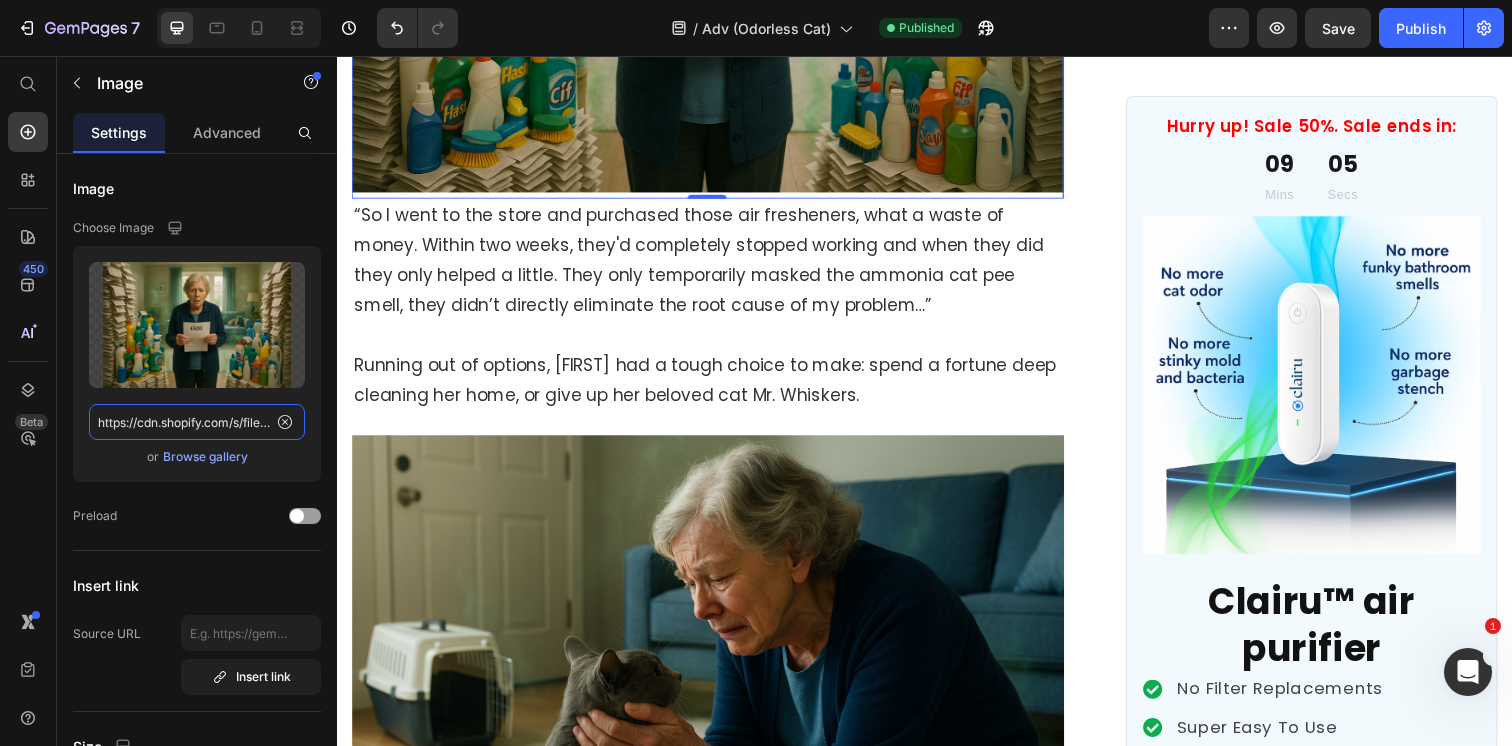 click on "https://cdn.shopify.com/s/files/1/0596/9153/2358/files/gempages_549795869793190961-bd79e372-0bcb-4ceb-ba60-e157cbb765df.png" 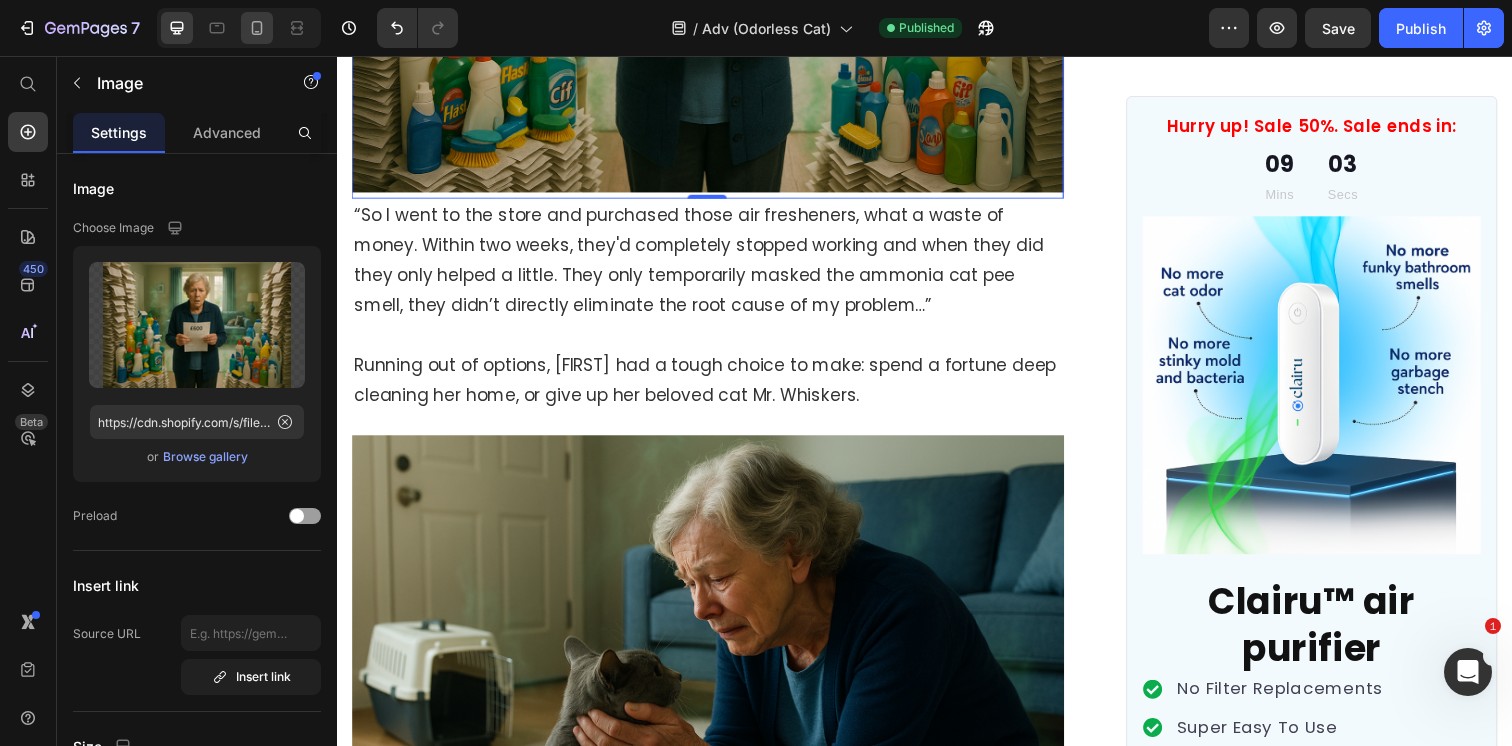 click 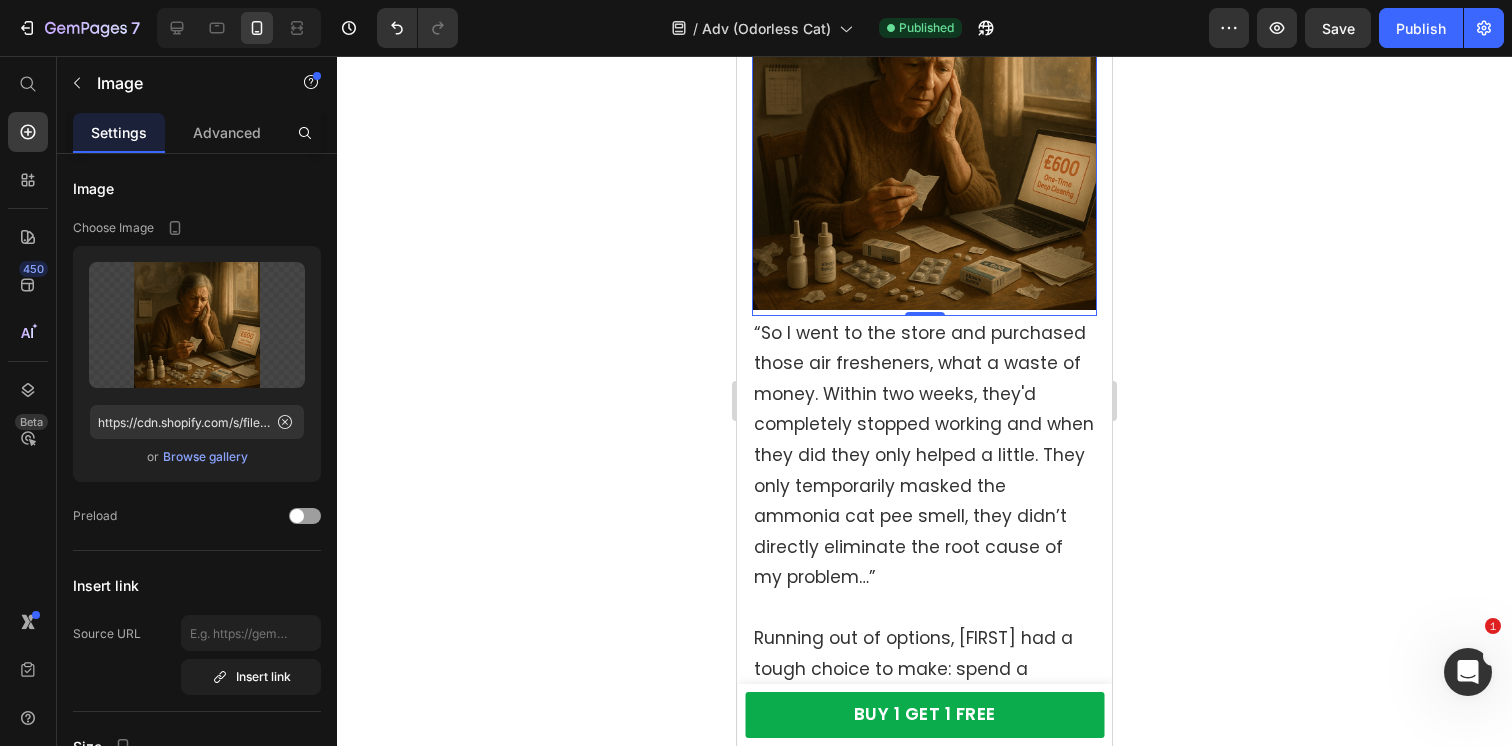 scroll, scrollTop: 6043, scrollLeft: 0, axis: vertical 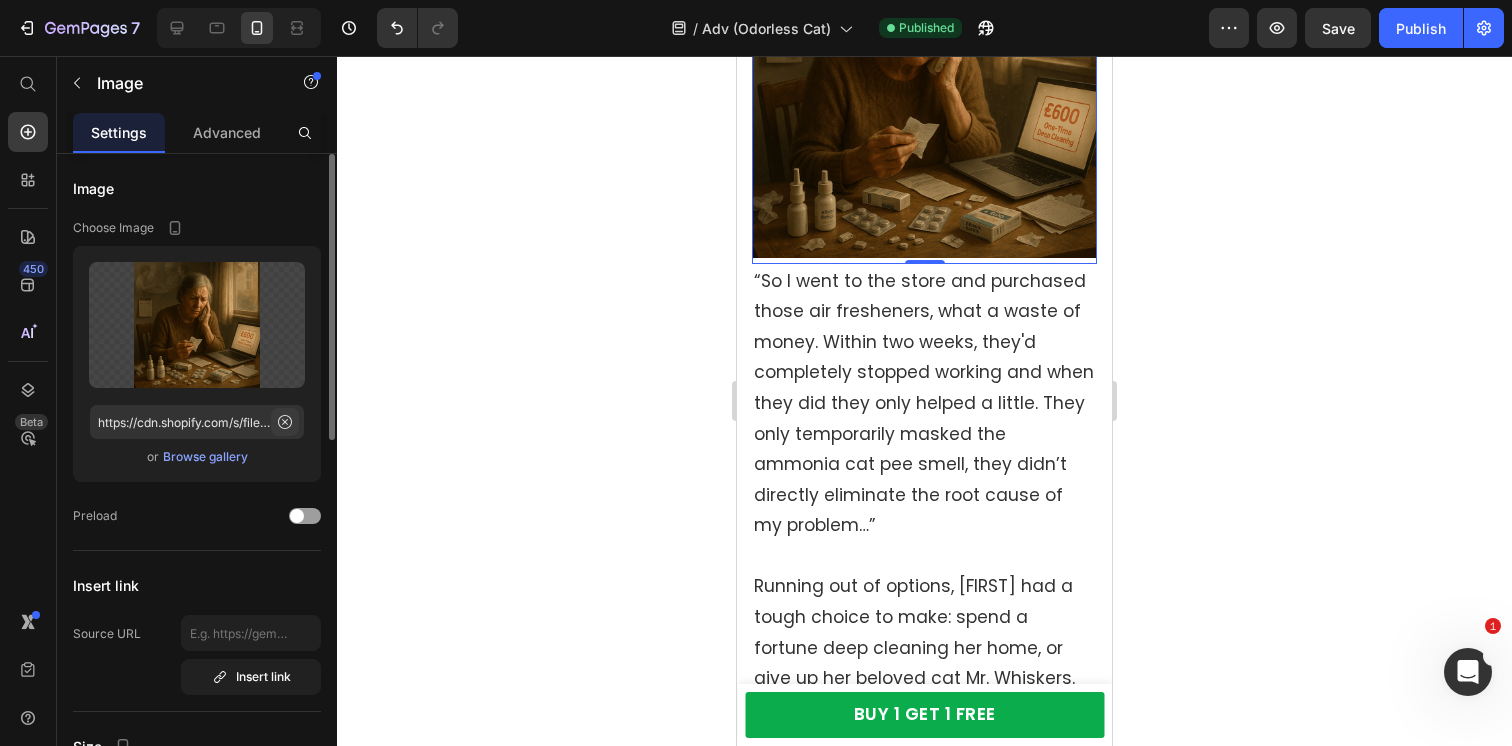 click 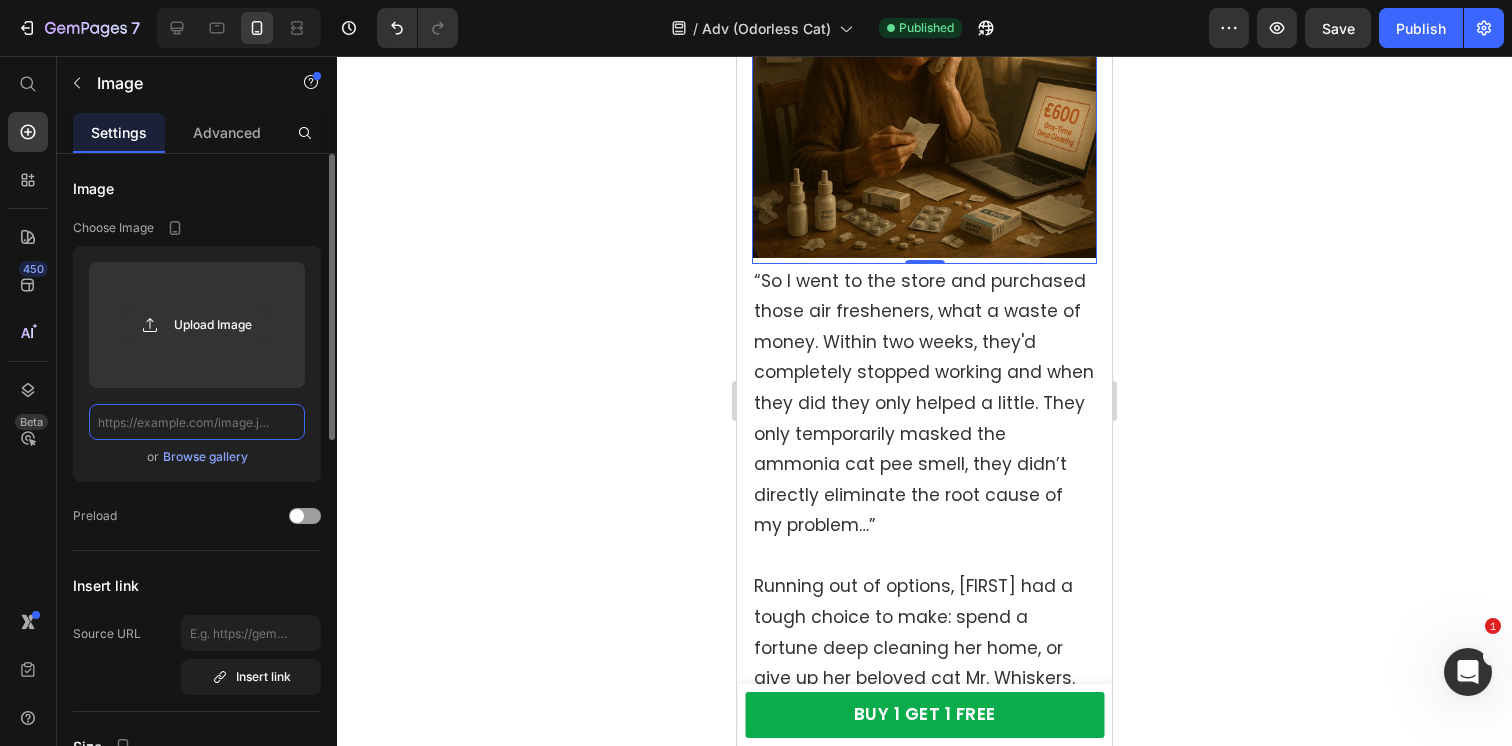 scroll, scrollTop: 0, scrollLeft: 0, axis: both 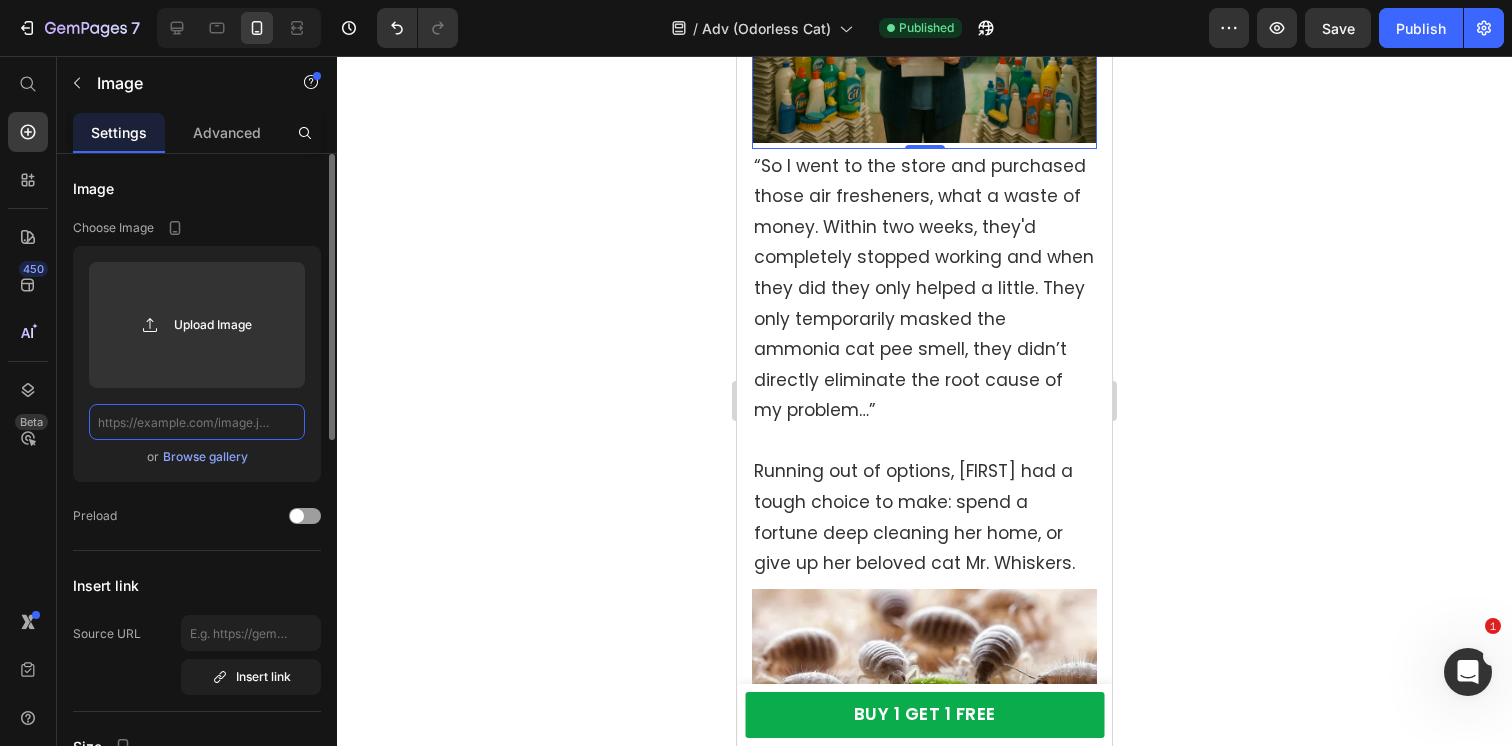 paste on "https://cdn.shopify.com/s/files/1/0596/9153/2358/files/gempages_549795869793190961-bd79e372-0bcb-4ceb-ba60-e157cbb765df.png" 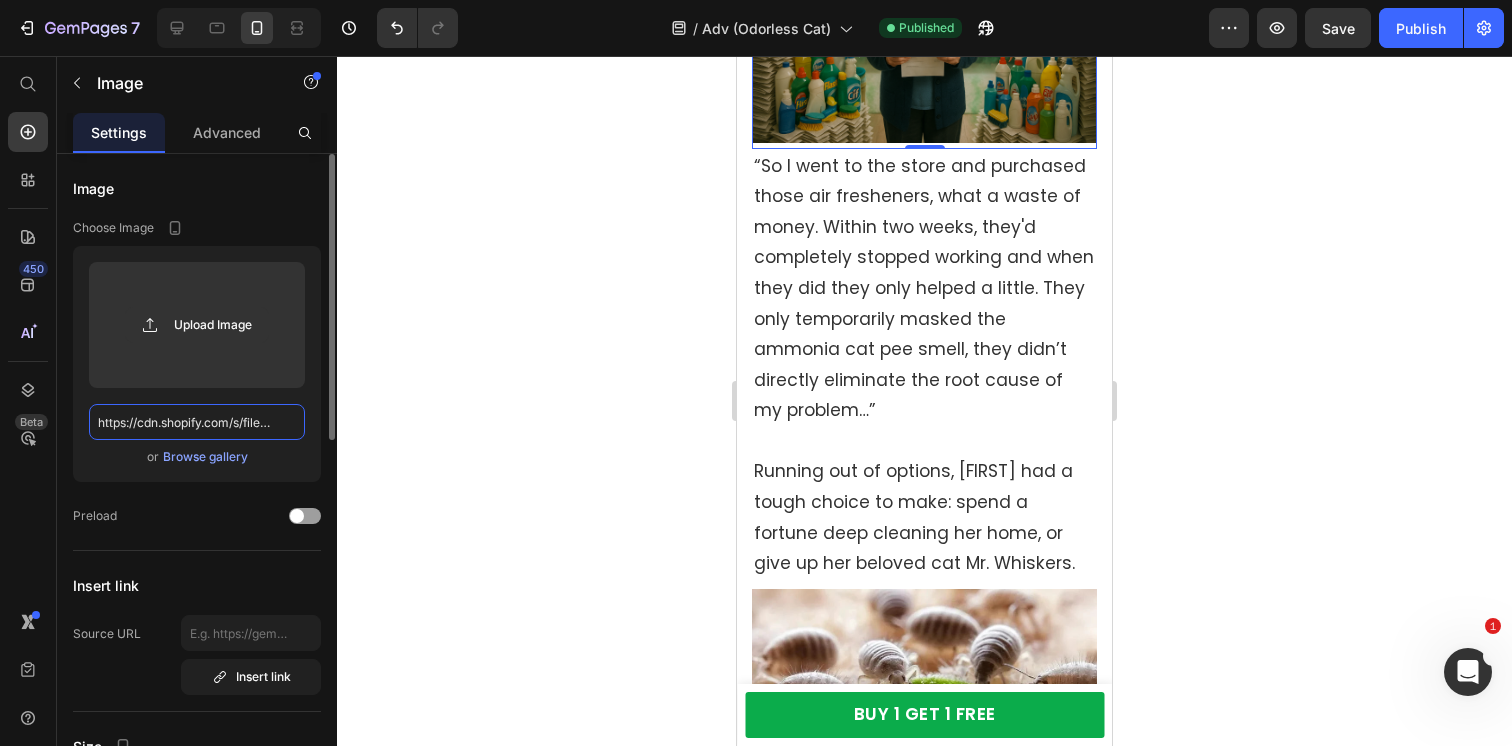 scroll, scrollTop: 0, scrollLeft: 607, axis: horizontal 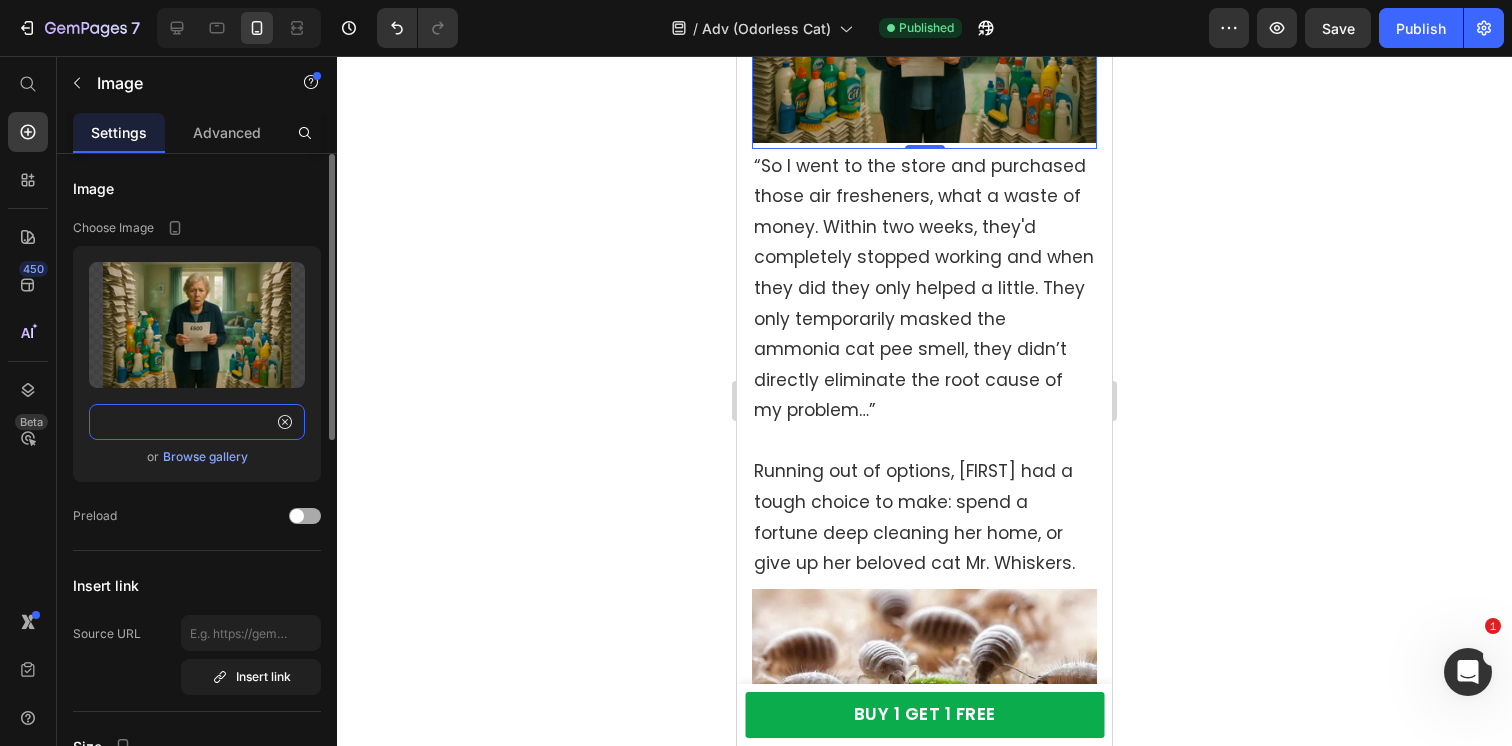type on "https://cdn.shopify.com/s/files/1/0596/9153/2358/files/gempages_549795869793190961-bd79e372-0bcb-4ceb-ba60-e157cbb765df.png" 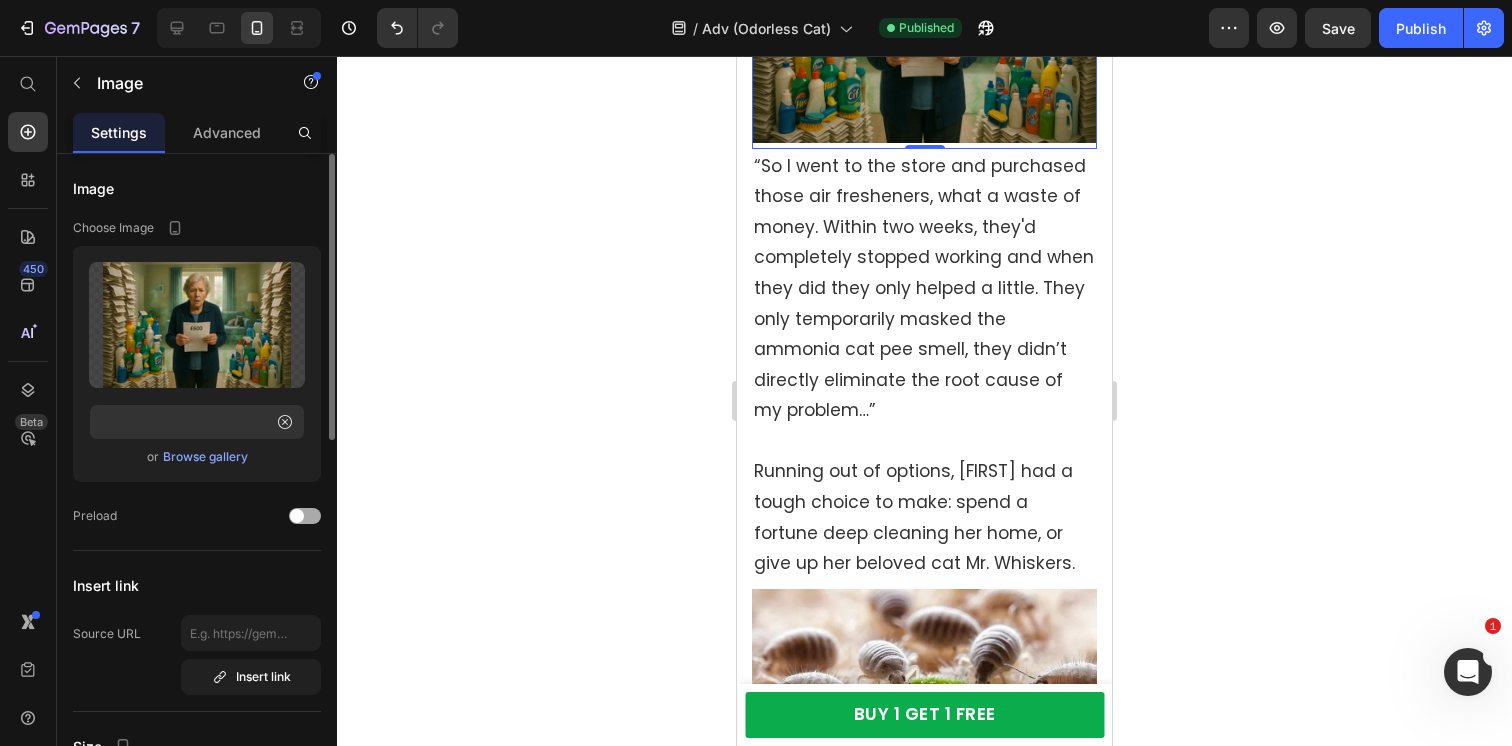 click on "Preload" at bounding box center (95, 516) 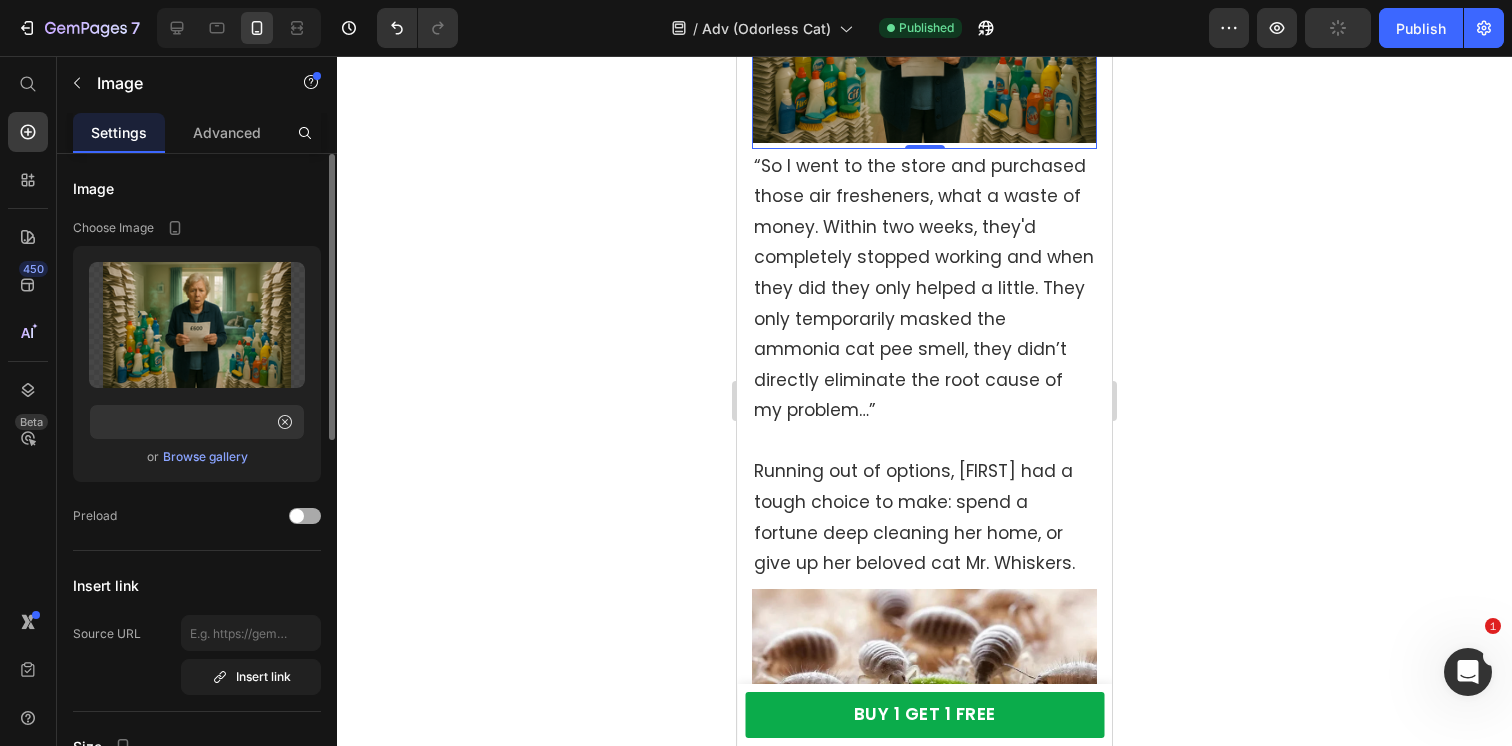 scroll, scrollTop: 0, scrollLeft: 0, axis: both 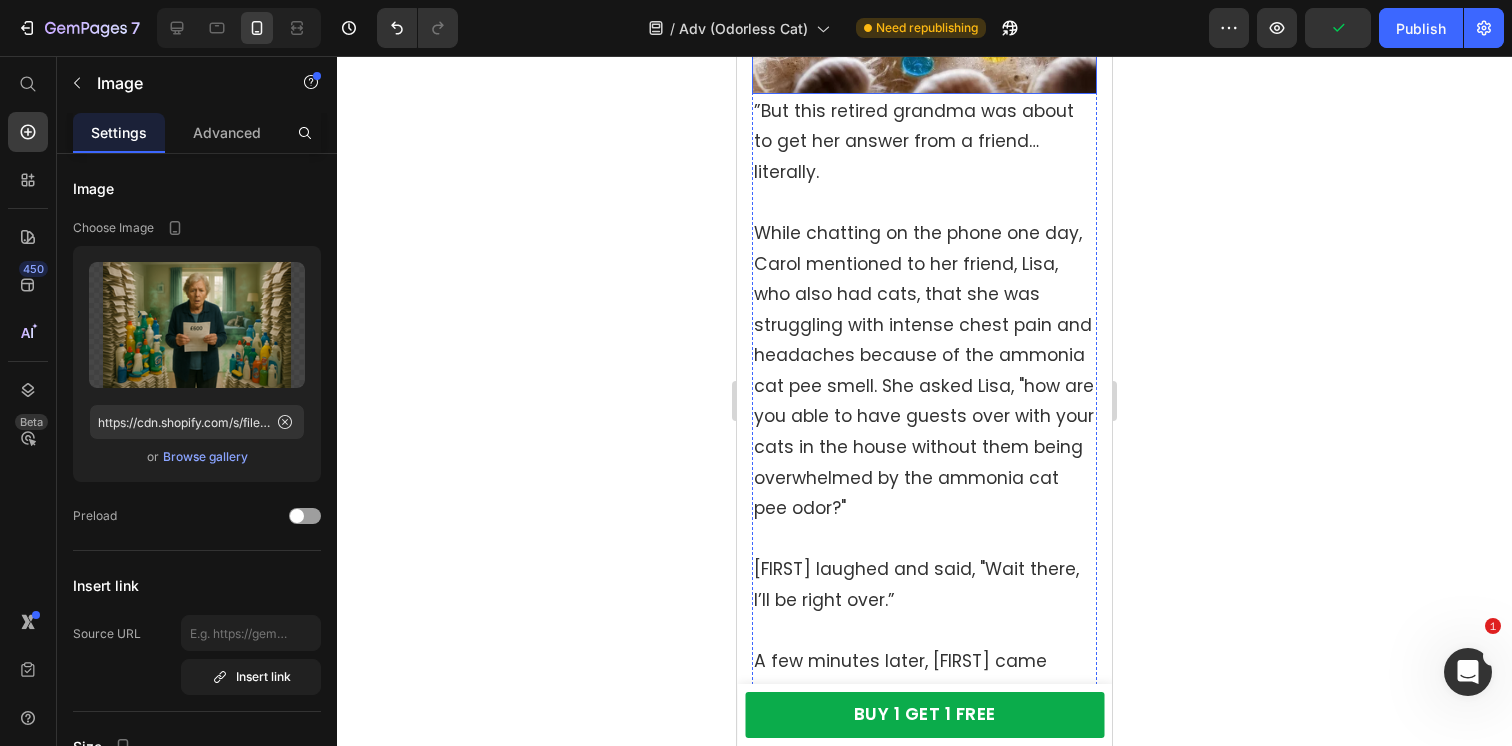 click at bounding box center (924, 3) 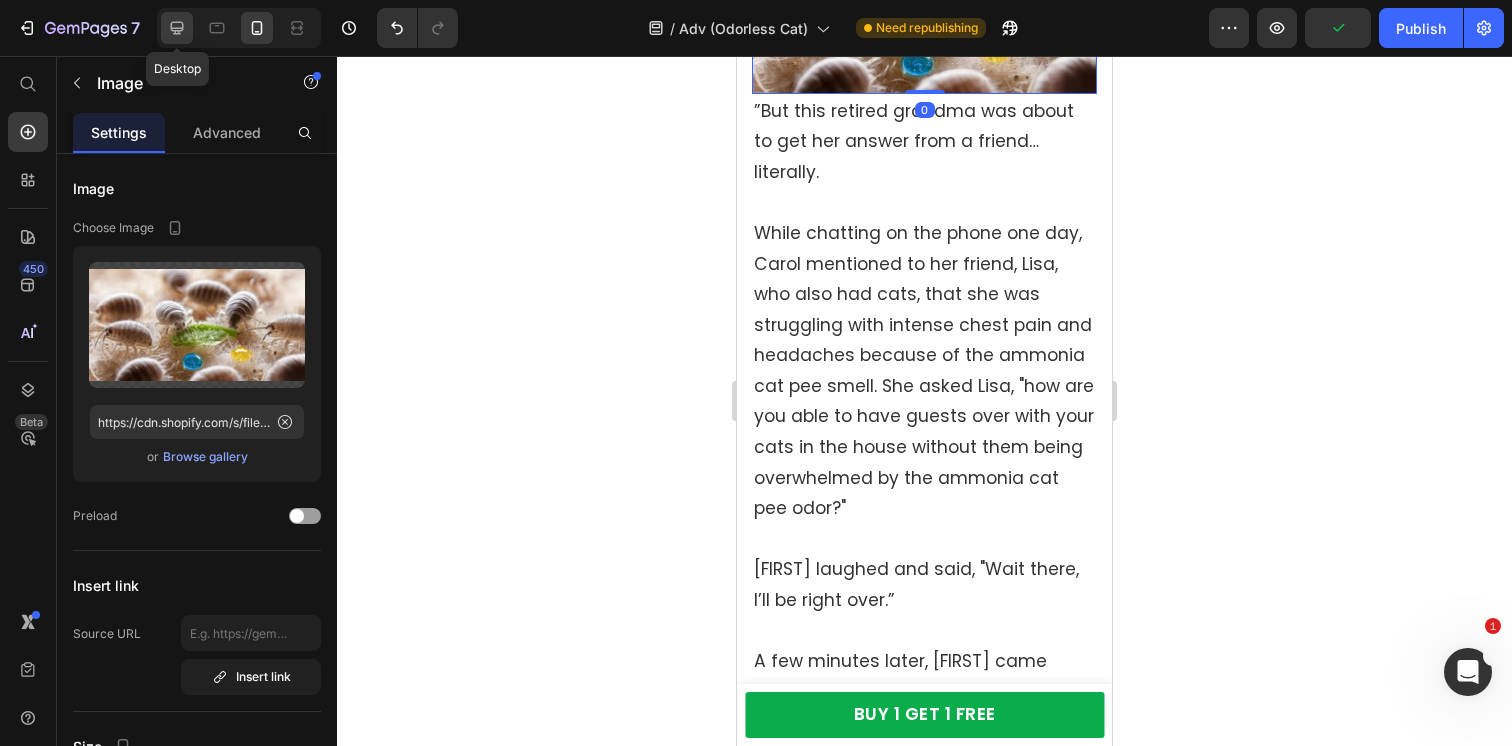 click 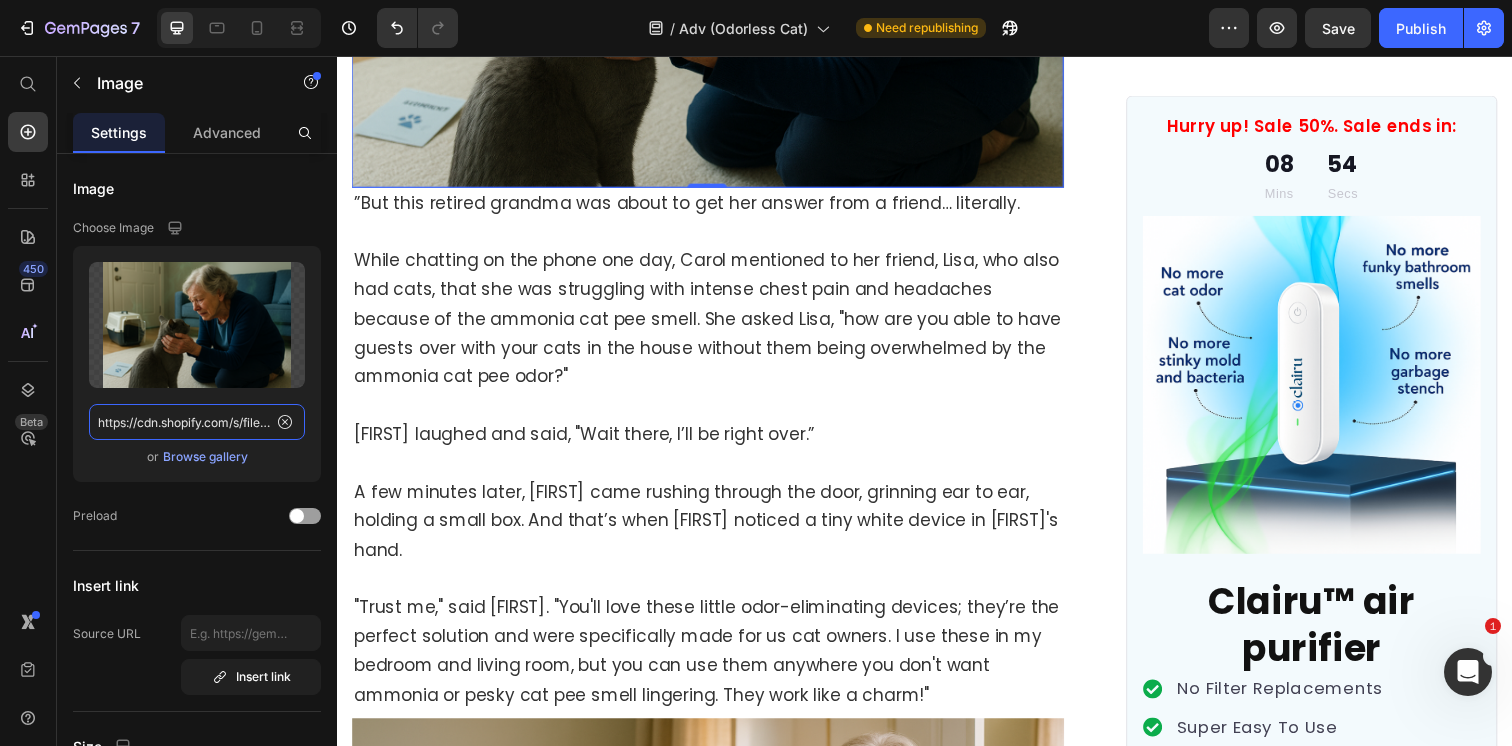 click on "https://cdn.shopify.com/s/files/1/0596/9153/2358/files/gempages_549795869793190961-59138fac-c13e-4305-8cea-eb7993da94af.png" 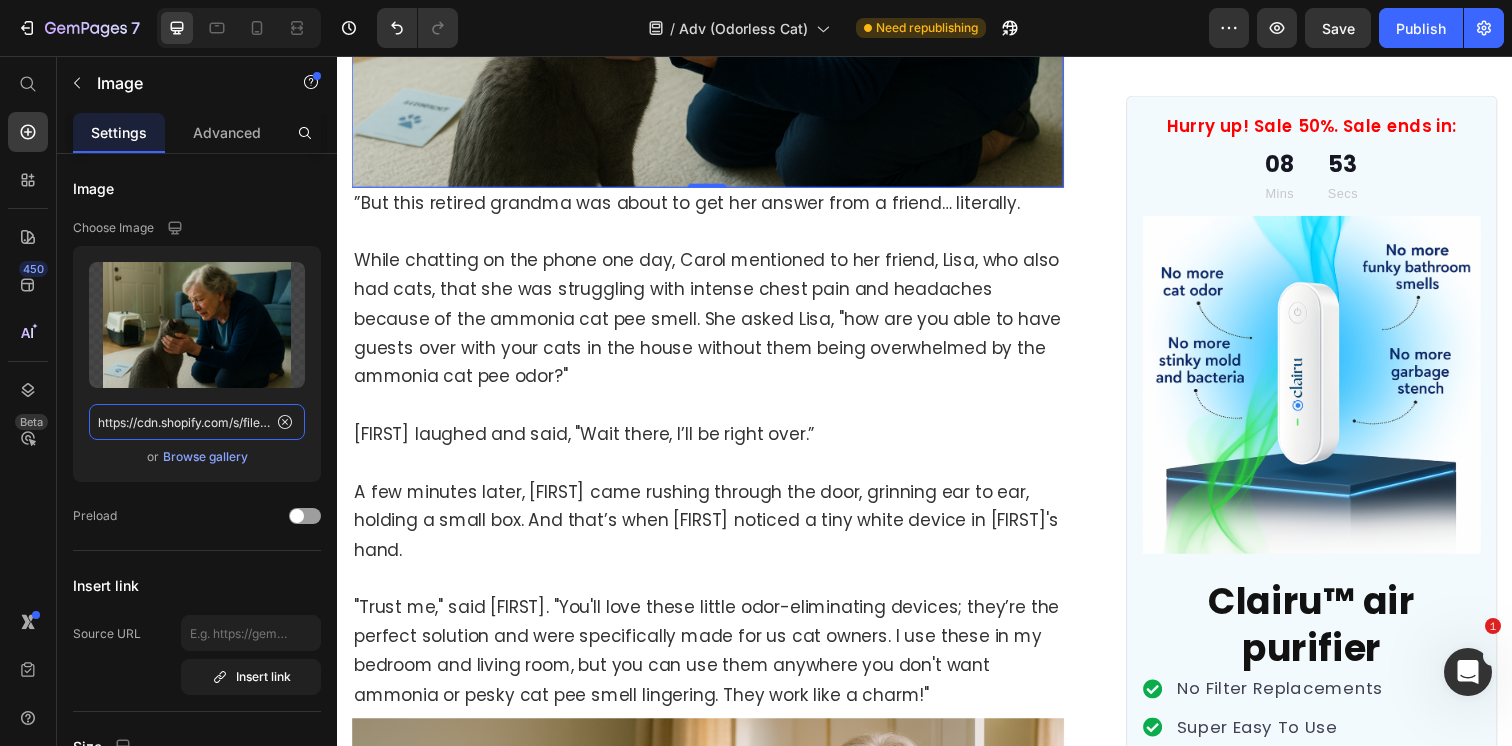 click on "https://cdn.shopify.com/s/files/1/0596/9153/2358/files/gempages_549795869793190961-59138fac-c13e-4305-8cea-eb7993da94af.png" 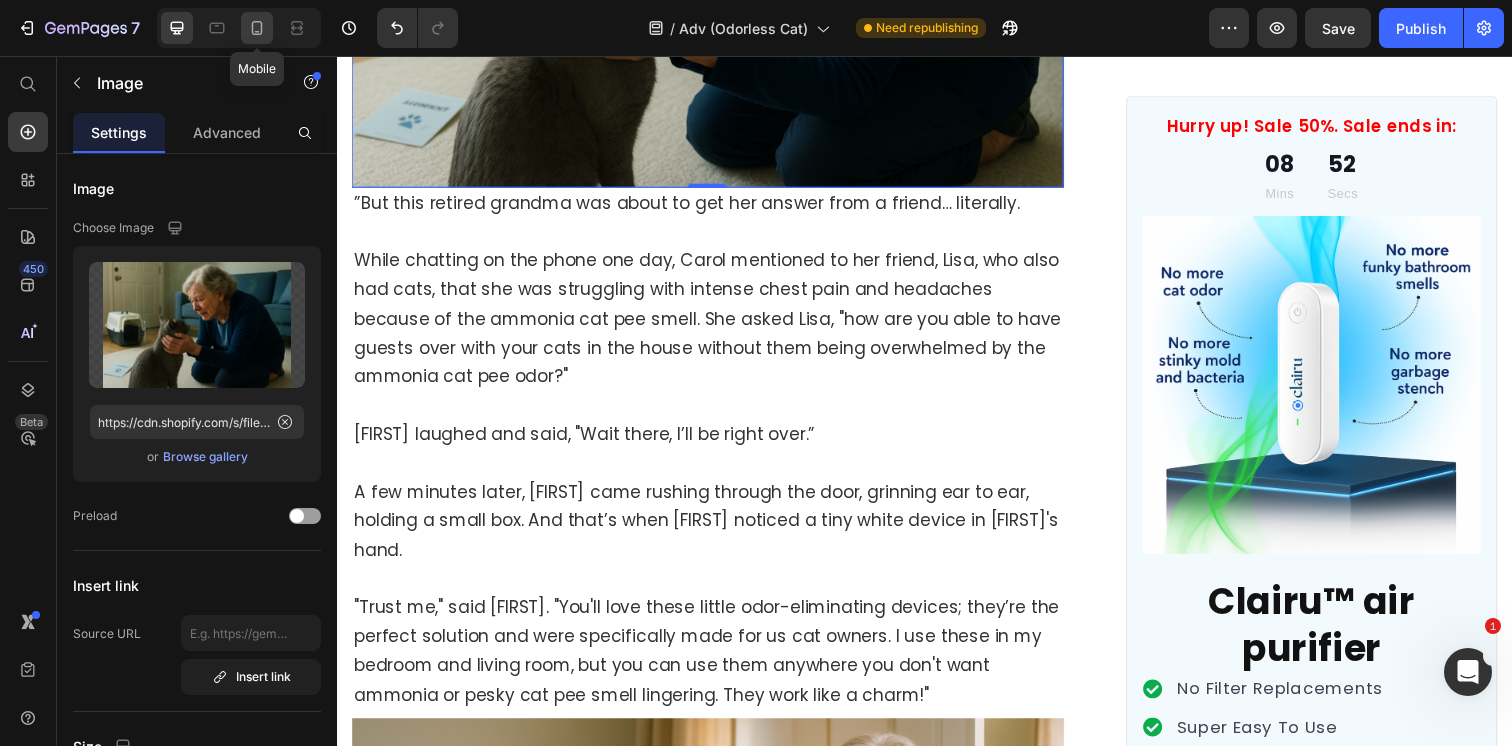 click 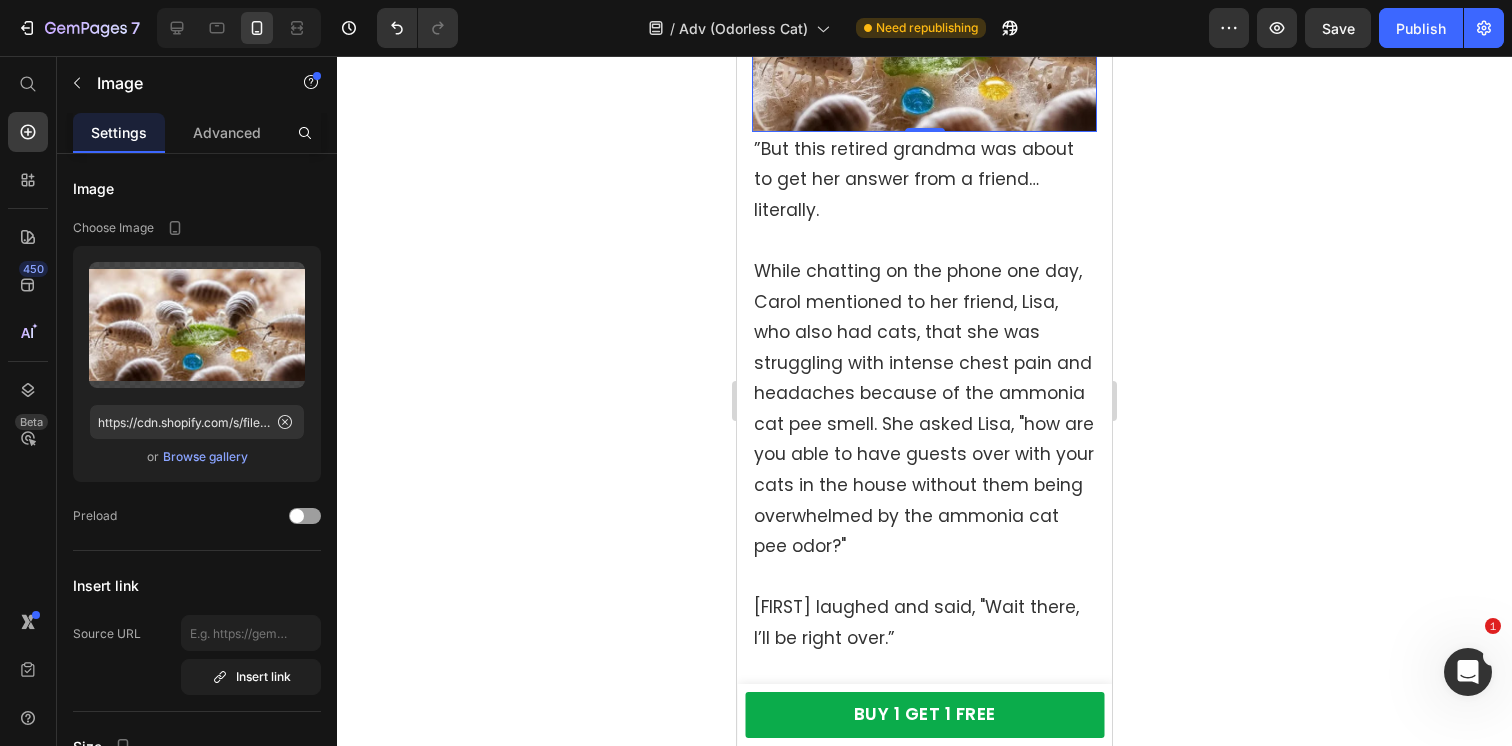 scroll, scrollTop: 6725, scrollLeft: 0, axis: vertical 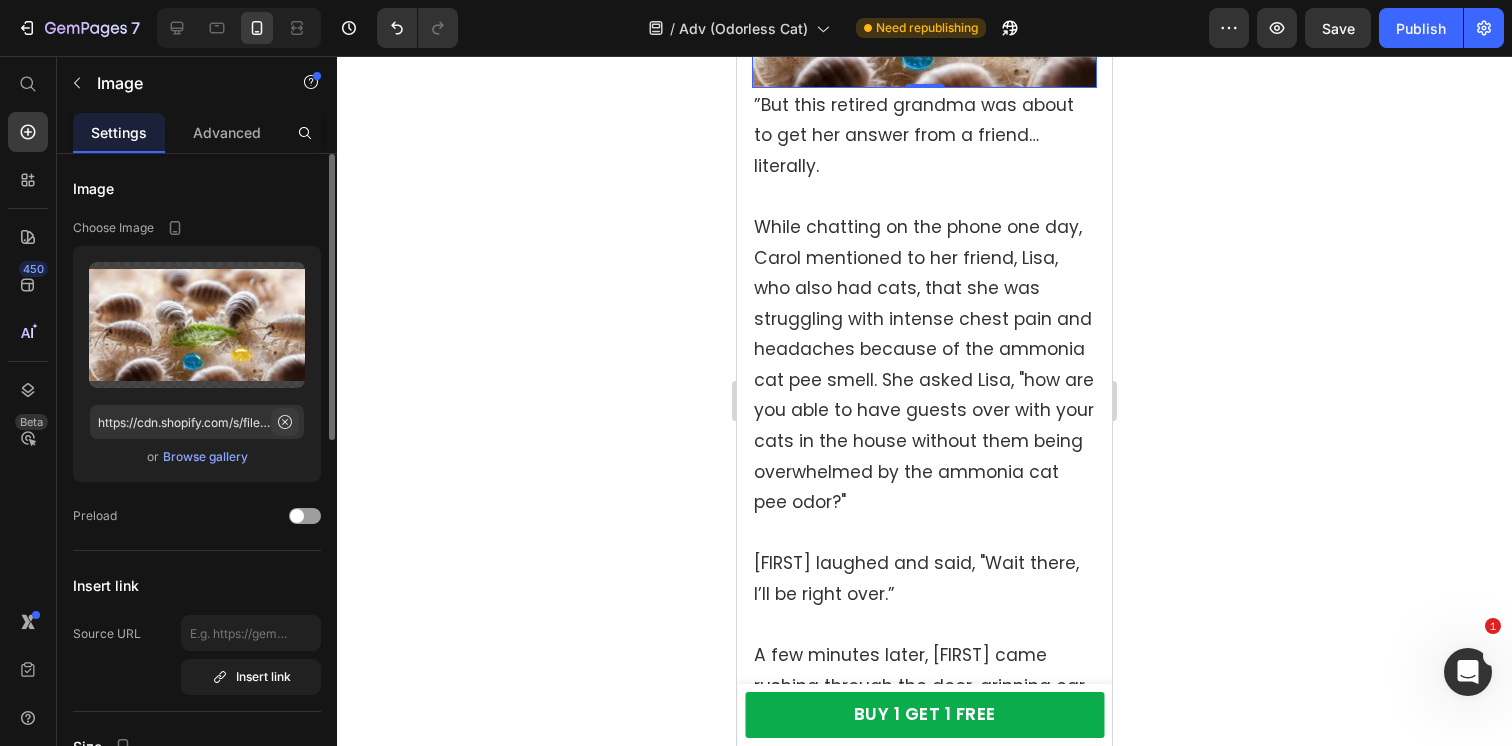 click 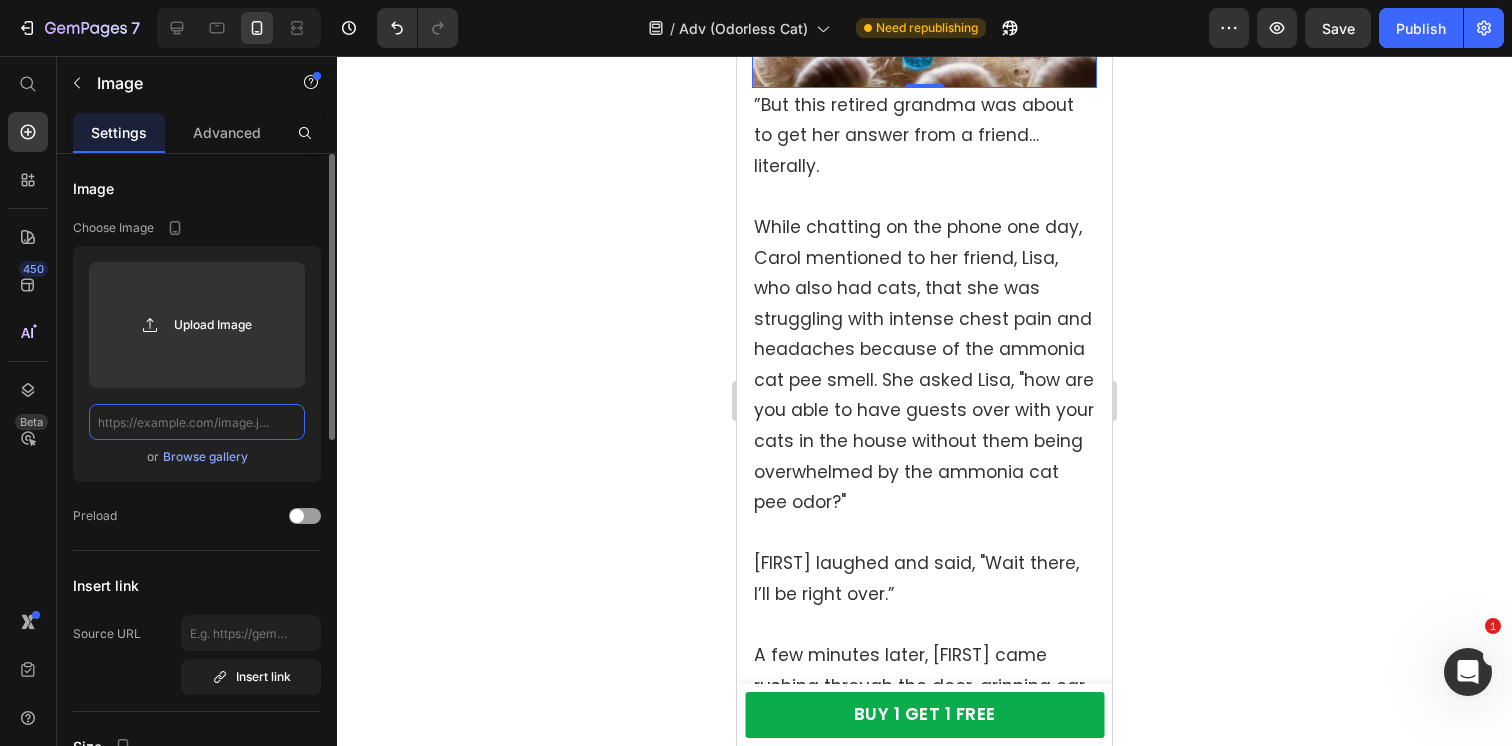 scroll, scrollTop: 0, scrollLeft: 0, axis: both 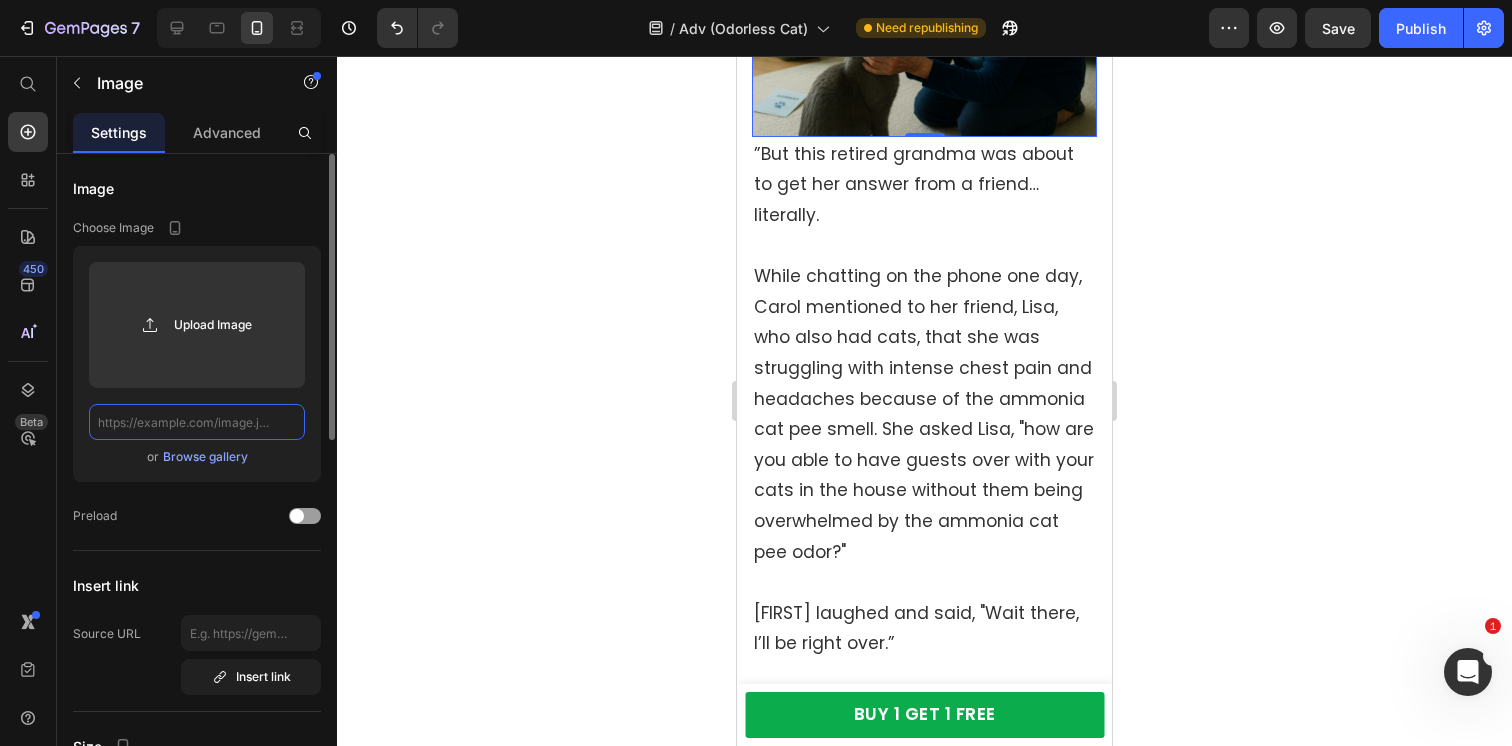 paste on "https://cdn.shopify.com/s/files/1/0596/9153/2358/files/gempages_549795869793190961-59138fac-c13e-4305-8cea-eb7993da94af.png" 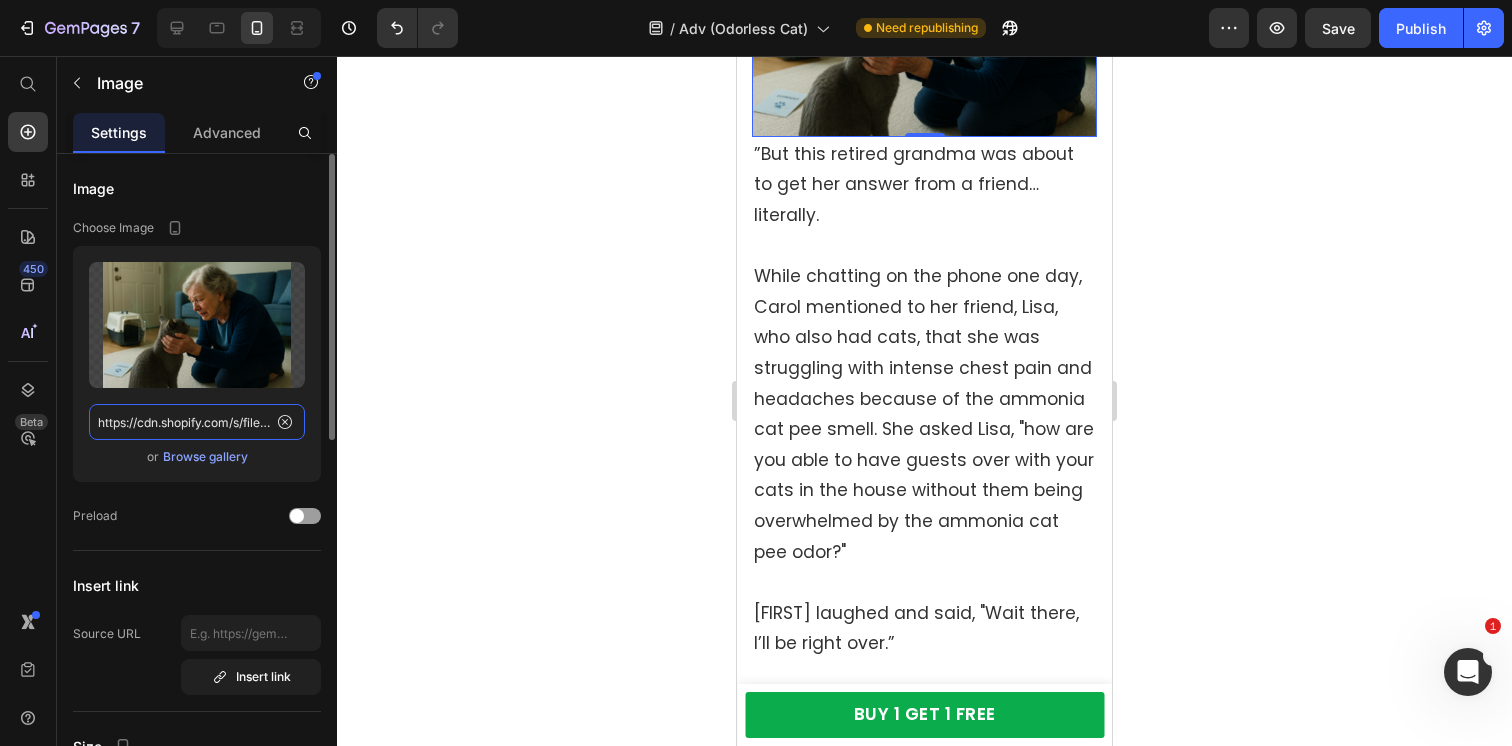 scroll, scrollTop: 0, scrollLeft: 602, axis: horizontal 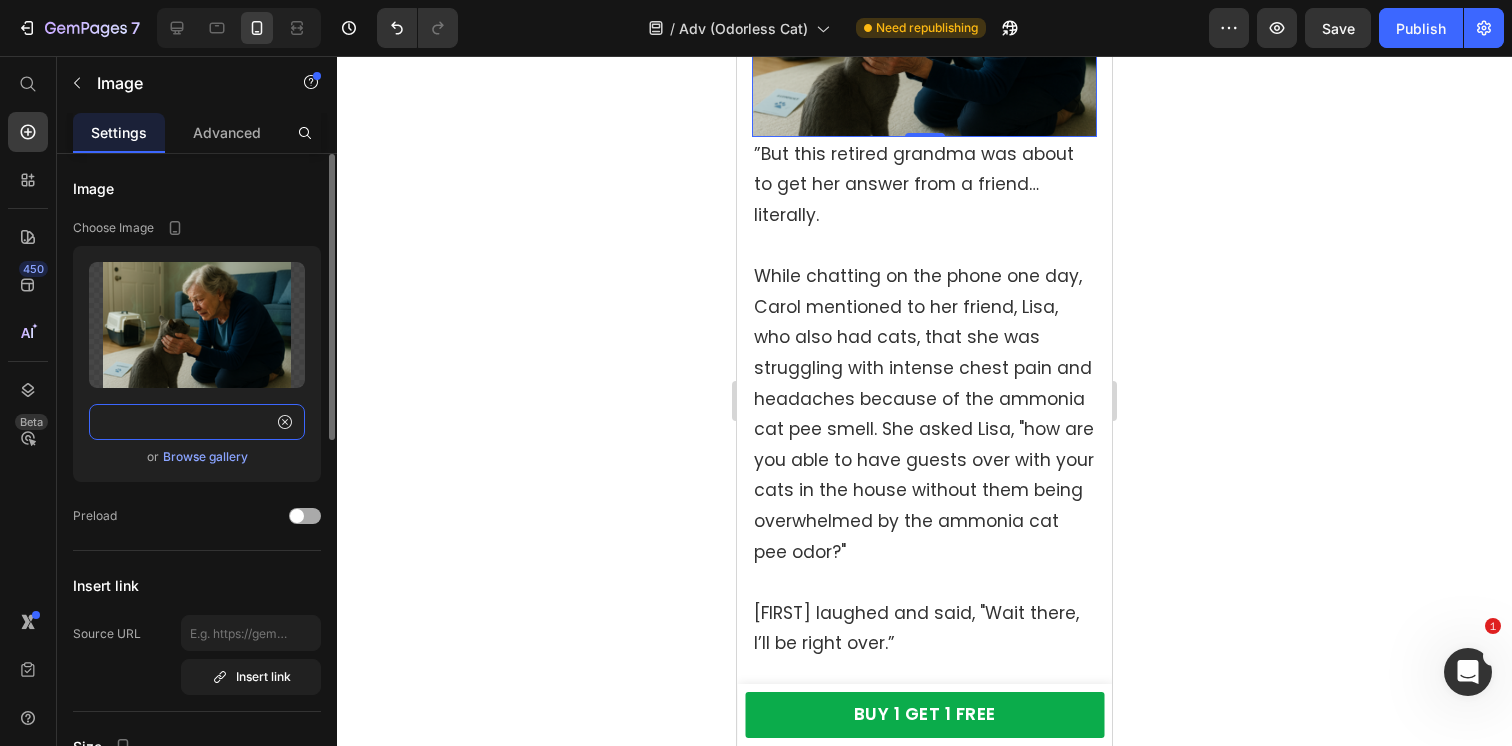 type on "https://cdn.shopify.com/s/files/1/0596/9153/2358/files/gempages_549795869793190961-59138fac-c13e-4305-8cea-eb7993da94af.png" 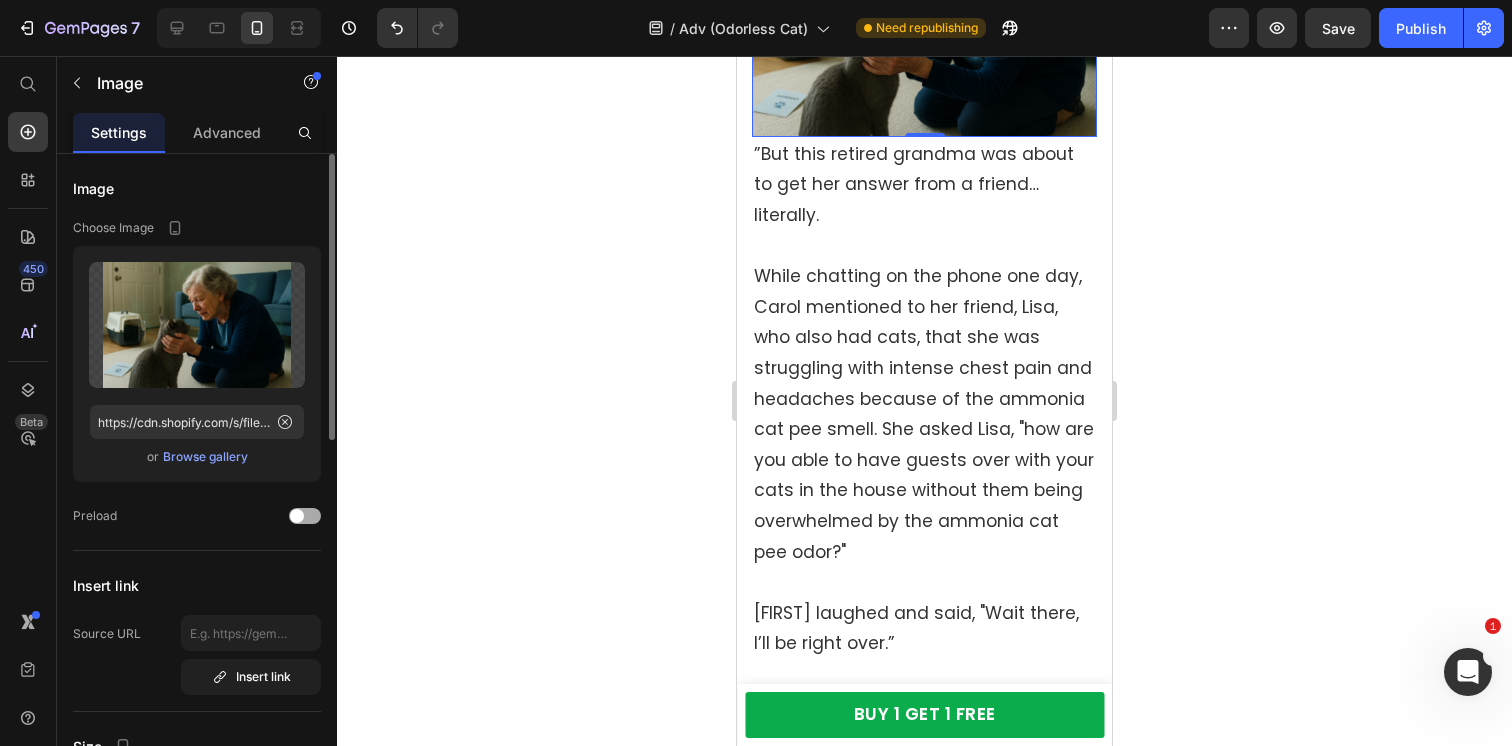 click on "Preload" at bounding box center [95, 516] 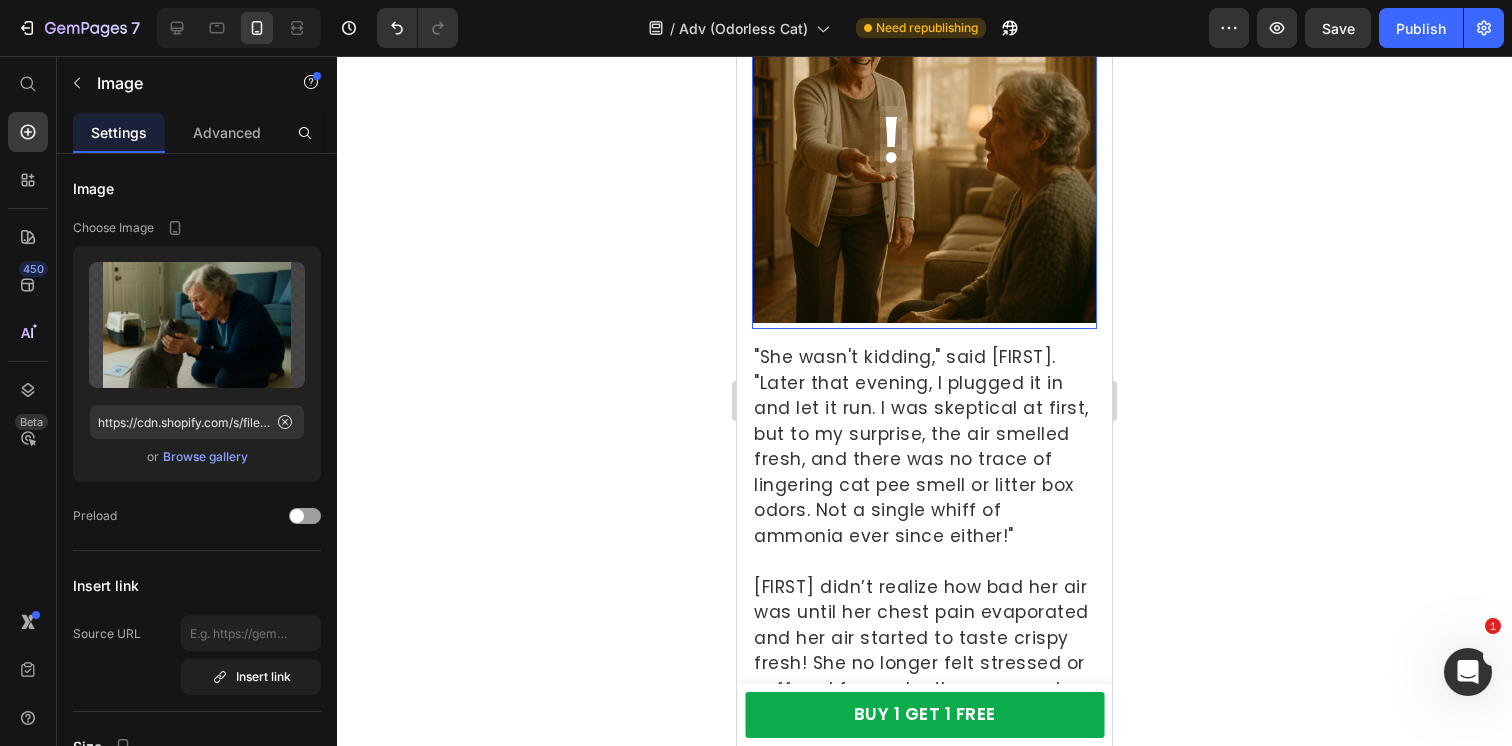 click at bounding box center [924, 150] 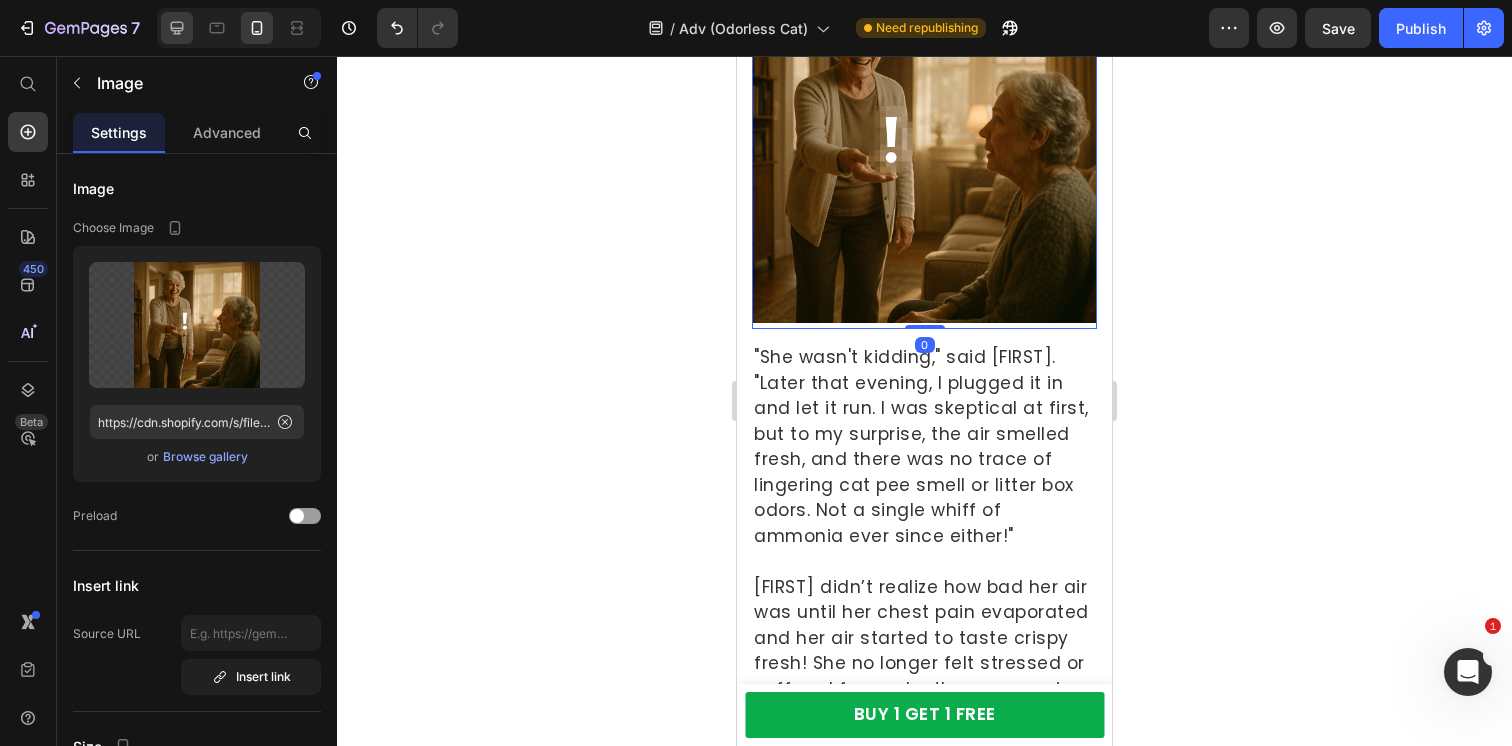 click 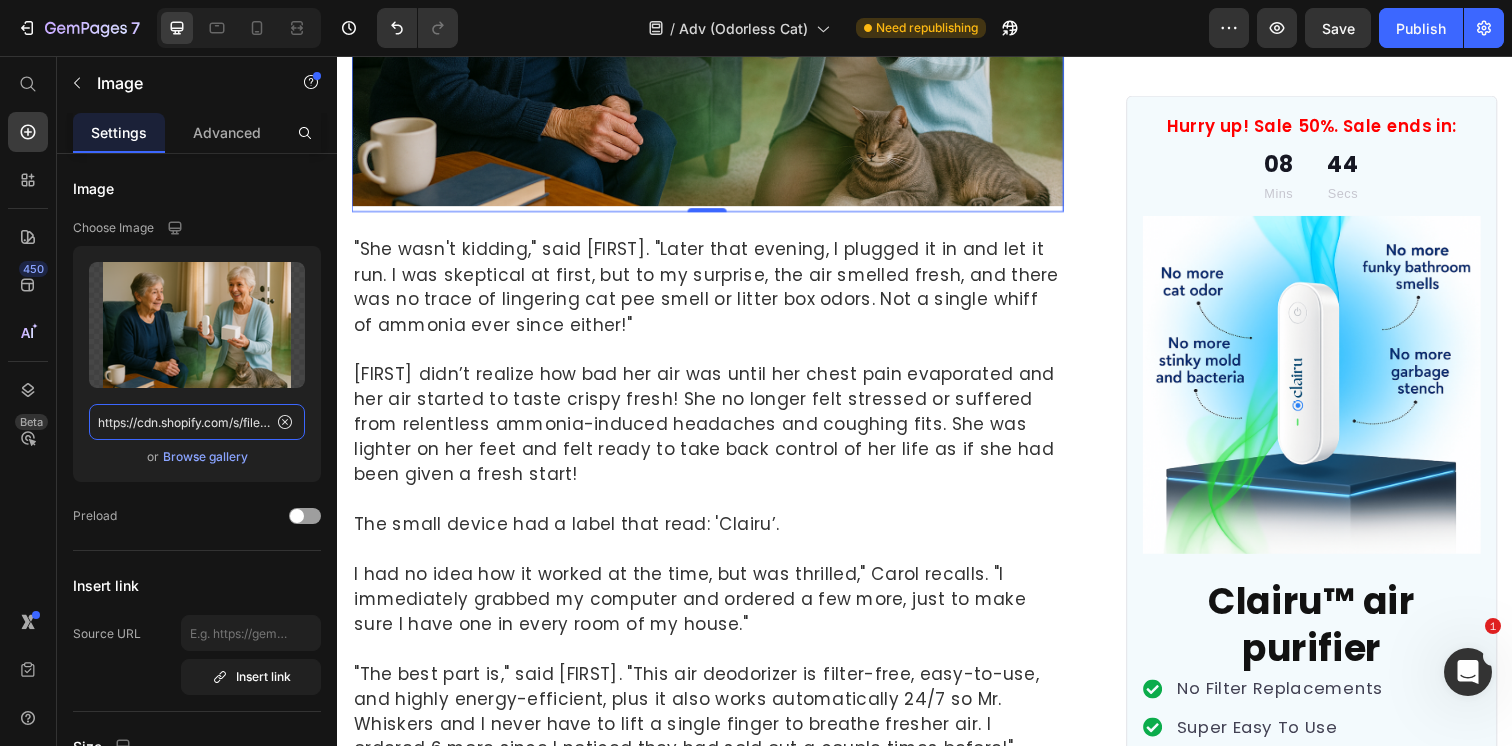 click on "https://cdn.shopify.com/s/files/1/0596/9153/2358/files/gempages_549795869793190961-d8fb7c8c-8230-47ca-9639-931a91412905.png" 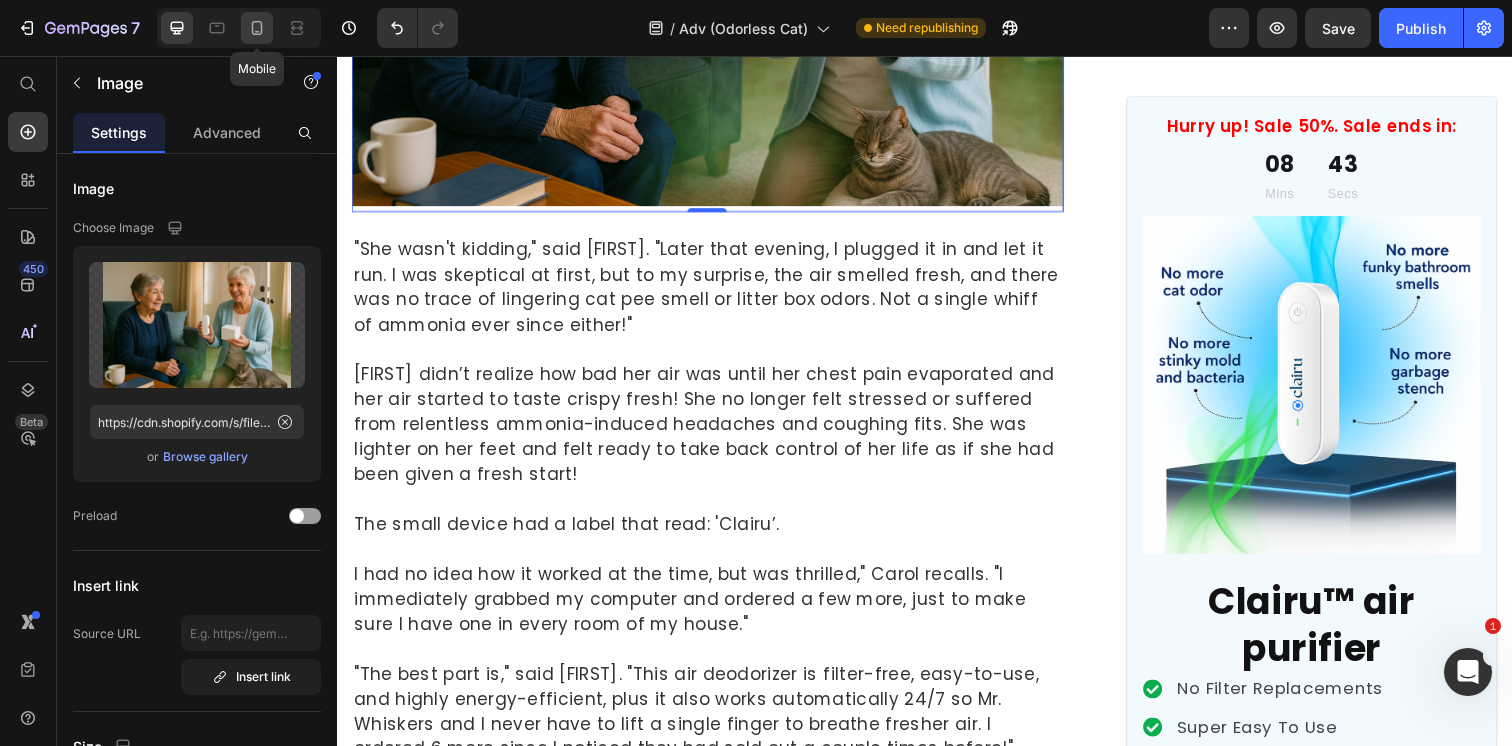click 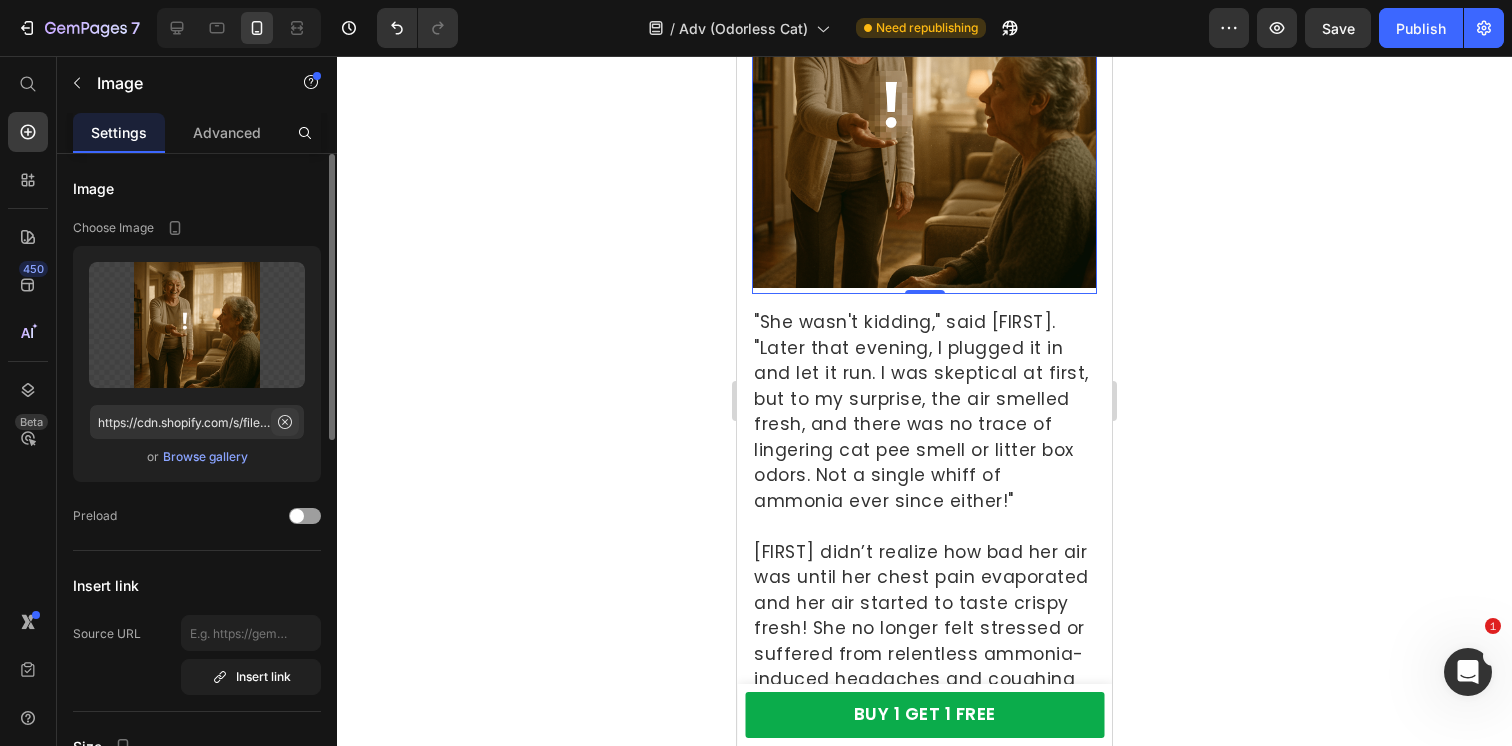 click 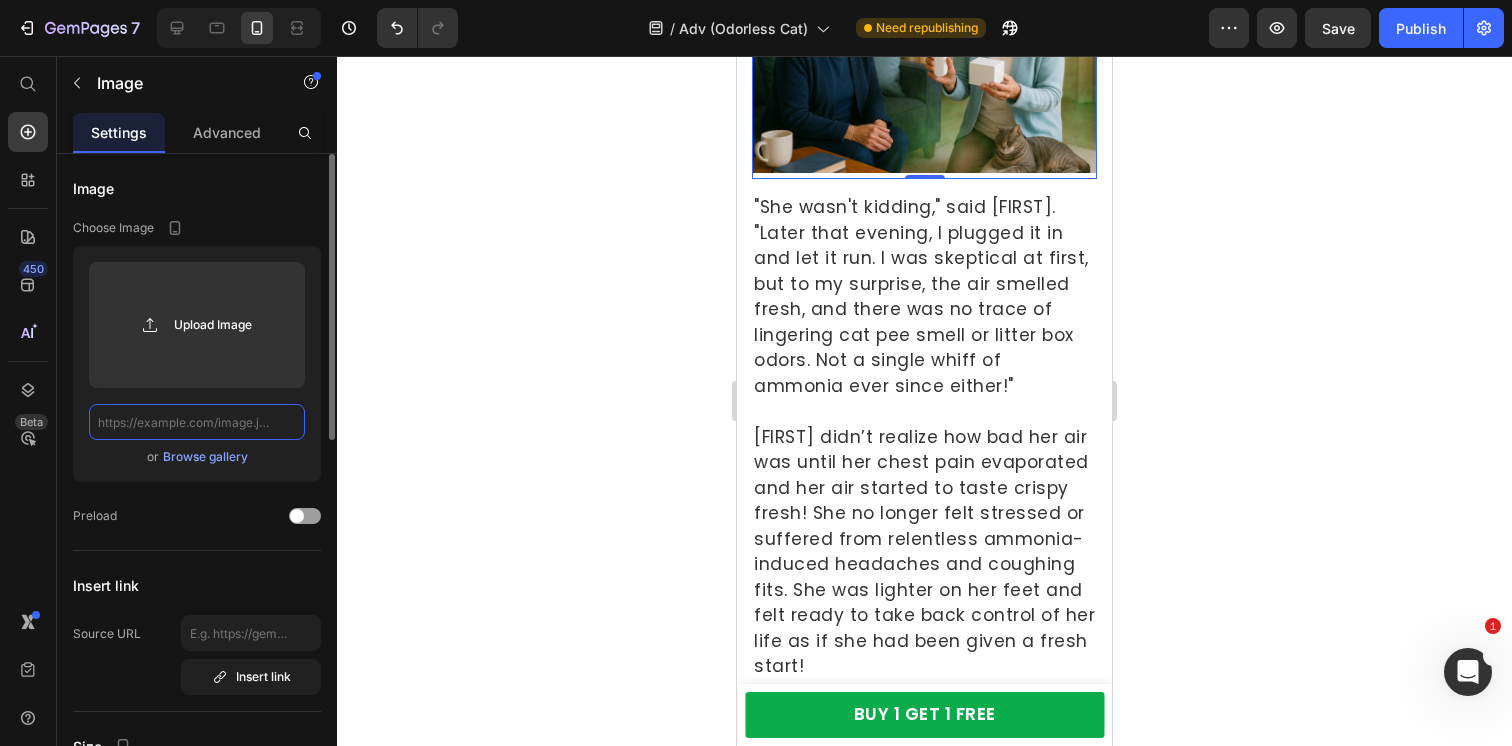 paste on "https://cdn.shopify.com/s/files/1/0596/9153/2358/files/gempages_549795869793190961-d8fb7c8c-8230-47ca-9639-931a91412905.png" 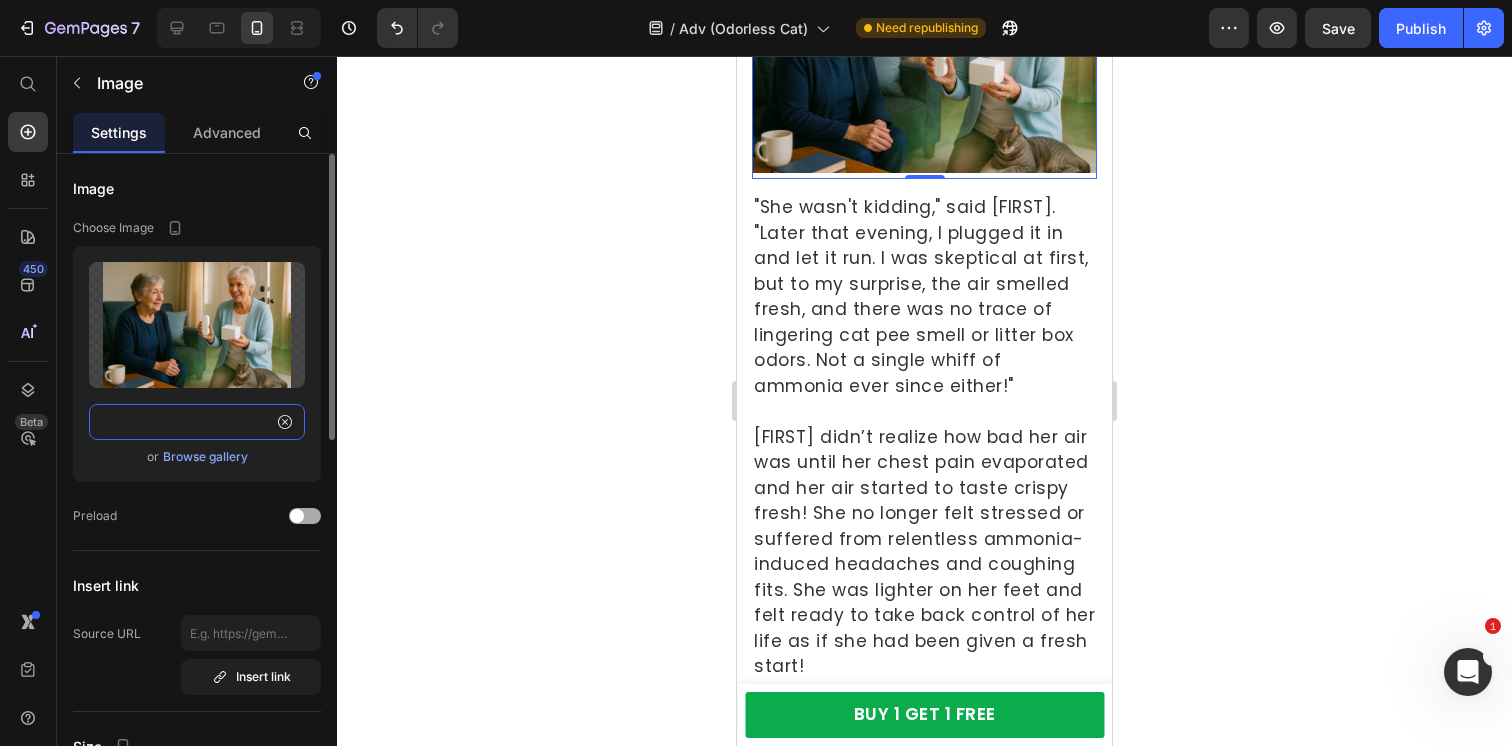 type on "https://cdn.shopify.com/s/files/1/0596/9153/2358/files/gempages_549795869793190961-d8fb7c8c-8230-47ca-9639-931a91412905.png" 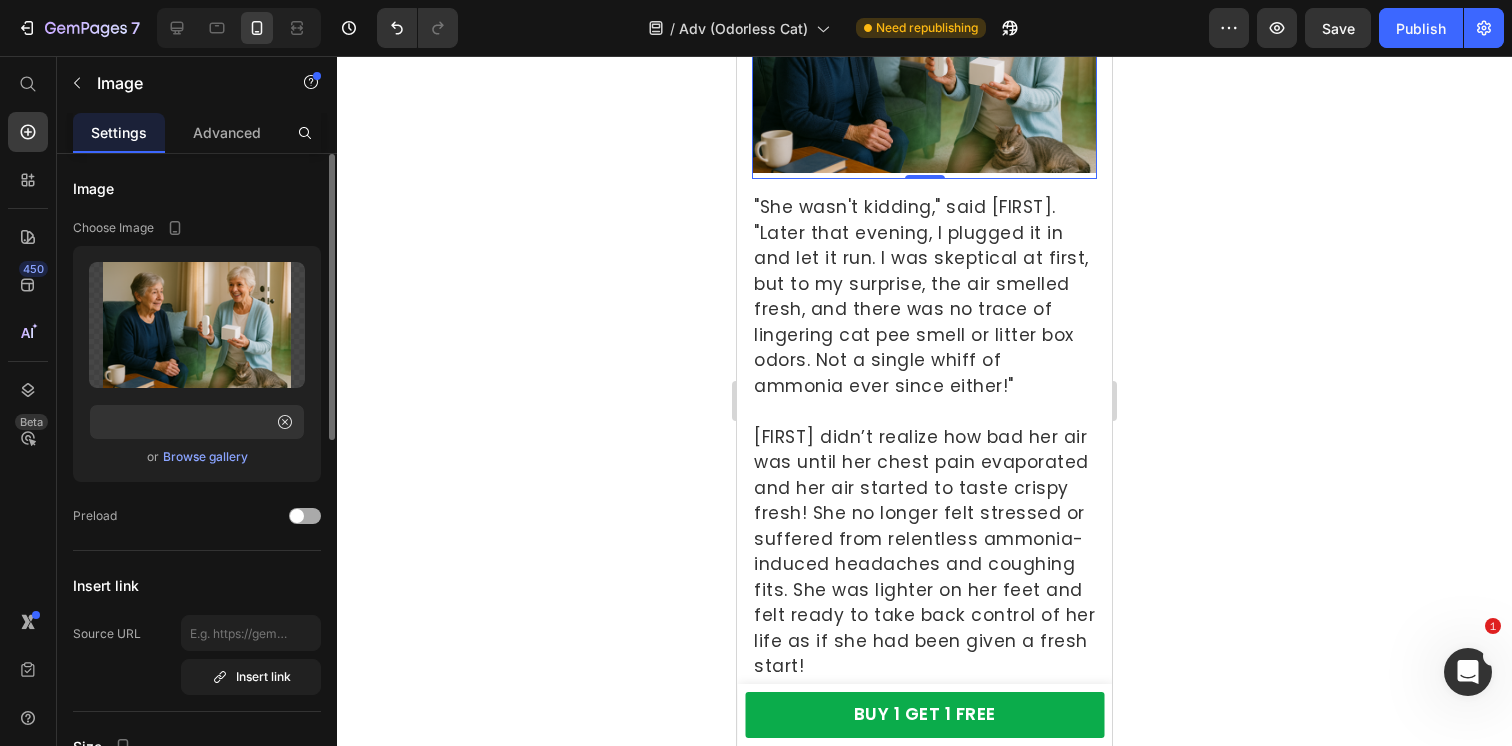 click on "Preload" at bounding box center [95, 516] 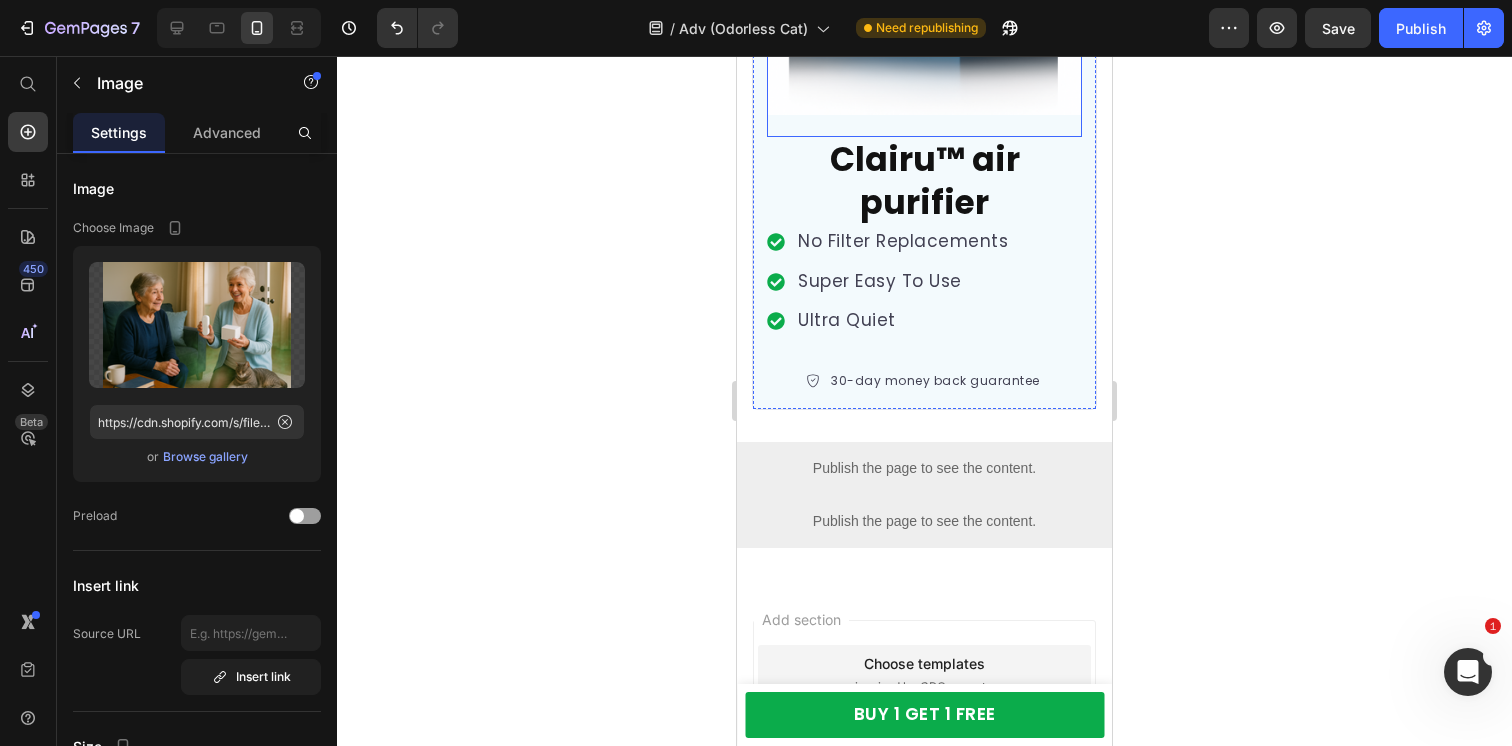 scroll, scrollTop: 19772, scrollLeft: 0, axis: vertical 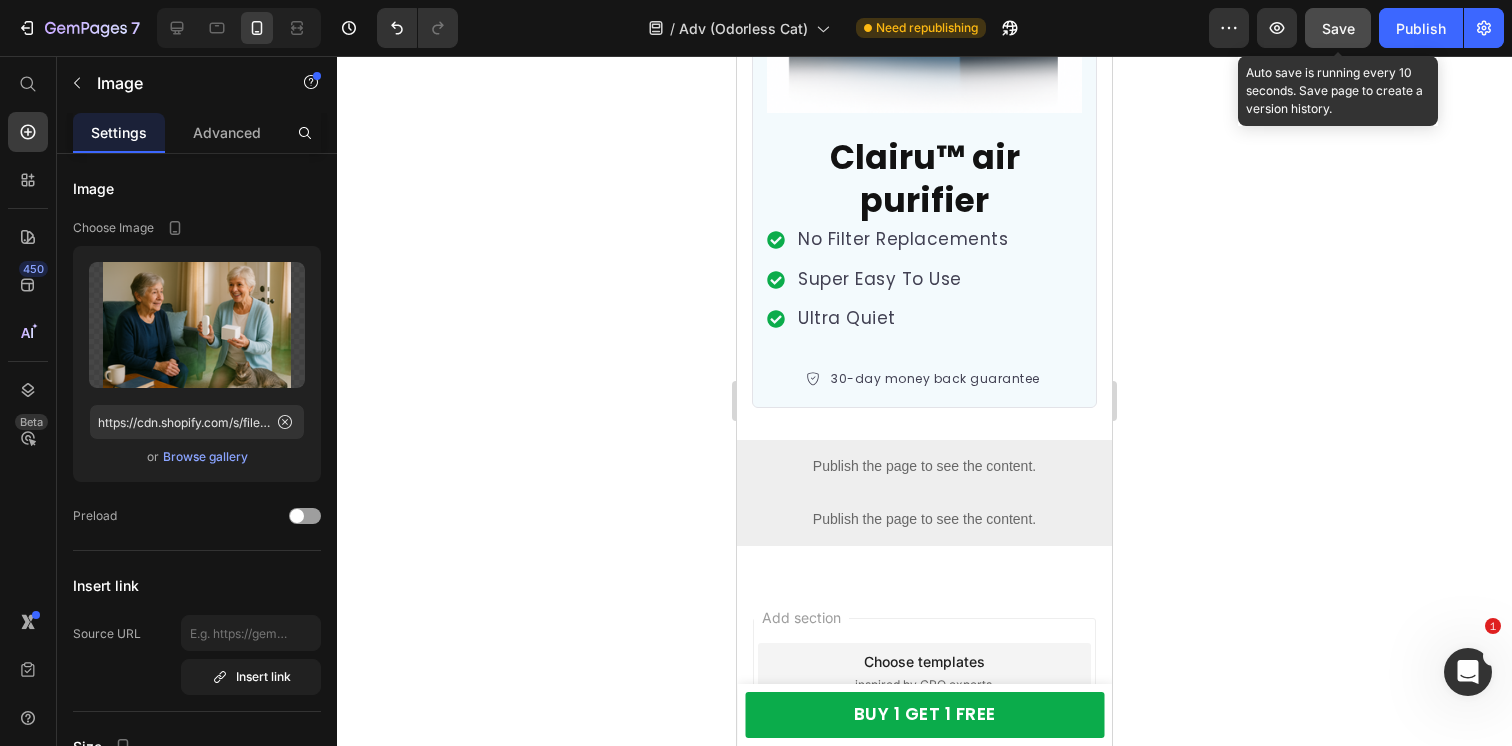click on "Save" 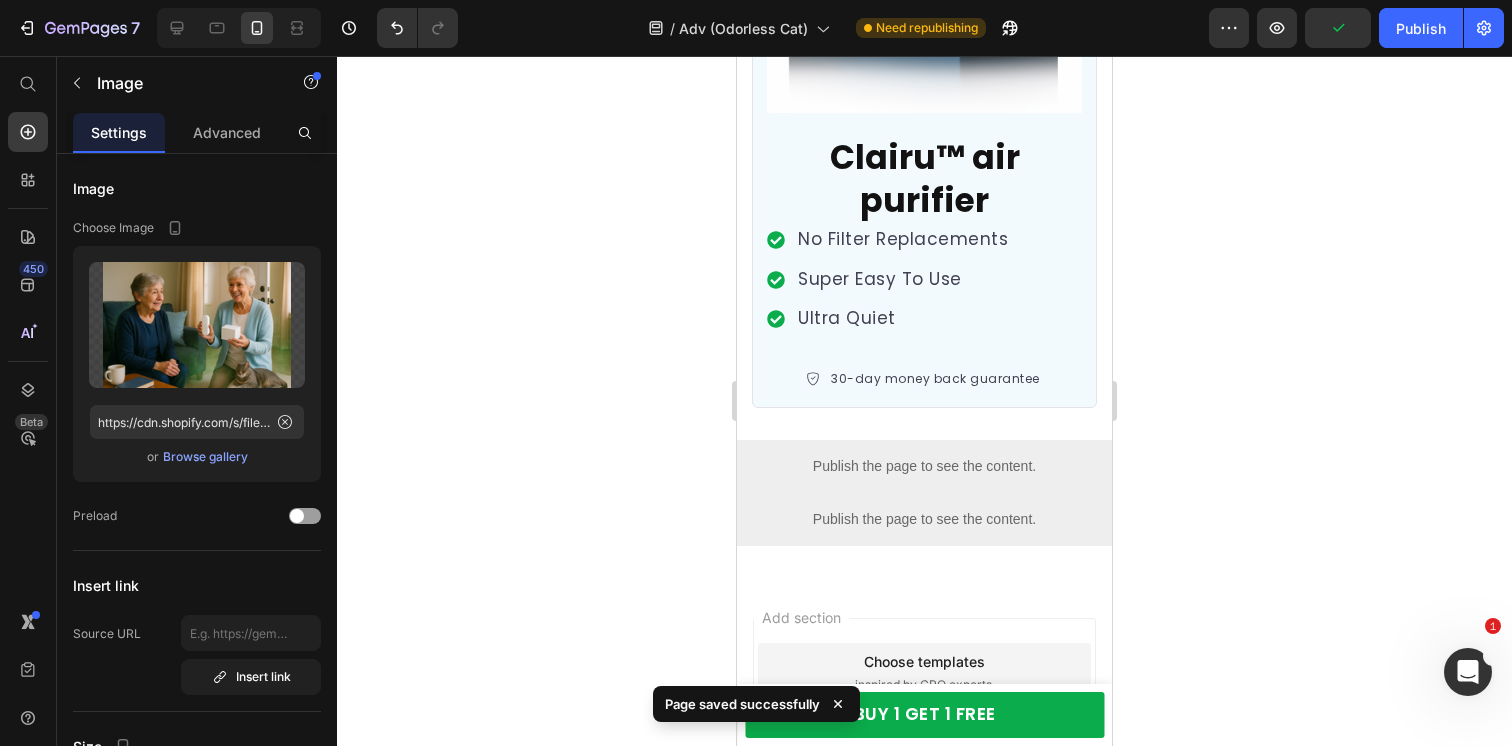 click at bounding box center [924, -39] 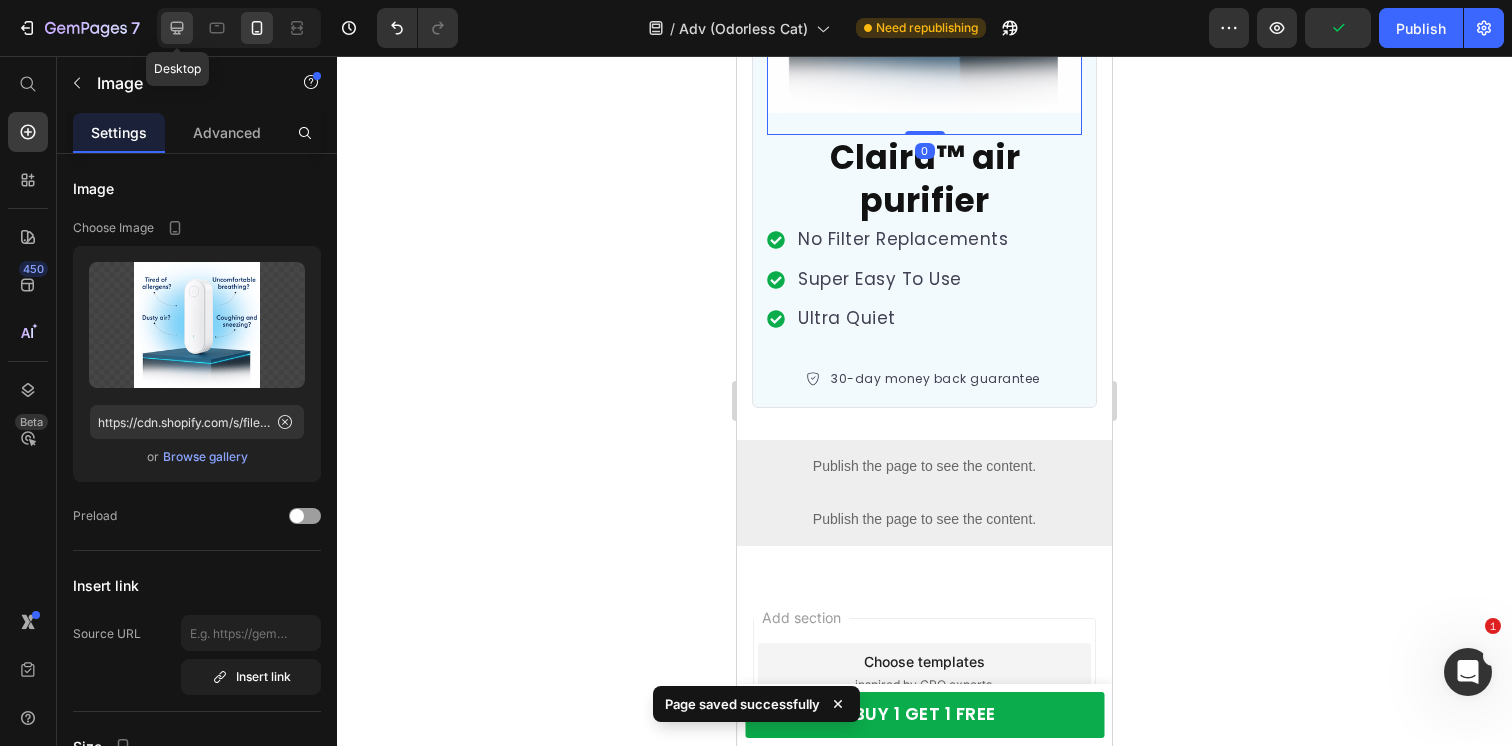 click 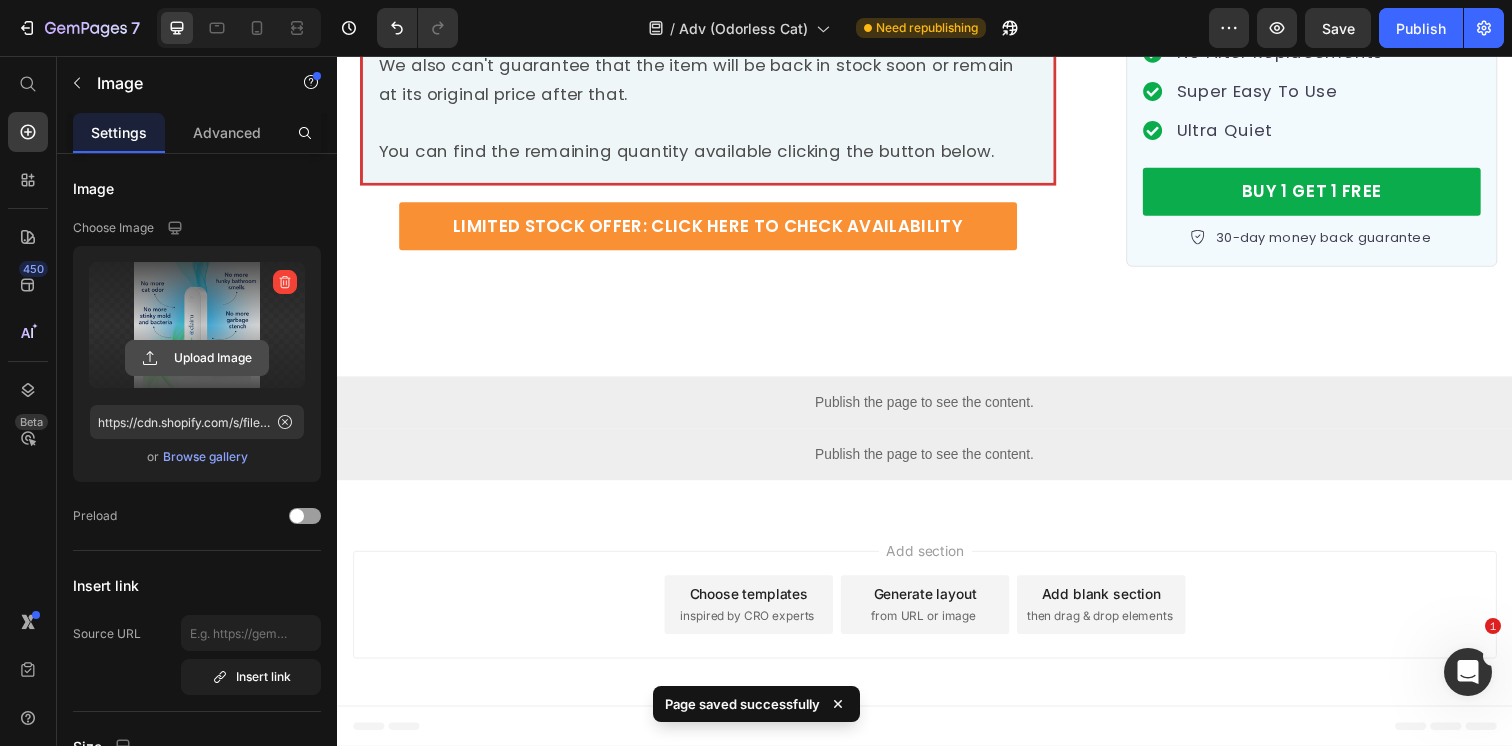 scroll, scrollTop: 16416, scrollLeft: 0, axis: vertical 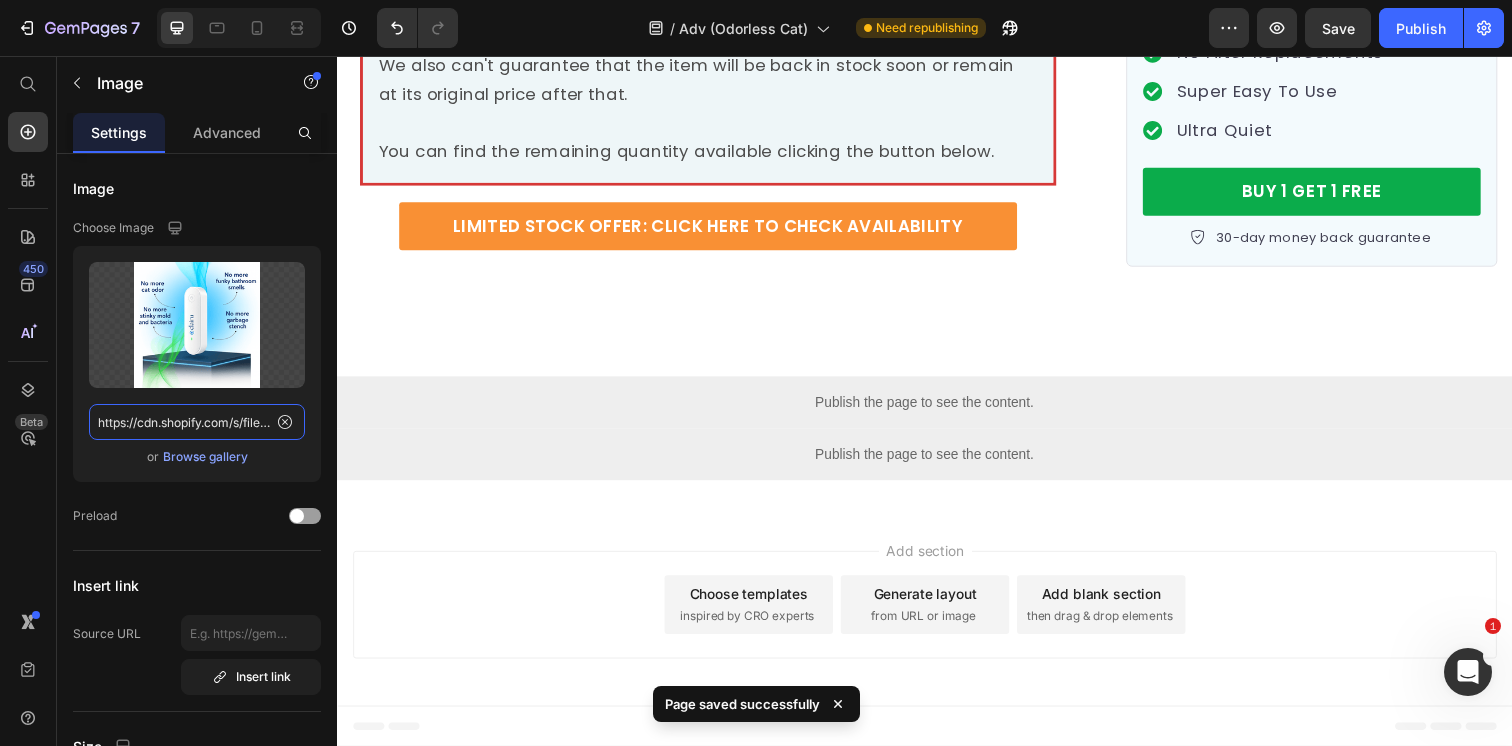 click on "https://cdn.shopify.com/s/files/1/0596/9153/2358/files/gempages_549795869793190961-89757d93-8486-42d0-80a8-b76a1b0d61d3.png" 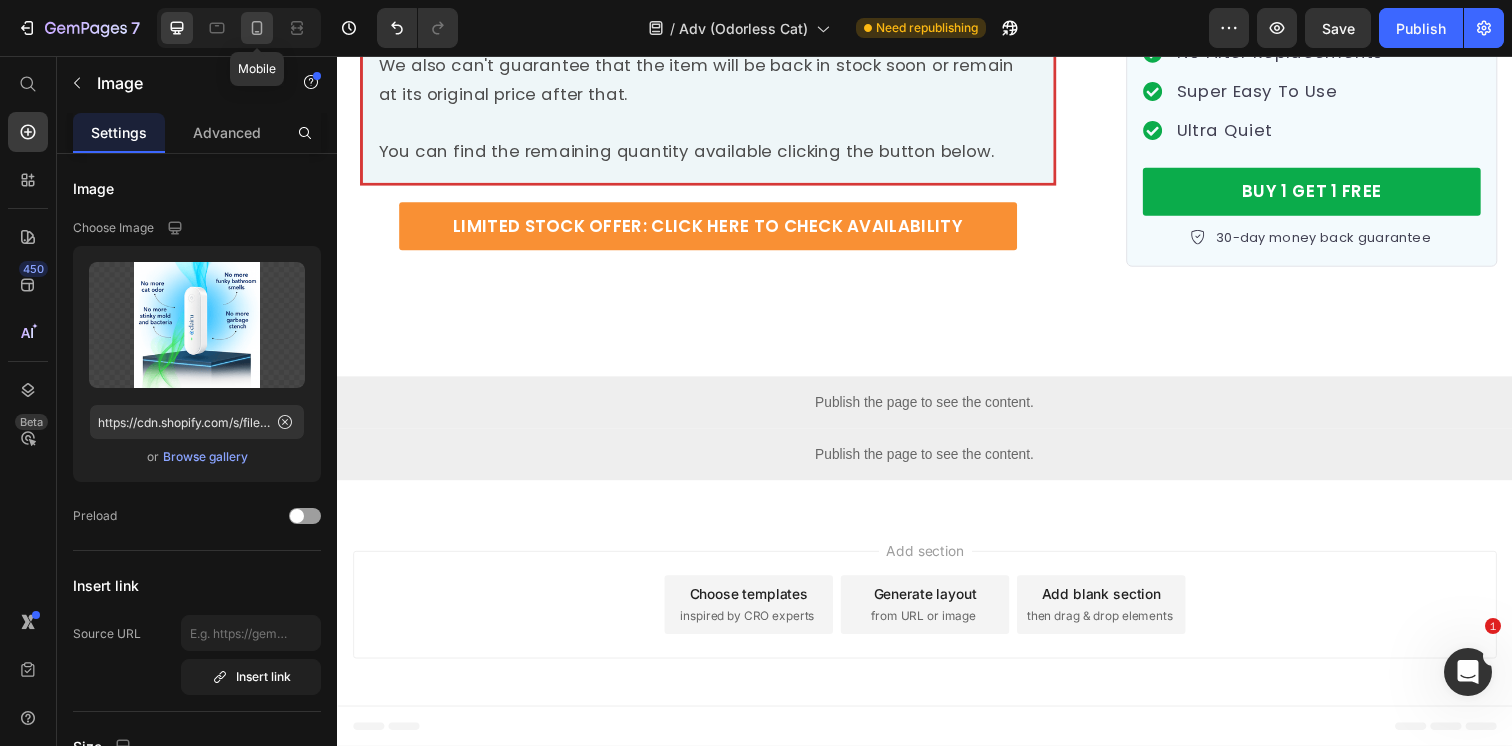 click 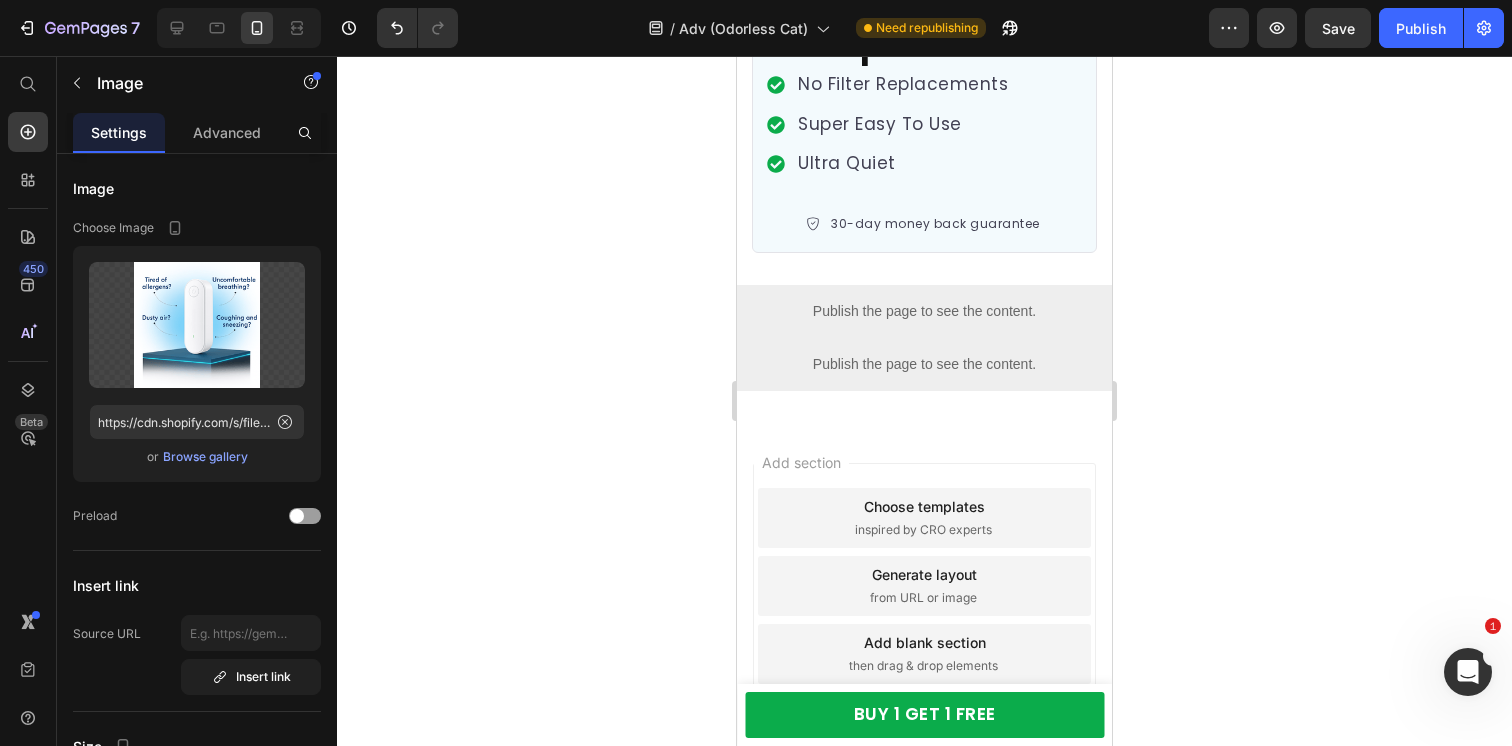 scroll, scrollTop: 19932, scrollLeft: 0, axis: vertical 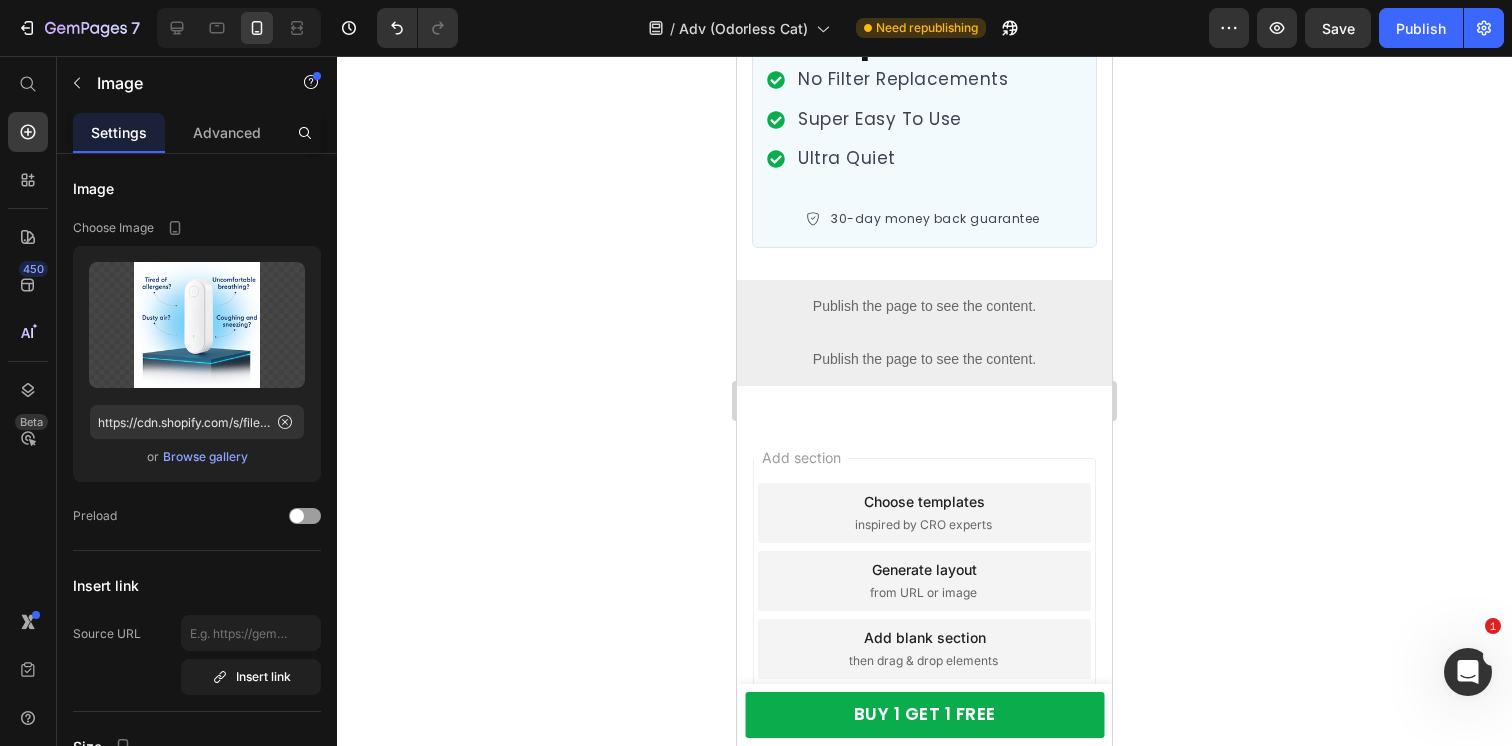 click at bounding box center [924, -199] 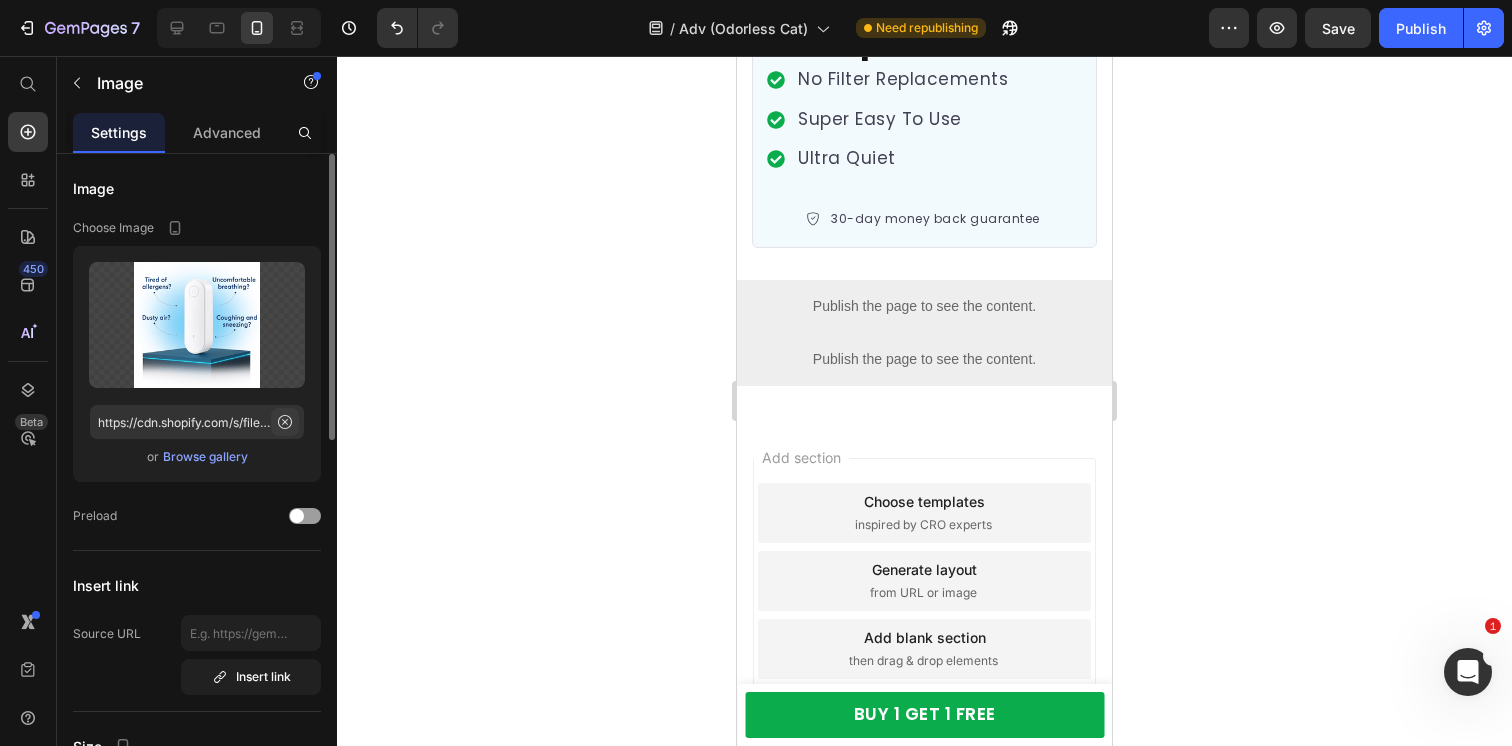 click 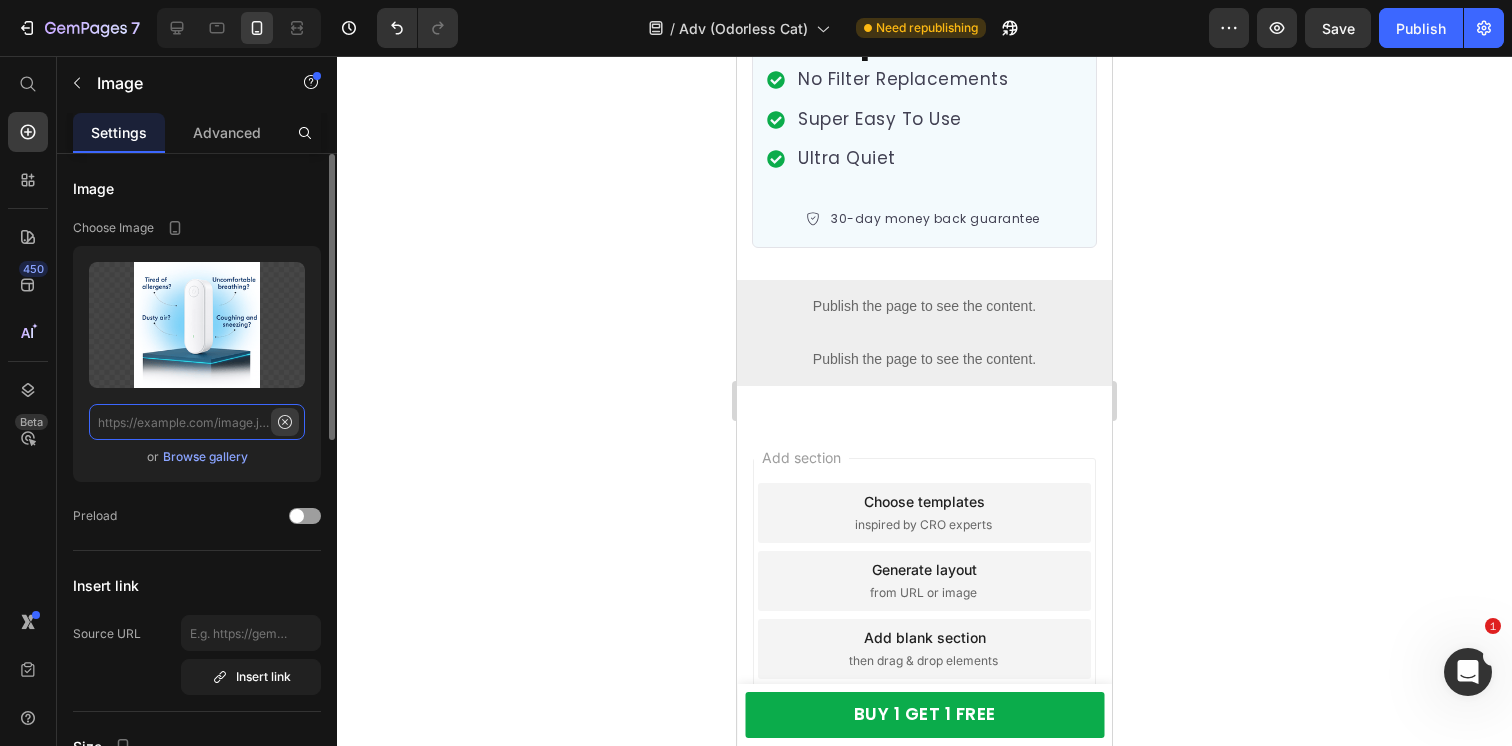 scroll, scrollTop: 0, scrollLeft: 0, axis: both 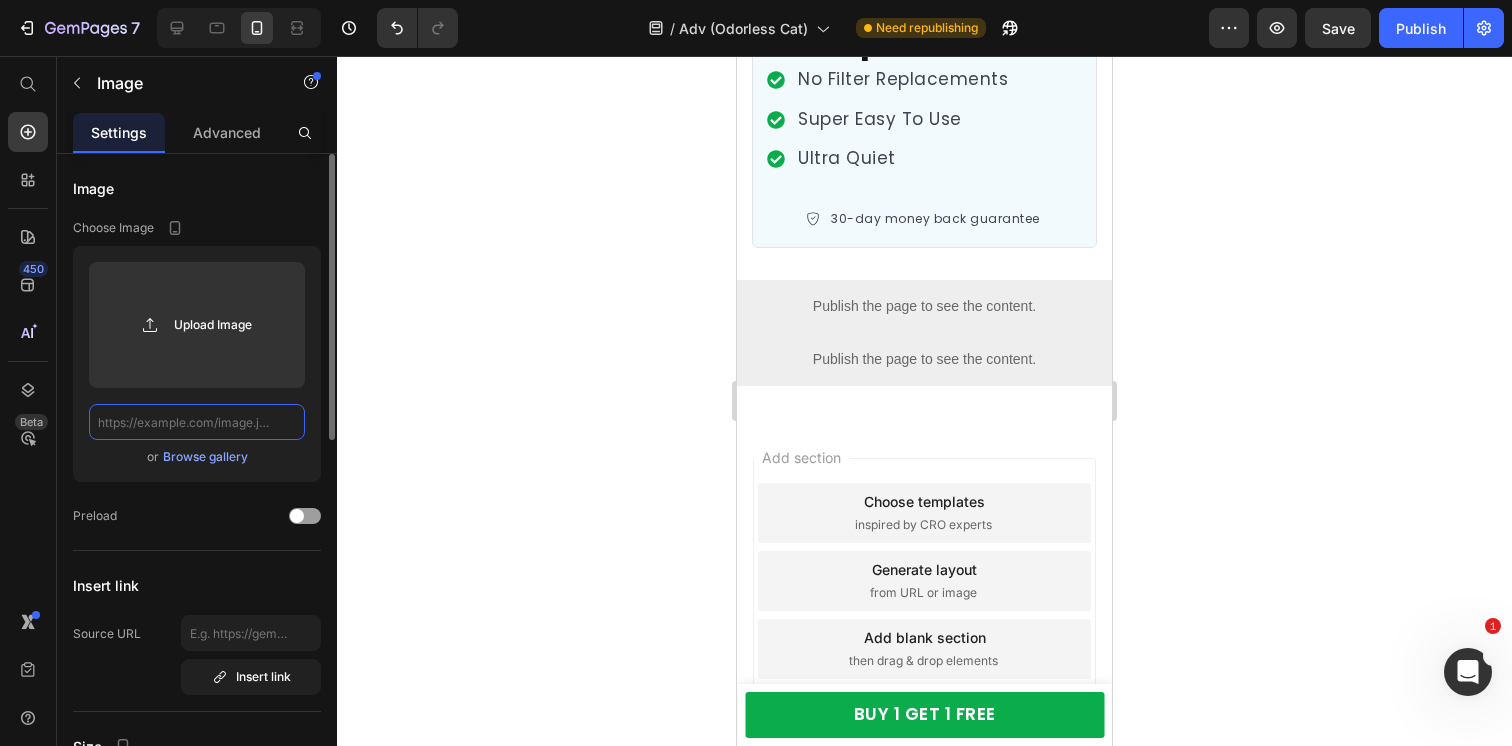 paste on "https://cdn.shopify.com/s/files/1/0596/9153/2358/files/gempages_549795869793190961-89757d93-8486-42d0-80a8-b76a1b0d61d3.png" 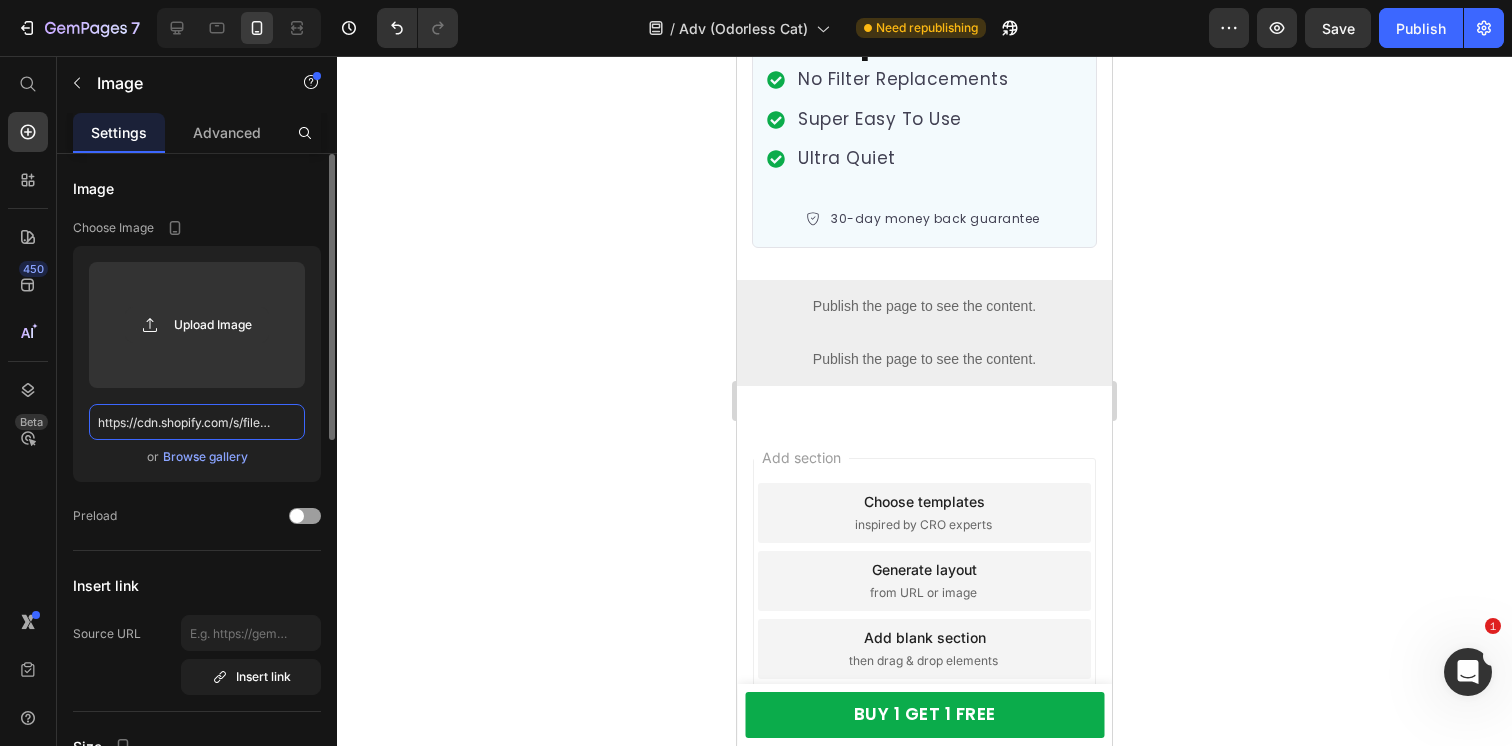 scroll, scrollTop: 0, scrollLeft: 611, axis: horizontal 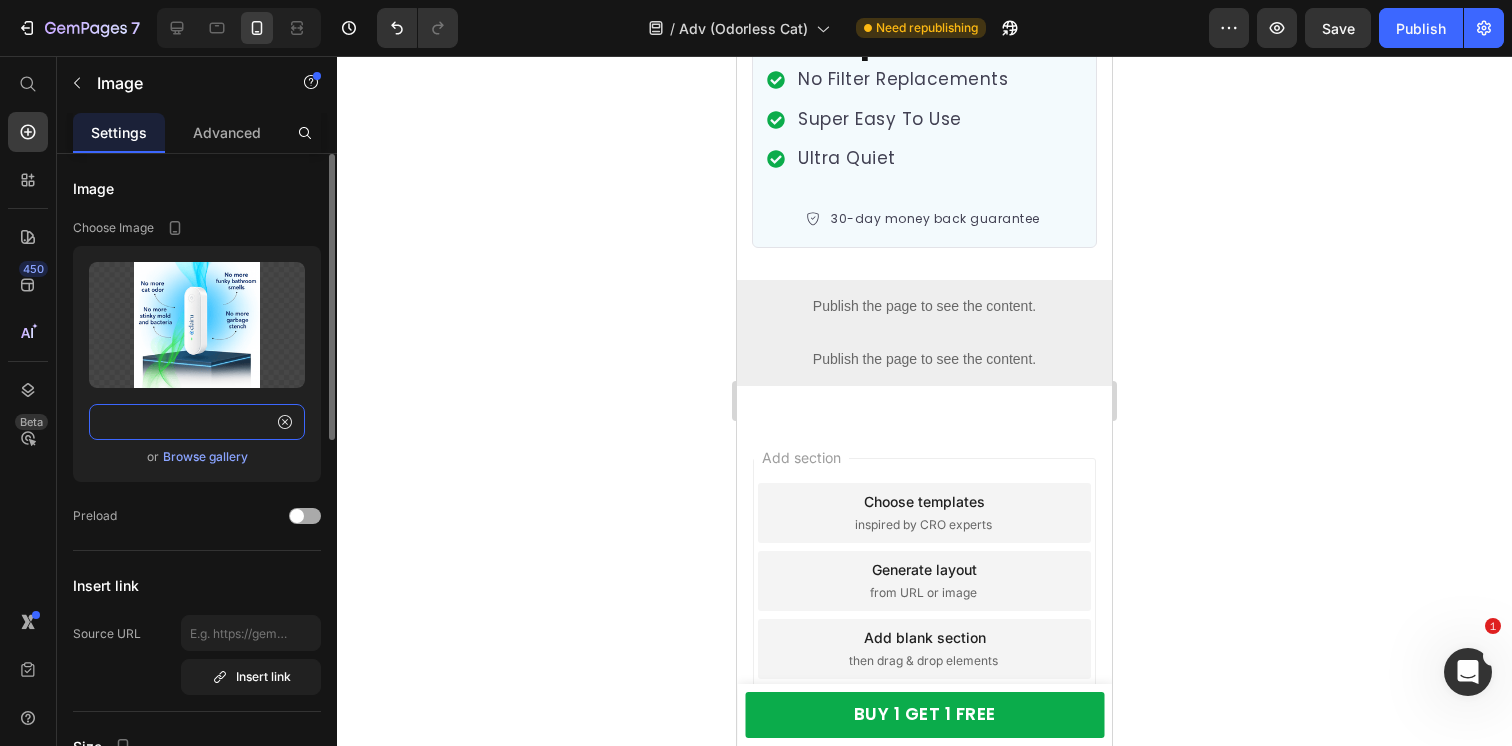 type on "https://cdn.shopify.com/s/files/1/0596/9153/2358/files/gempages_549795869793190961-89757d93-8486-42d0-80a8-b76a1b0d61d3.png" 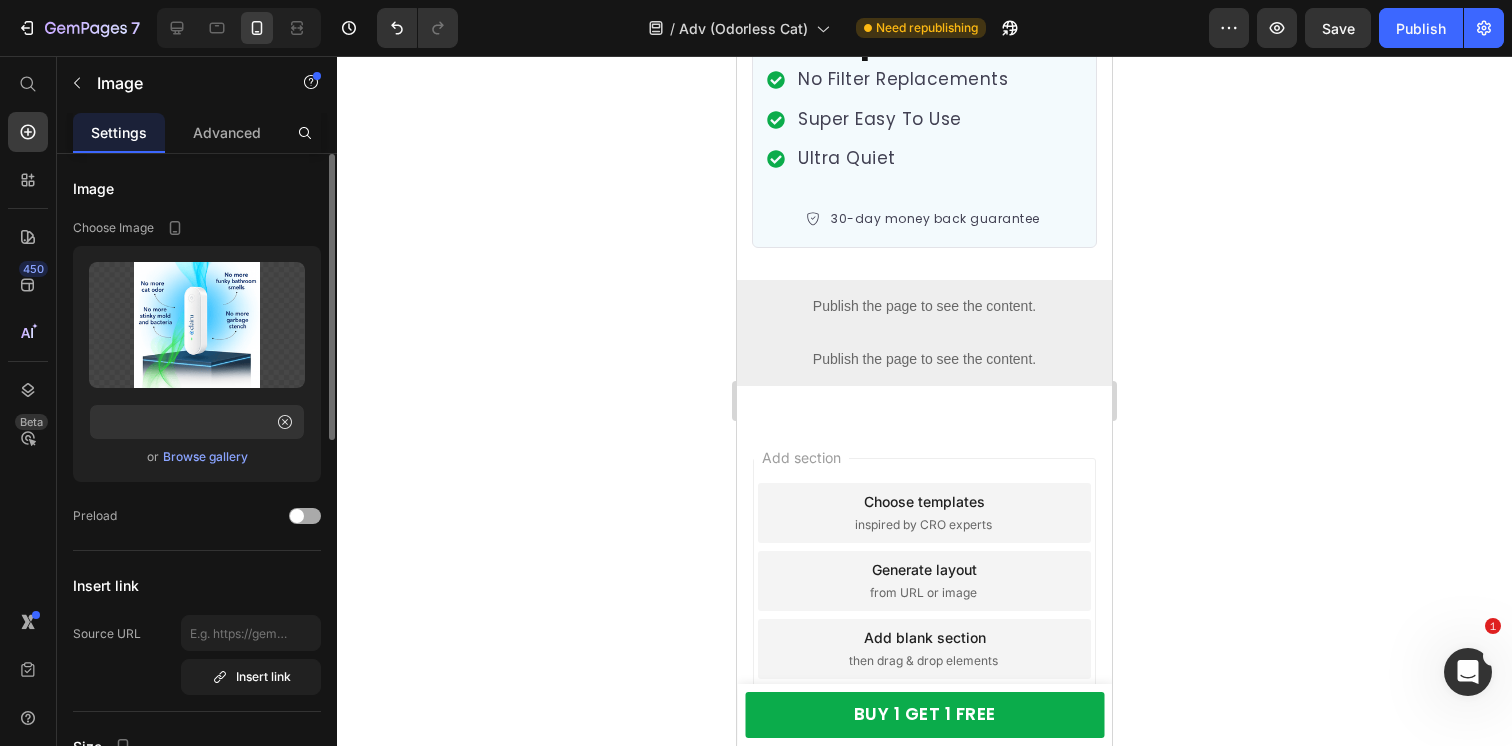click on "Preload" at bounding box center [95, 516] 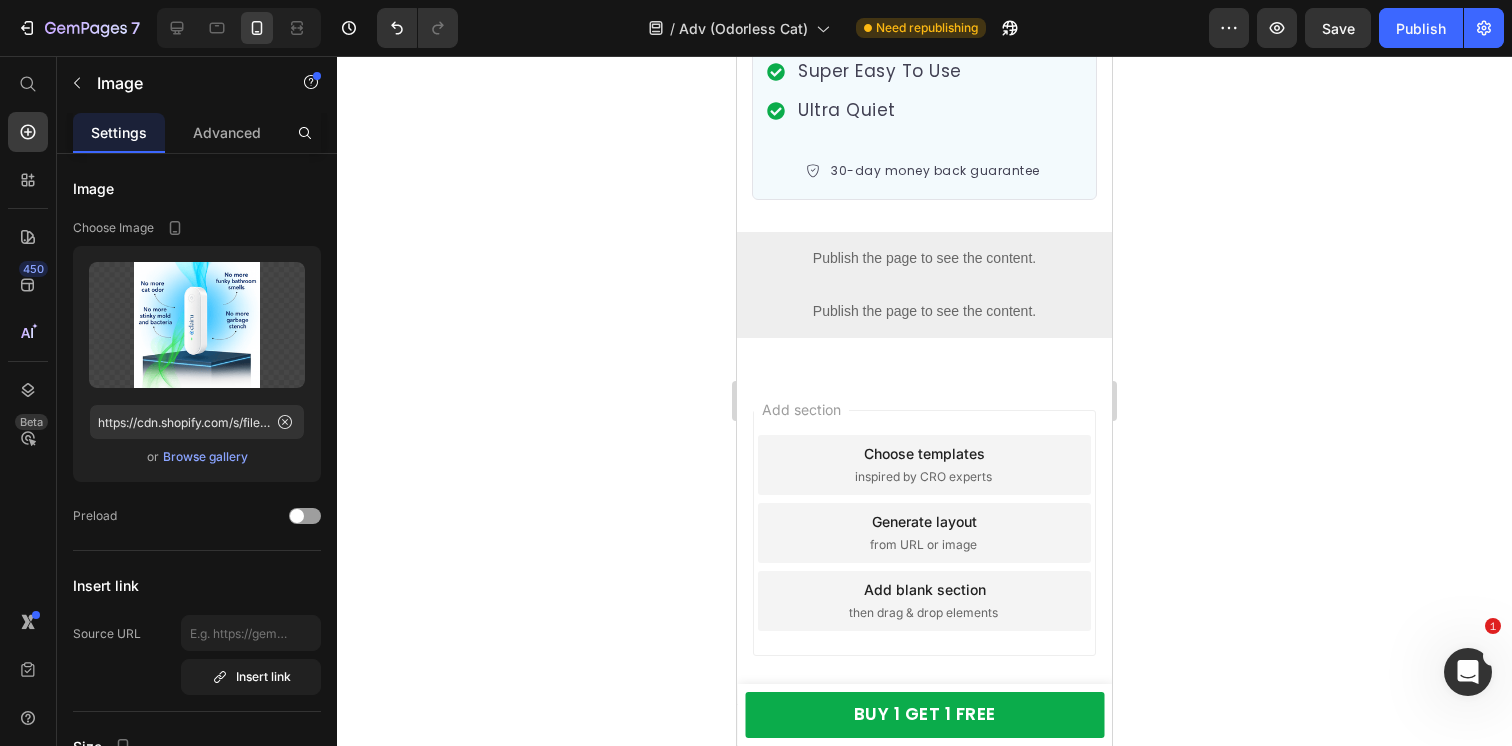 scroll, scrollTop: 20479, scrollLeft: 0, axis: vertical 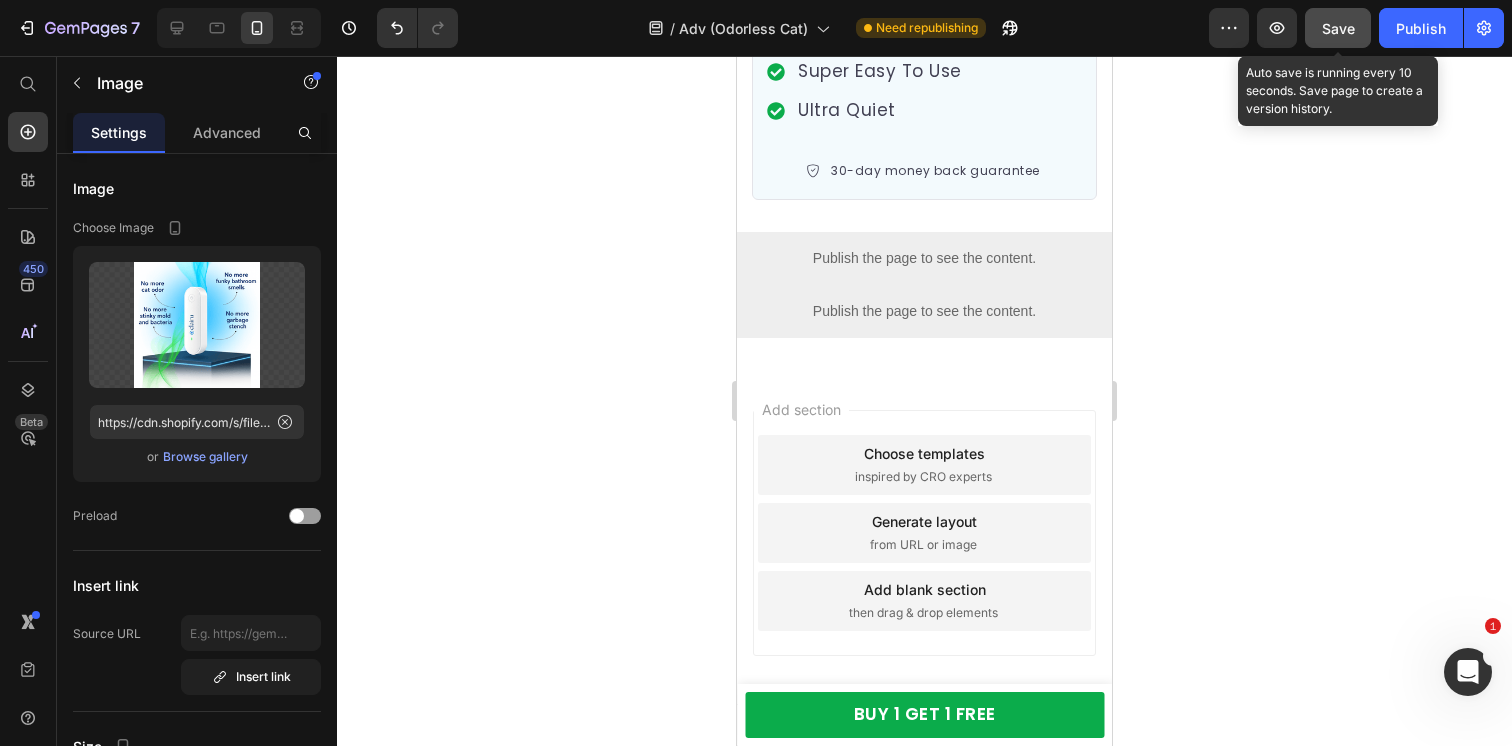 click on "Save" 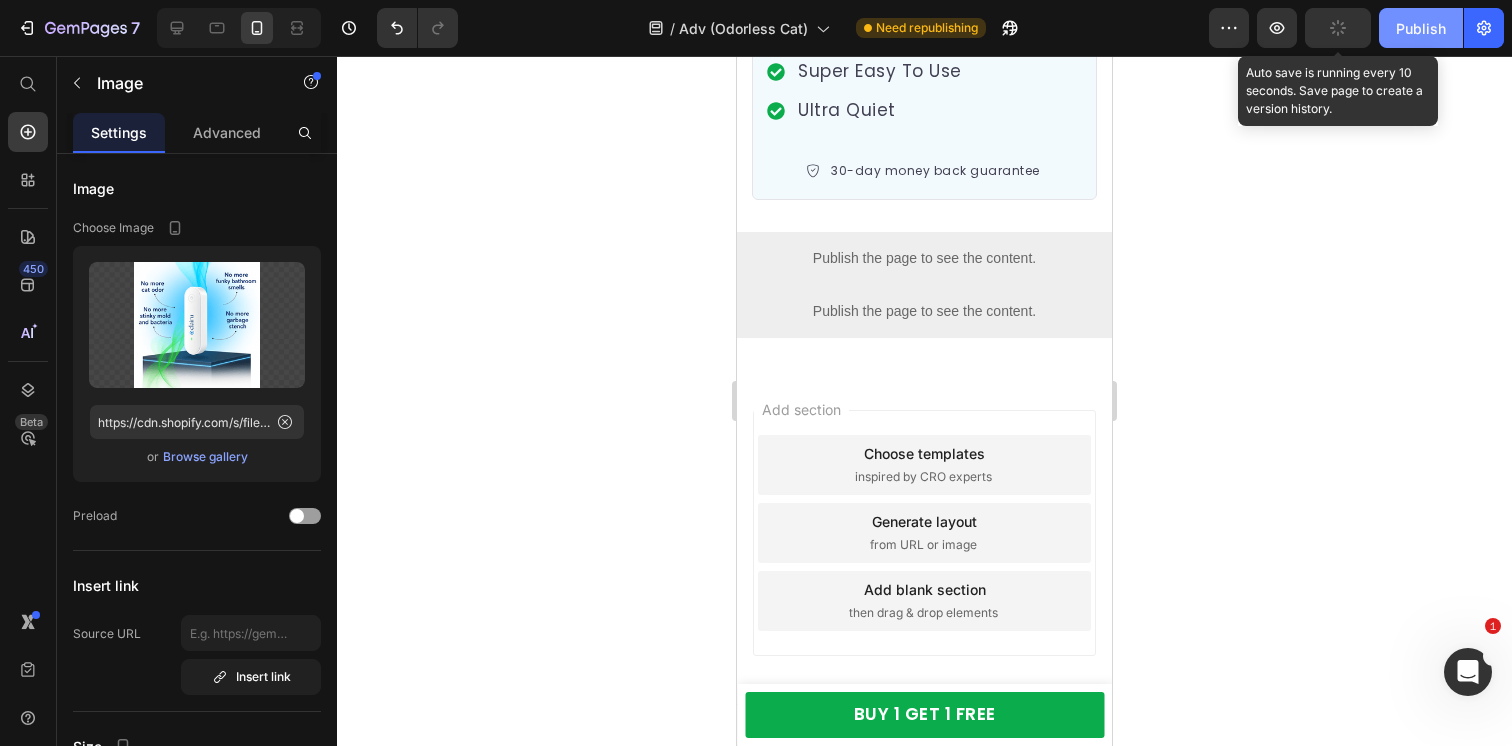 click on "Publish" 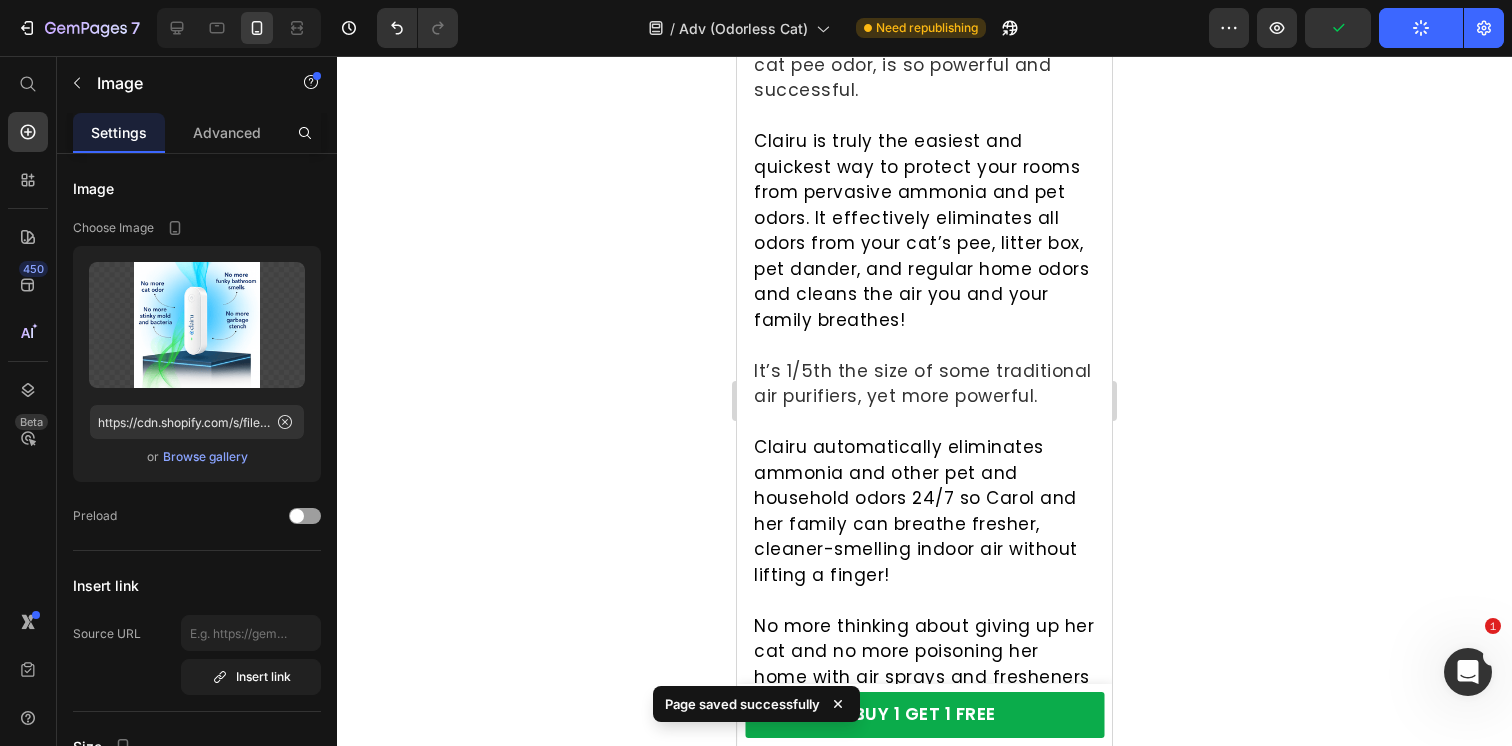 scroll, scrollTop: 11093, scrollLeft: 0, axis: vertical 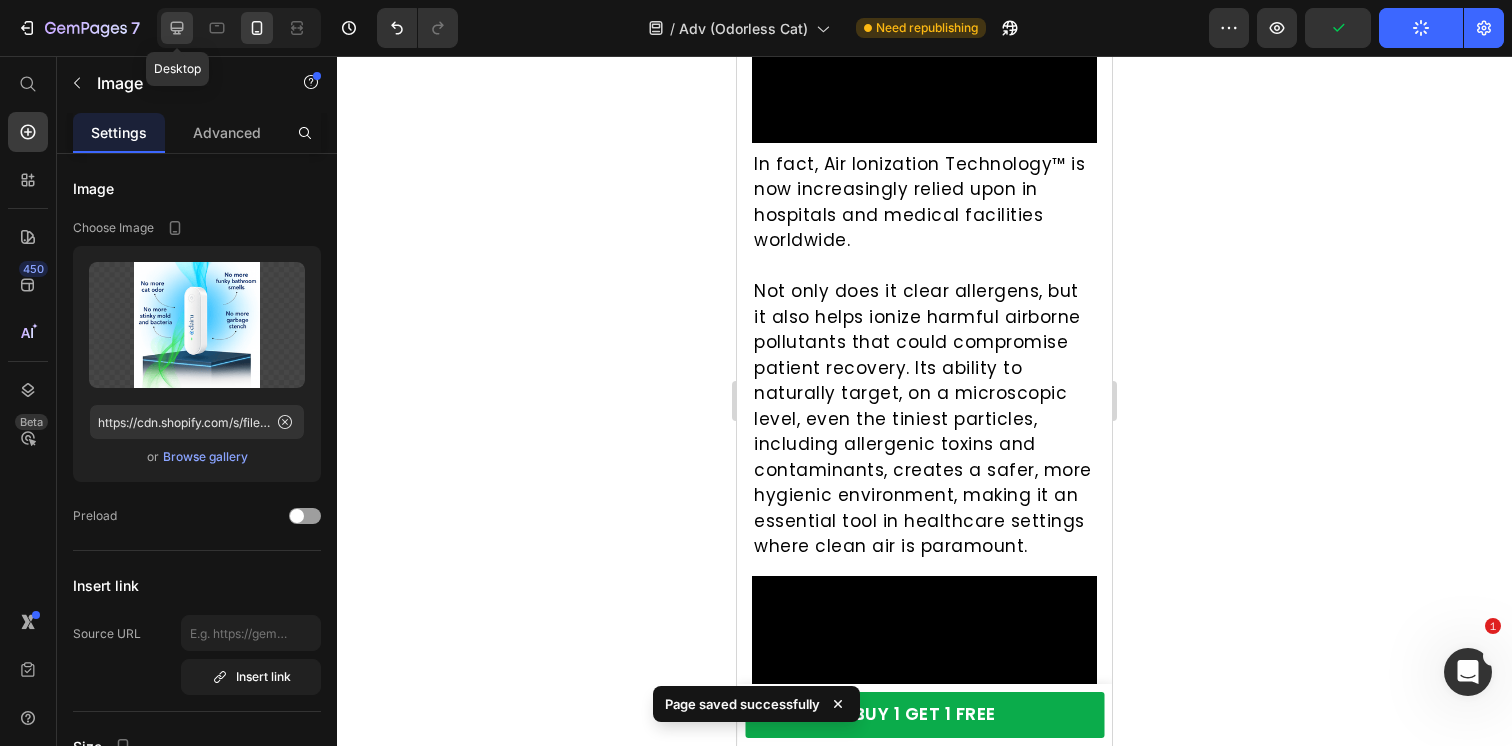 click 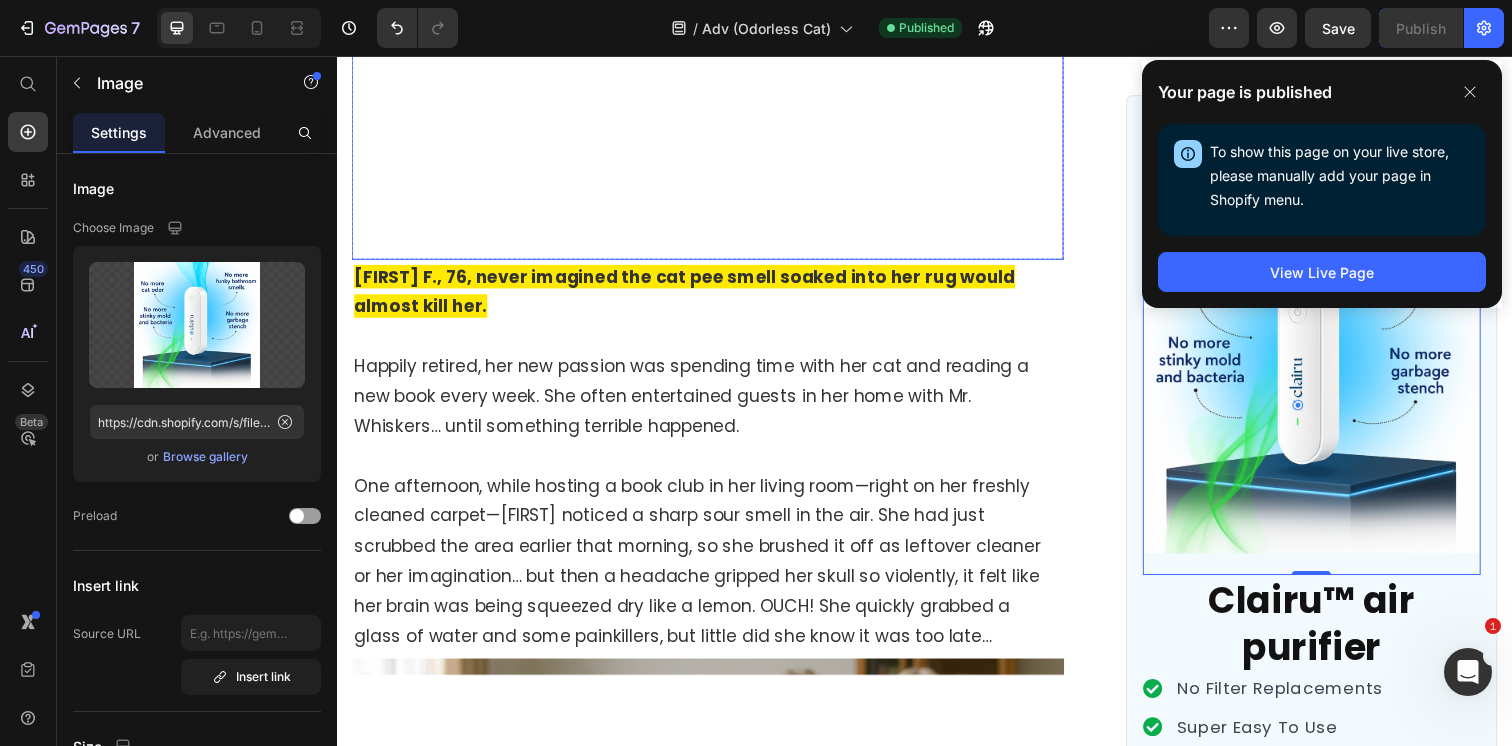 scroll, scrollTop: 573, scrollLeft: 0, axis: vertical 